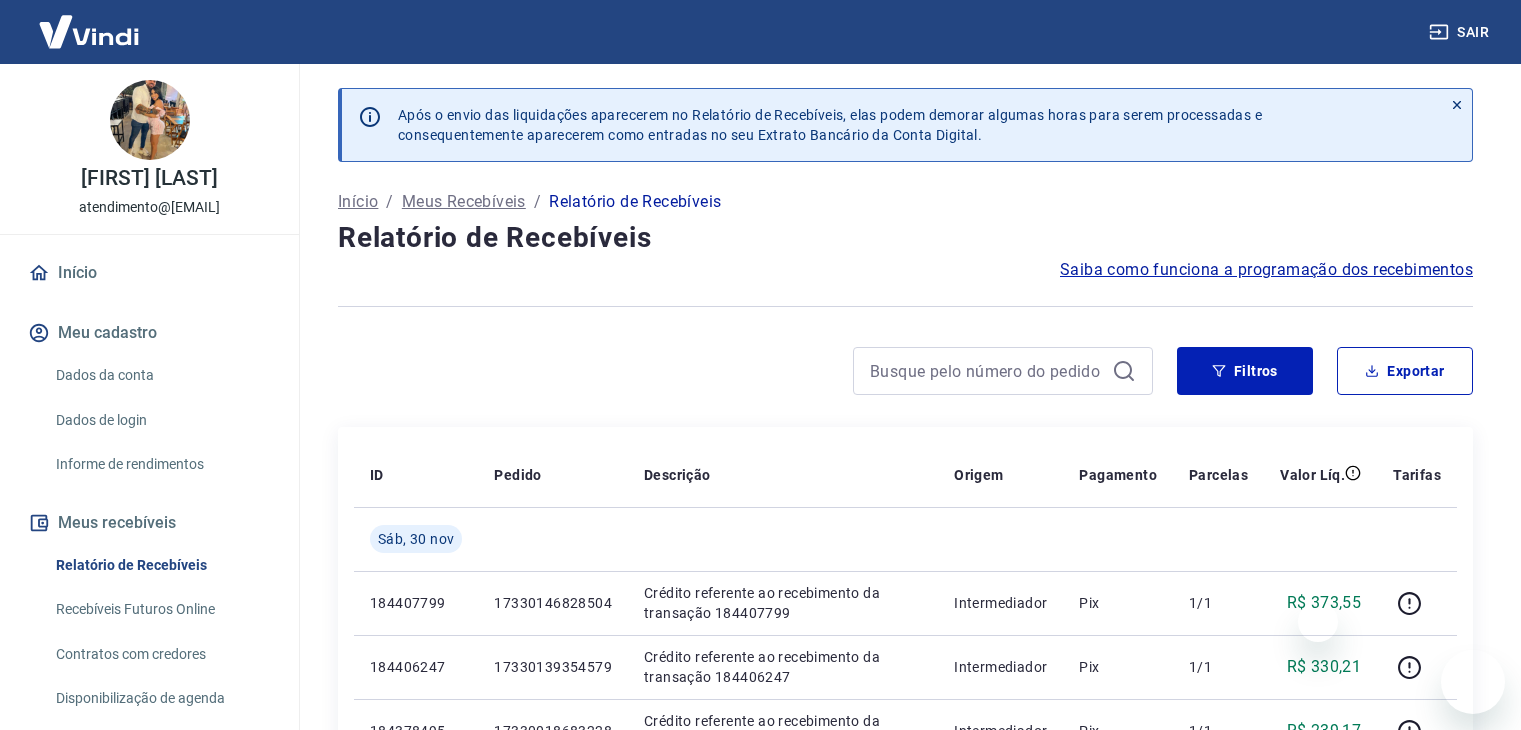 click at bounding box center (905, 306) 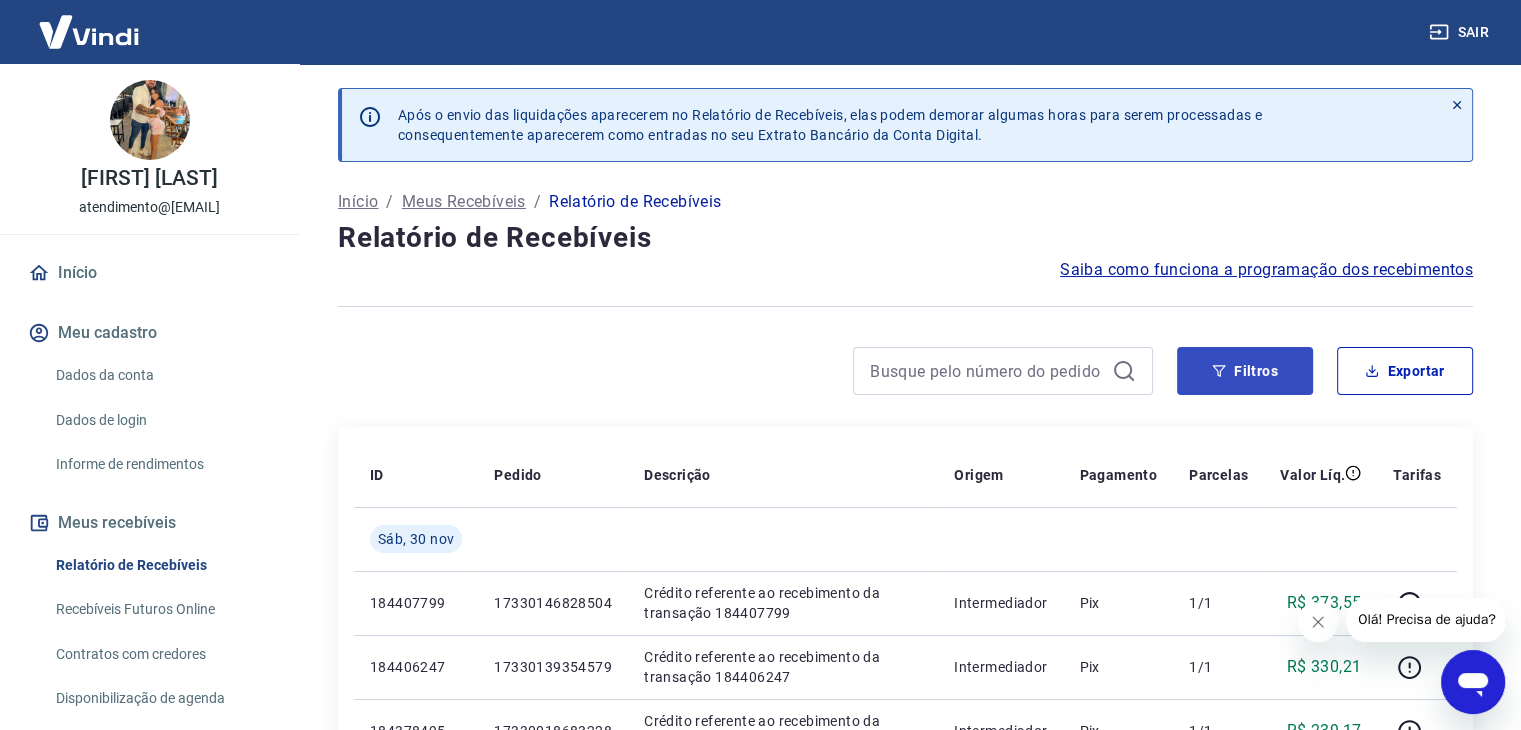 scroll, scrollTop: 0, scrollLeft: 0, axis: both 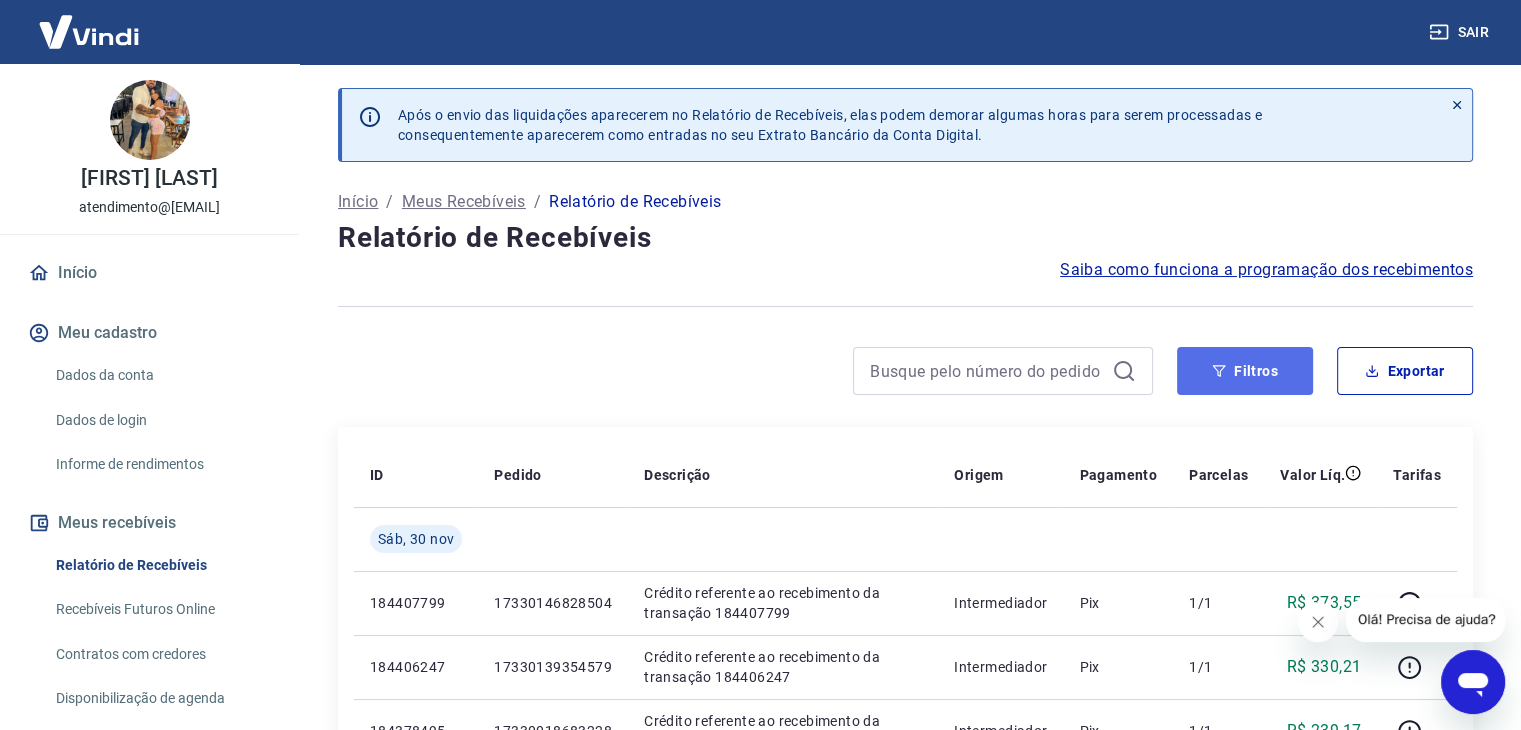 click 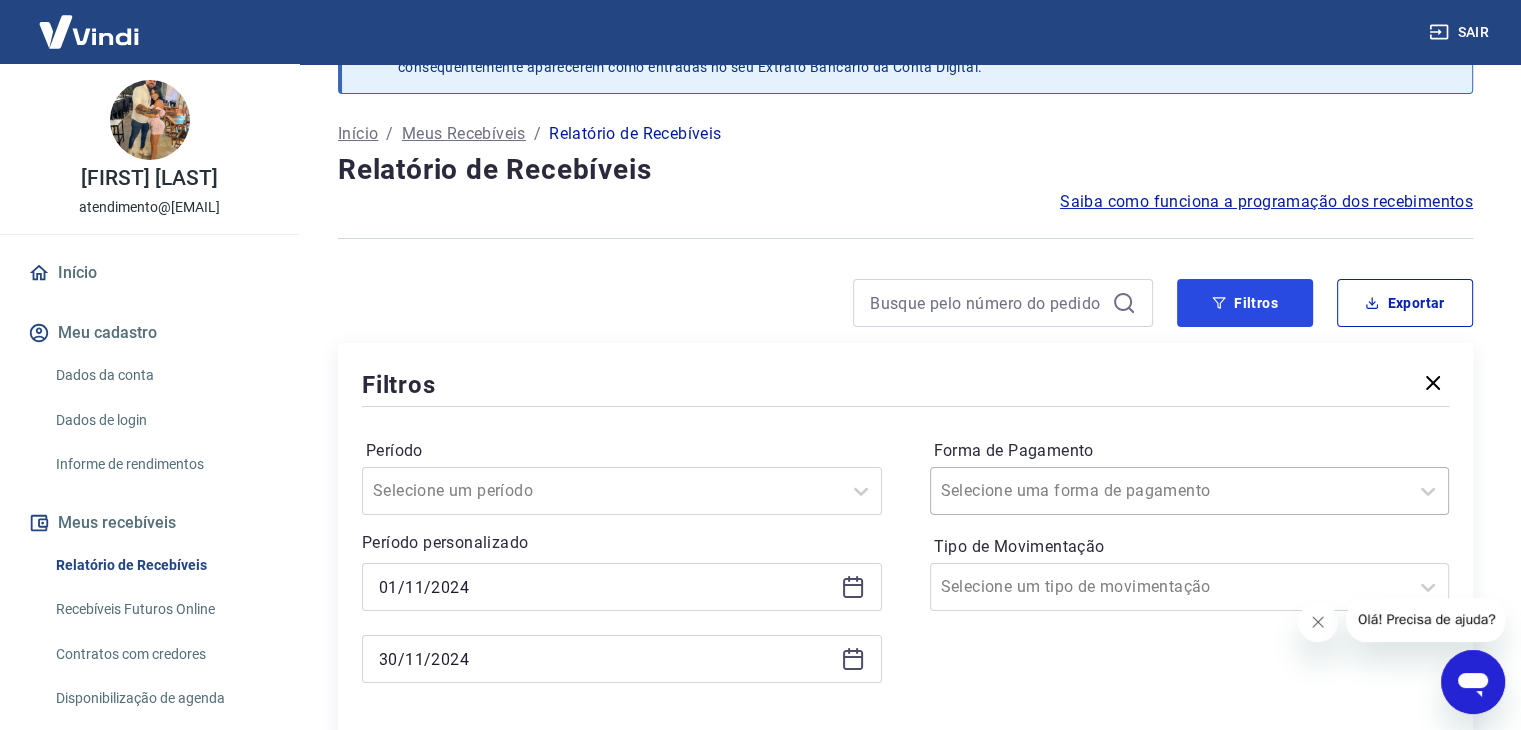 scroll, scrollTop: 100, scrollLeft: 0, axis: vertical 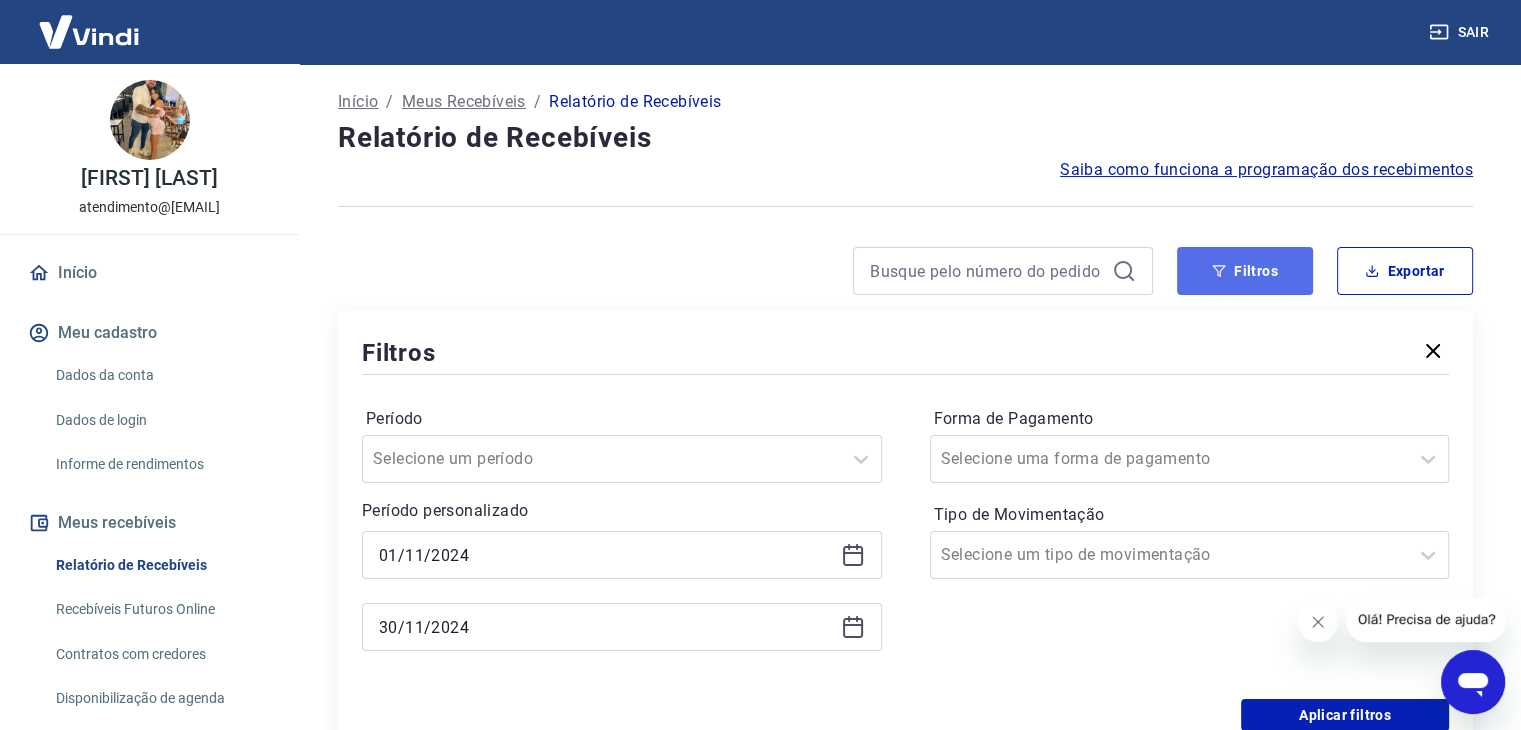 click on "Filtros" at bounding box center (1245, 271) 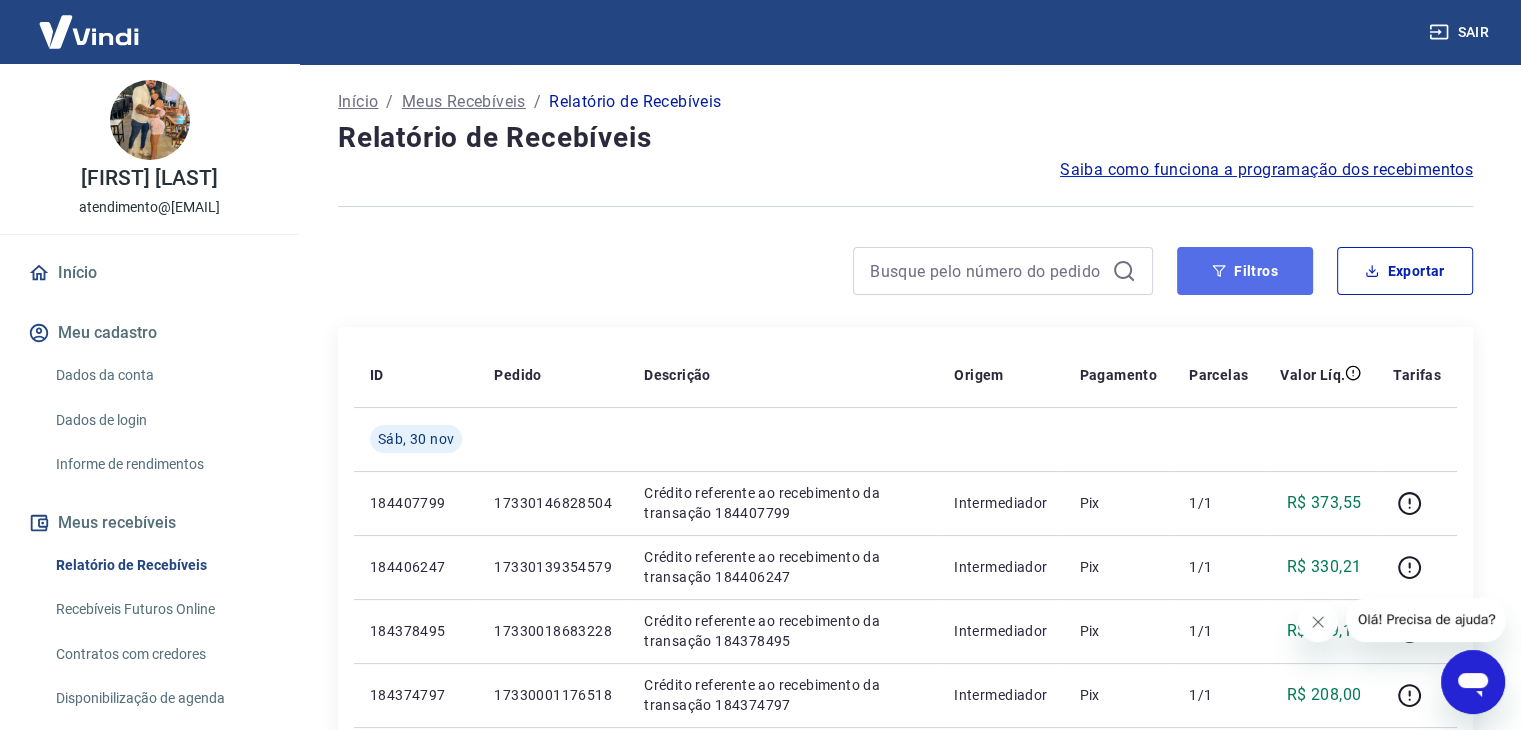 click 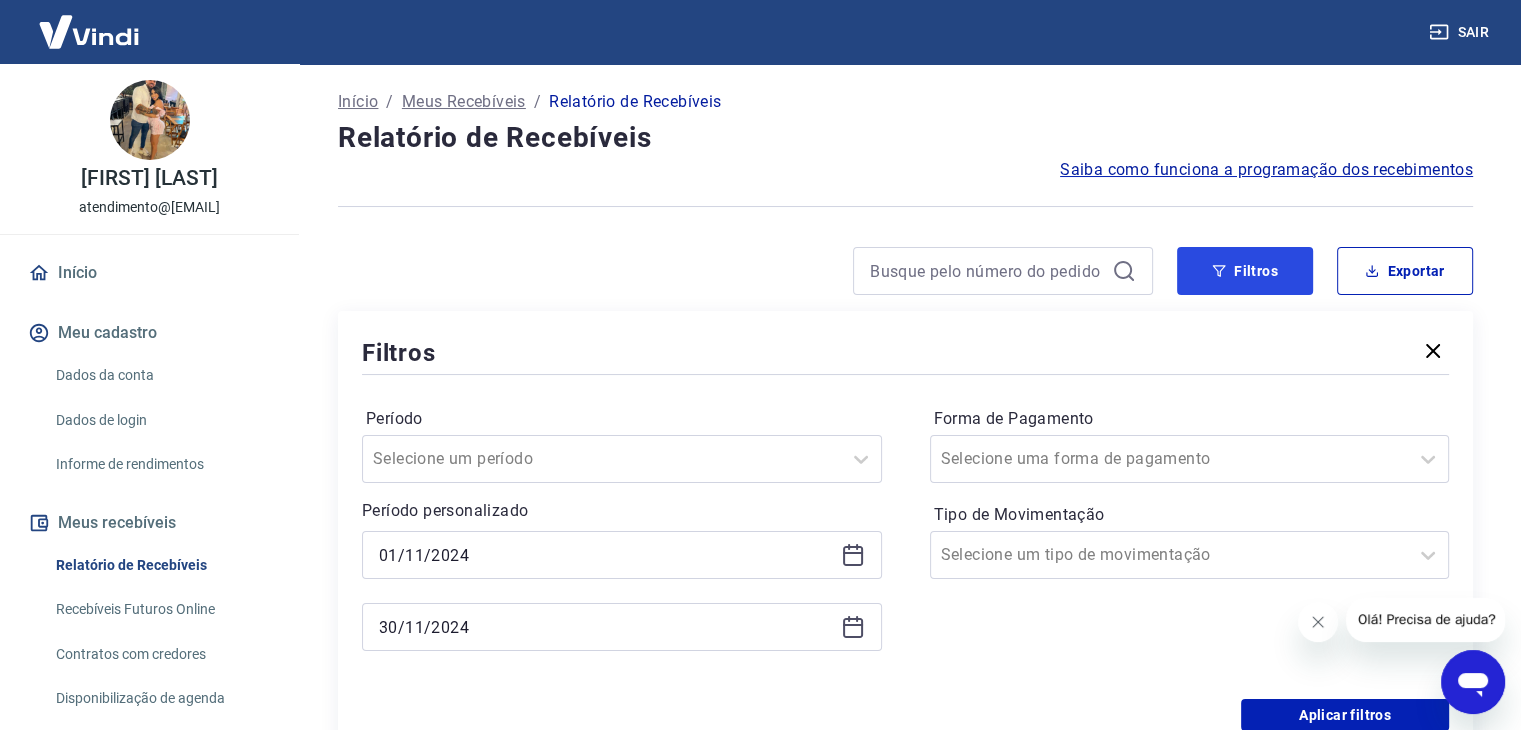 scroll, scrollTop: 200, scrollLeft: 0, axis: vertical 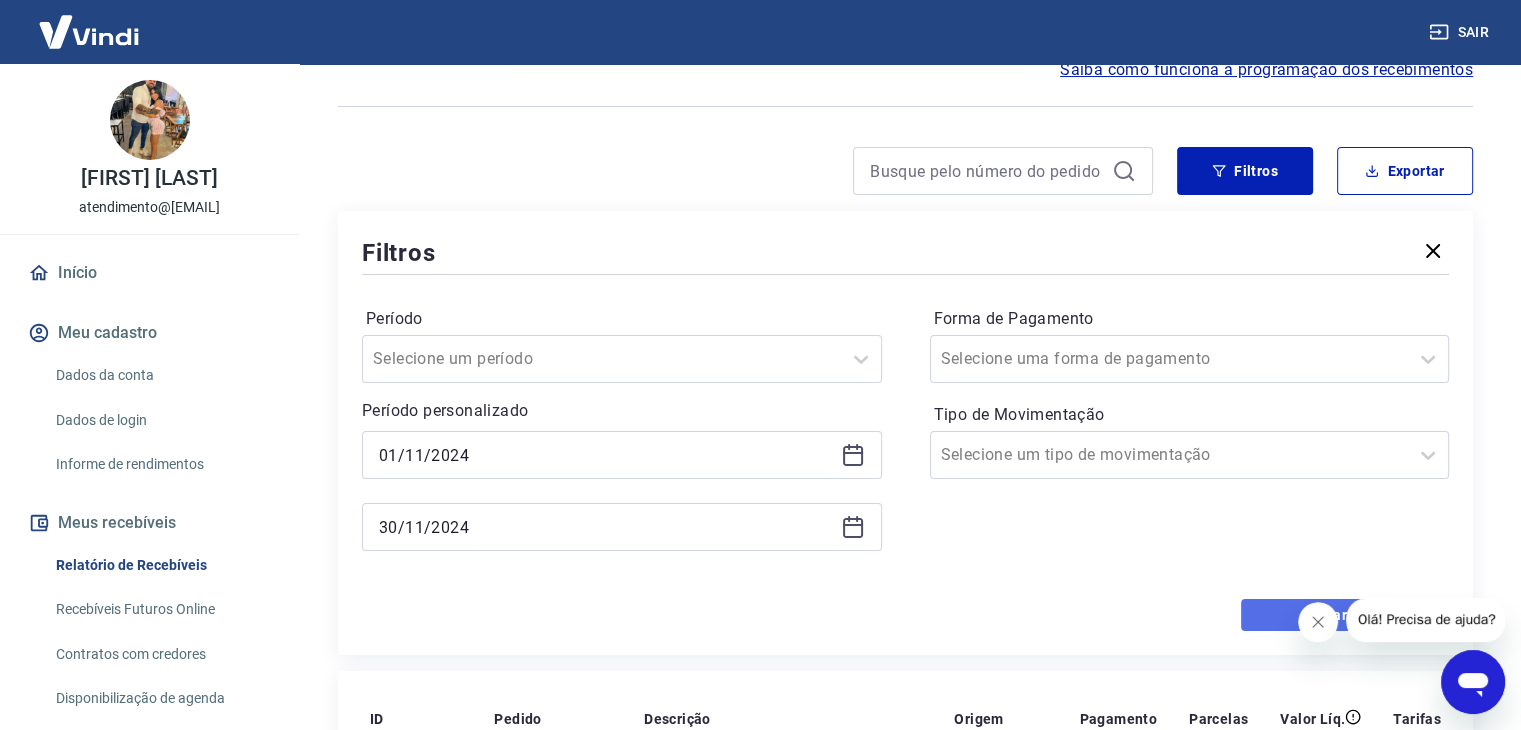 click on "Aplicar filtros" at bounding box center (1345, 615) 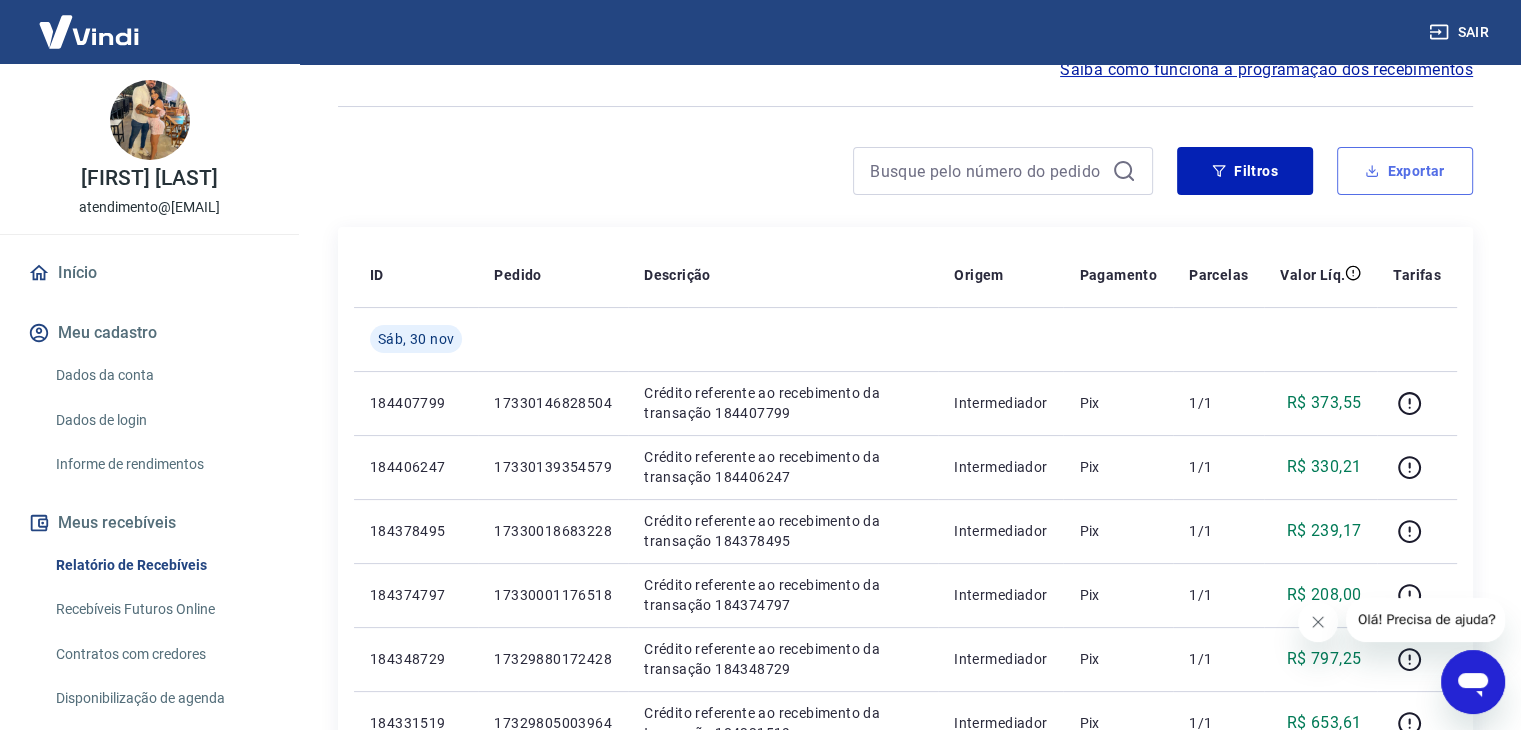 click on "Exportar" at bounding box center (1405, 171) 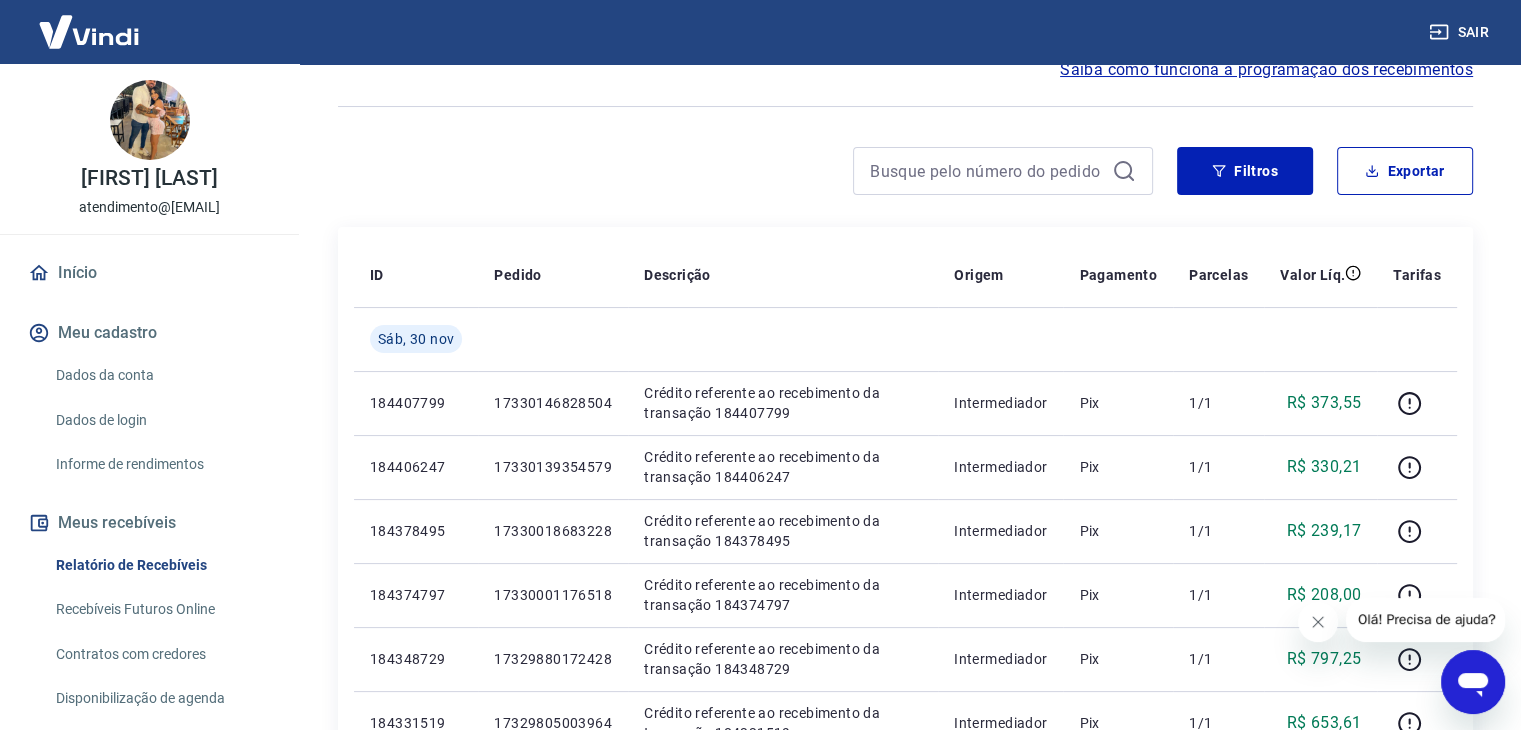 type on "01/11/2024" 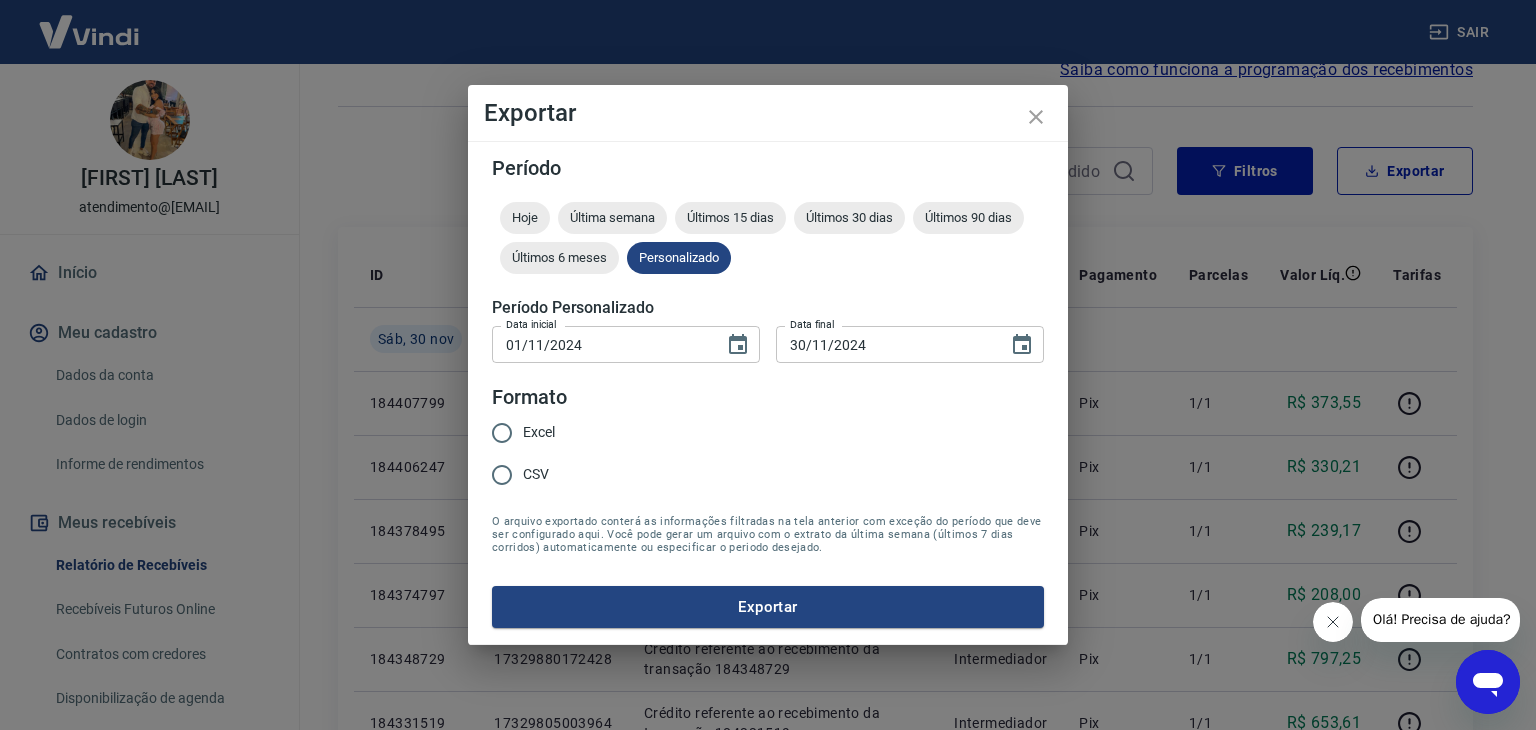 click on "Excel" at bounding box center [502, 433] 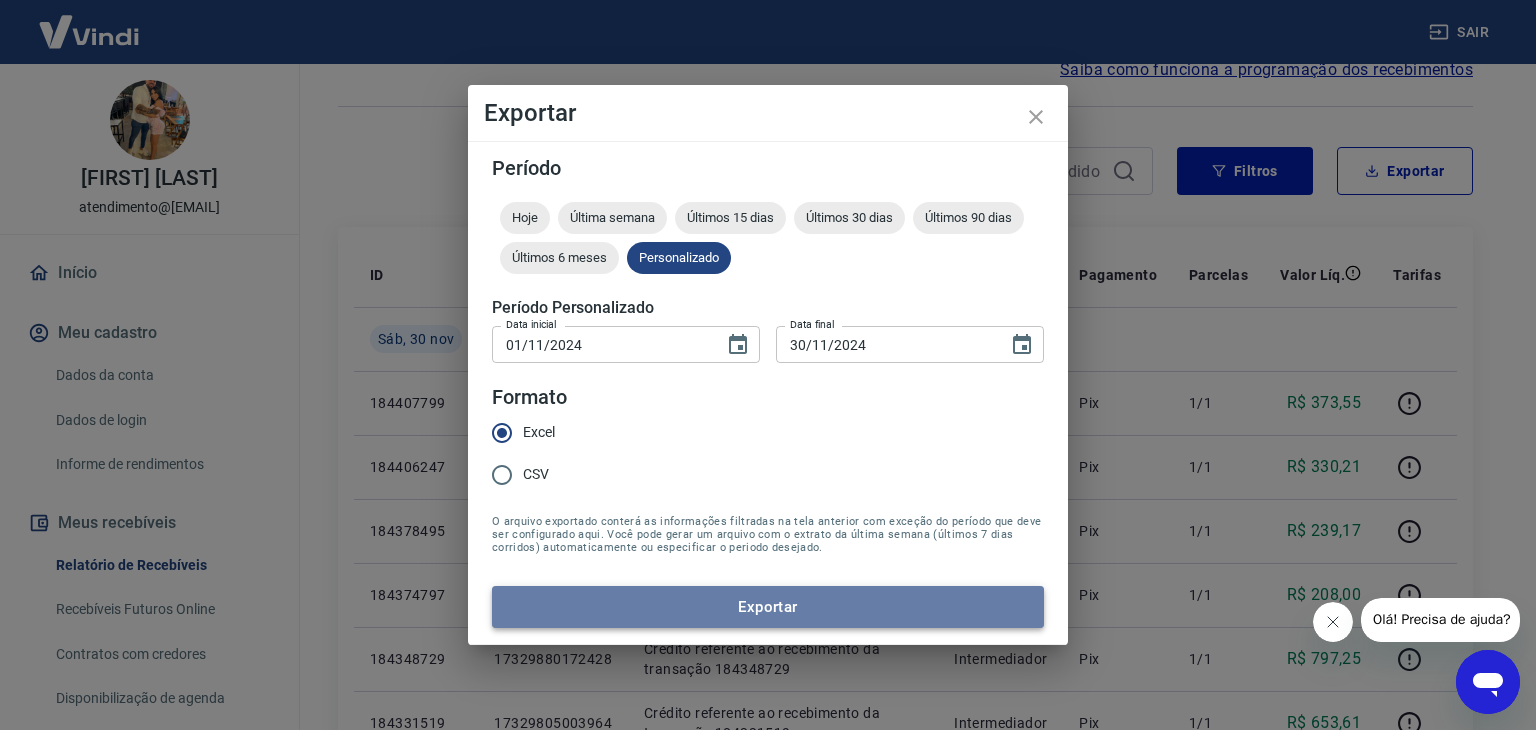 click on "Exportar" at bounding box center (768, 607) 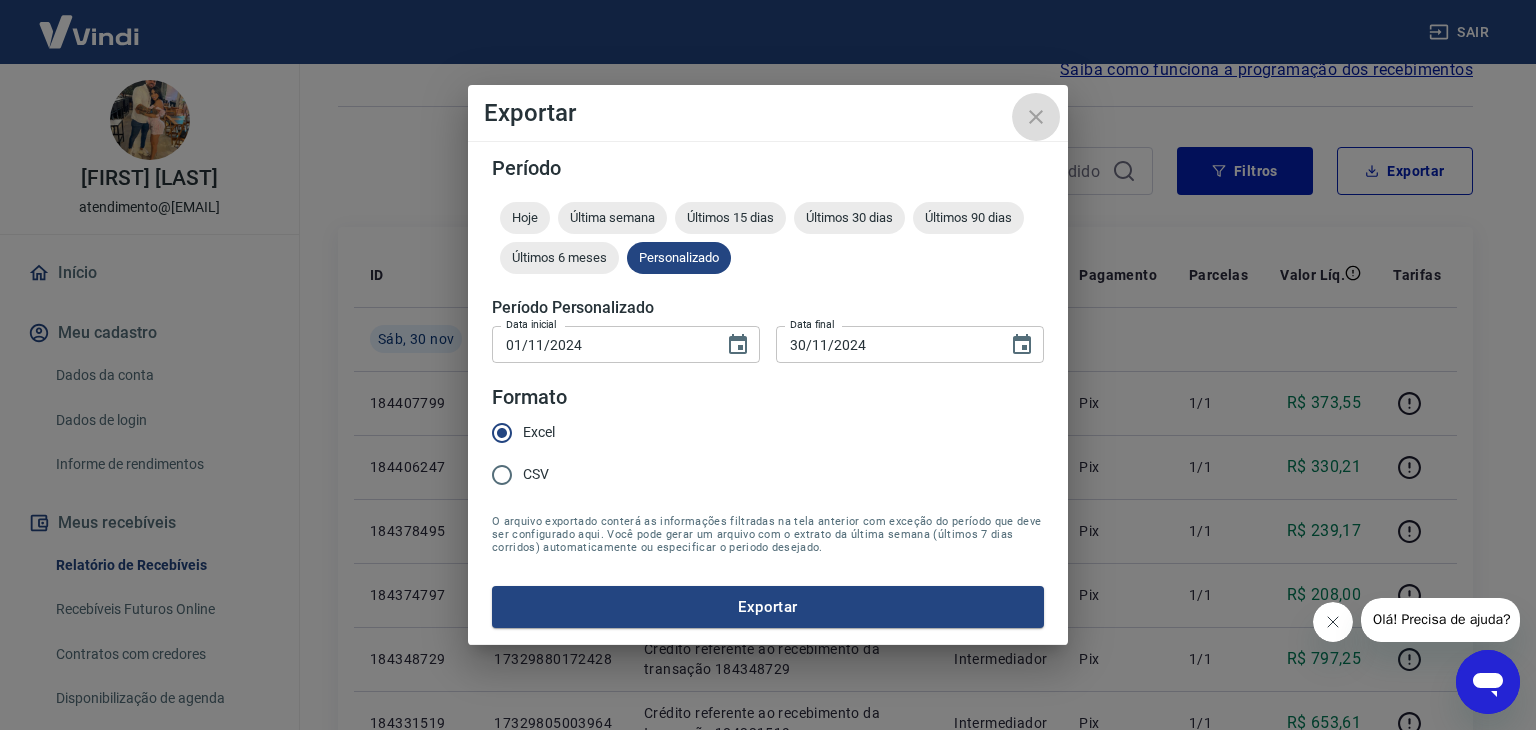 click 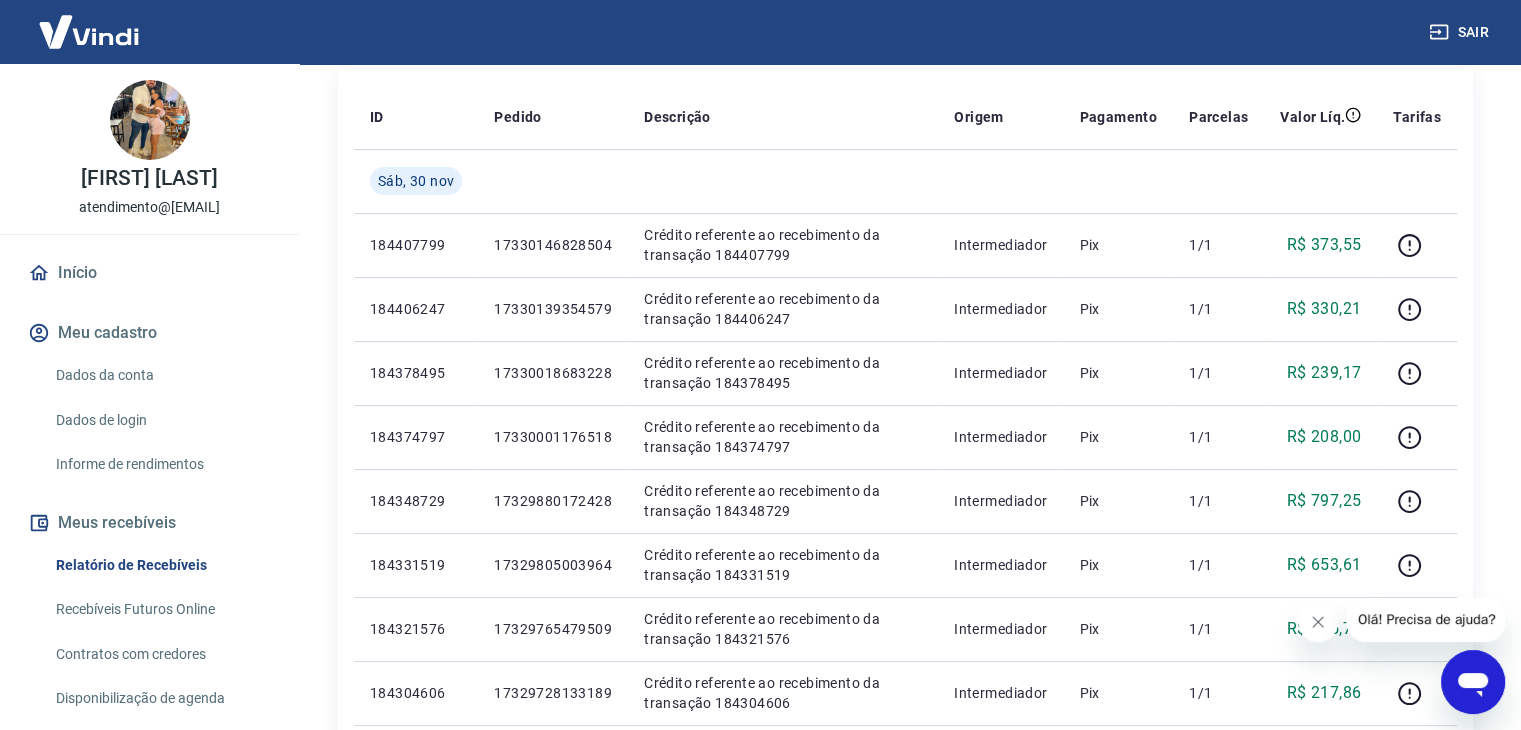 scroll, scrollTop: 400, scrollLeft: 0, axis: vertical 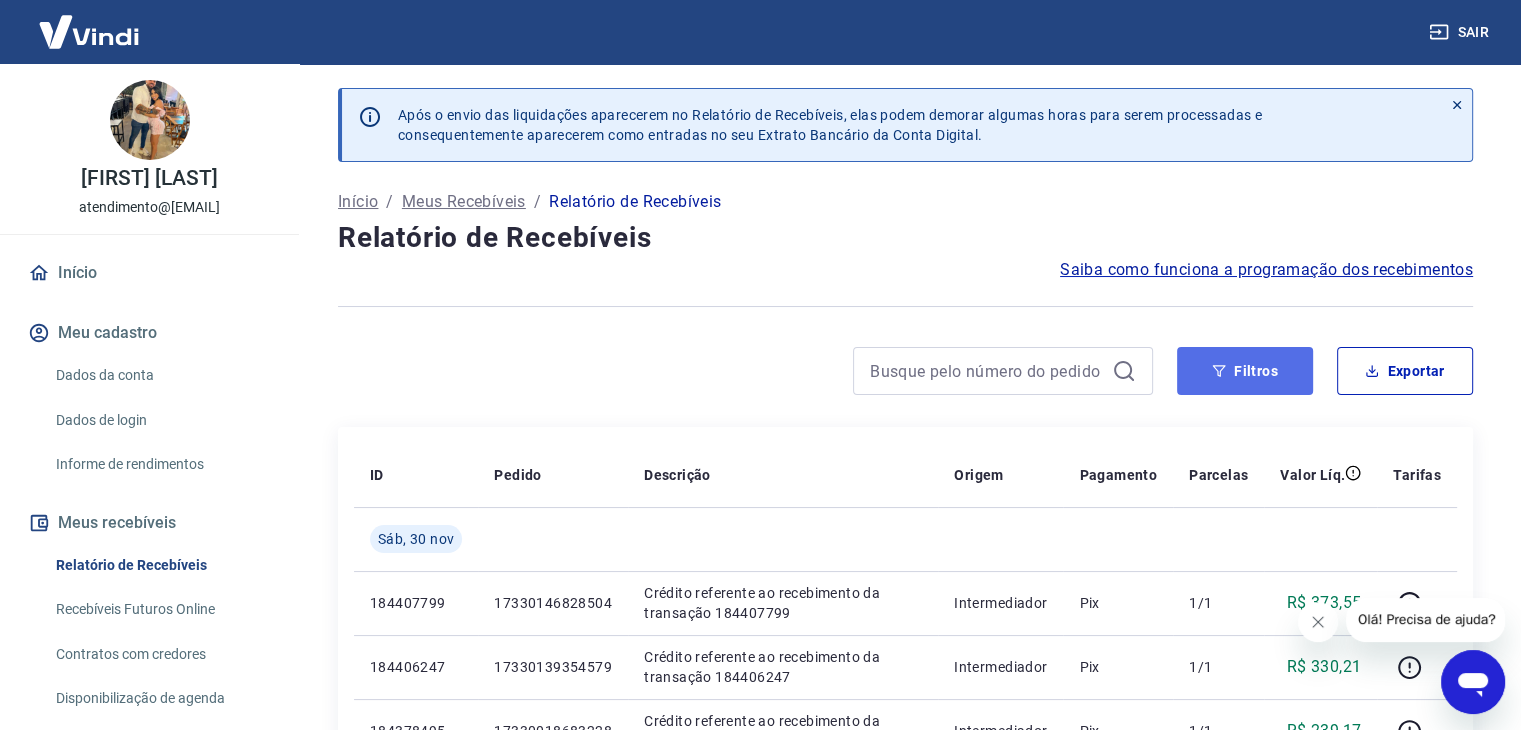 click on "Filtros" at bounding box center (1245, 371) 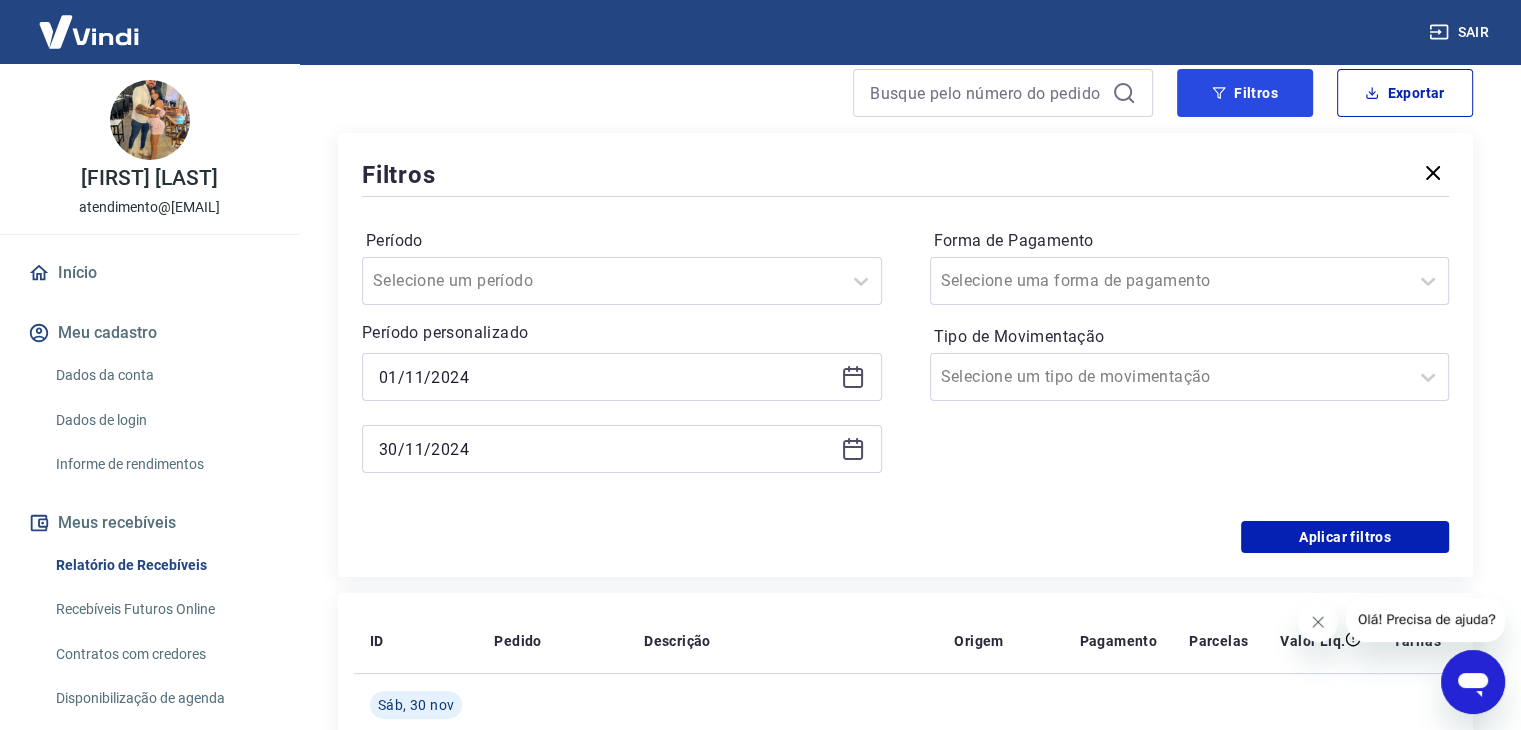 scroll, scrollTop: 300, scrollLeft: 0, axis: vertical 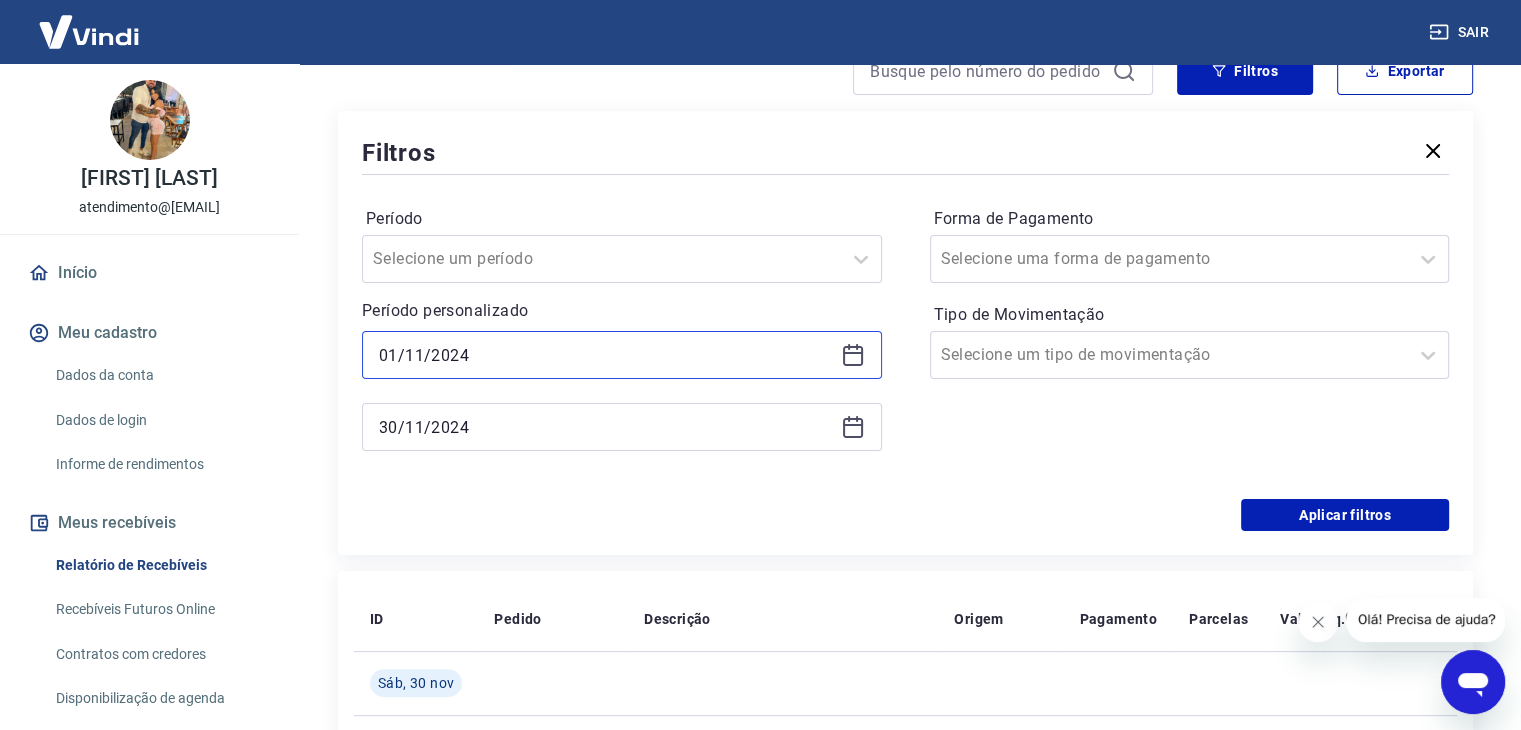 click on "01/11/2024" at bounding box center (606, 355) 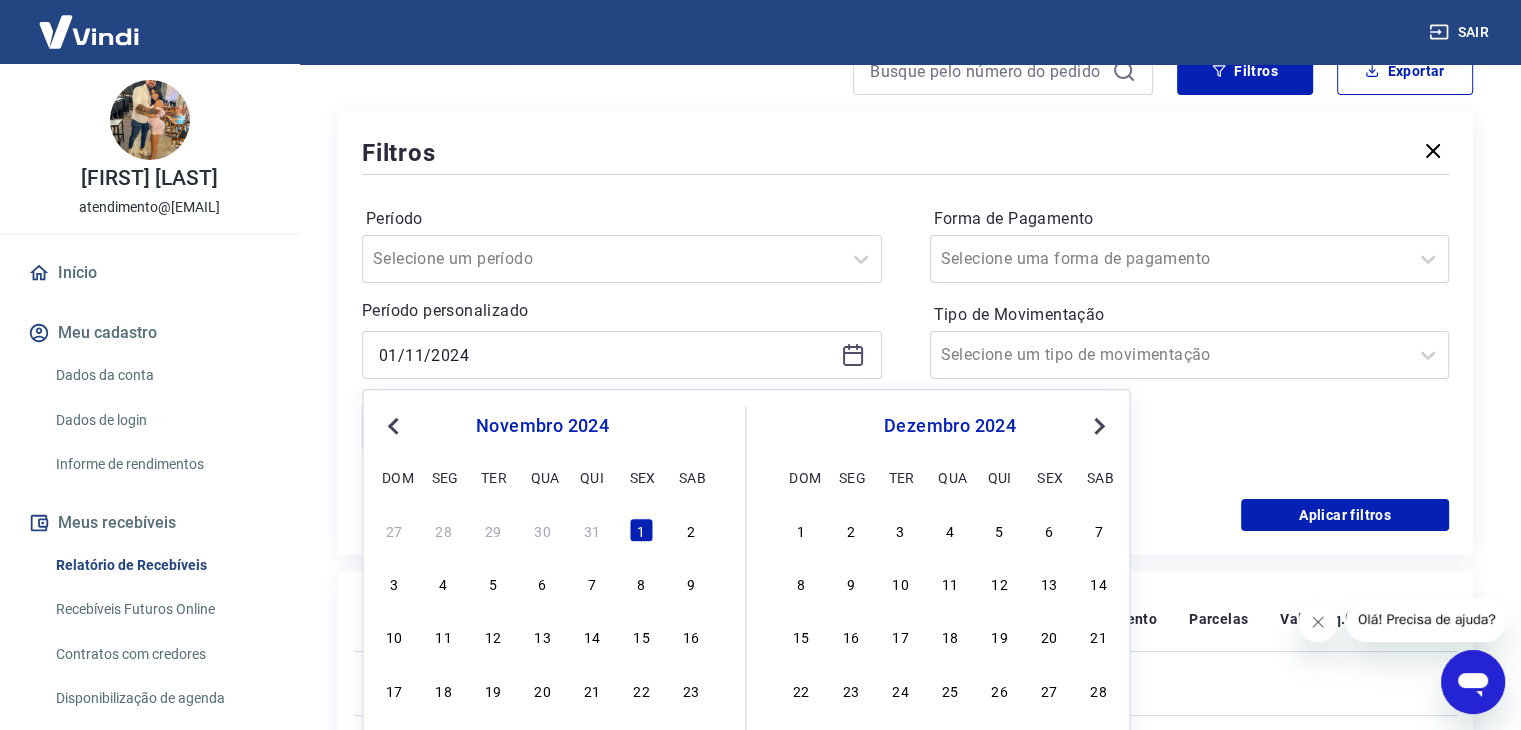 click on "Next Month" at bounding box center [1097, 425] 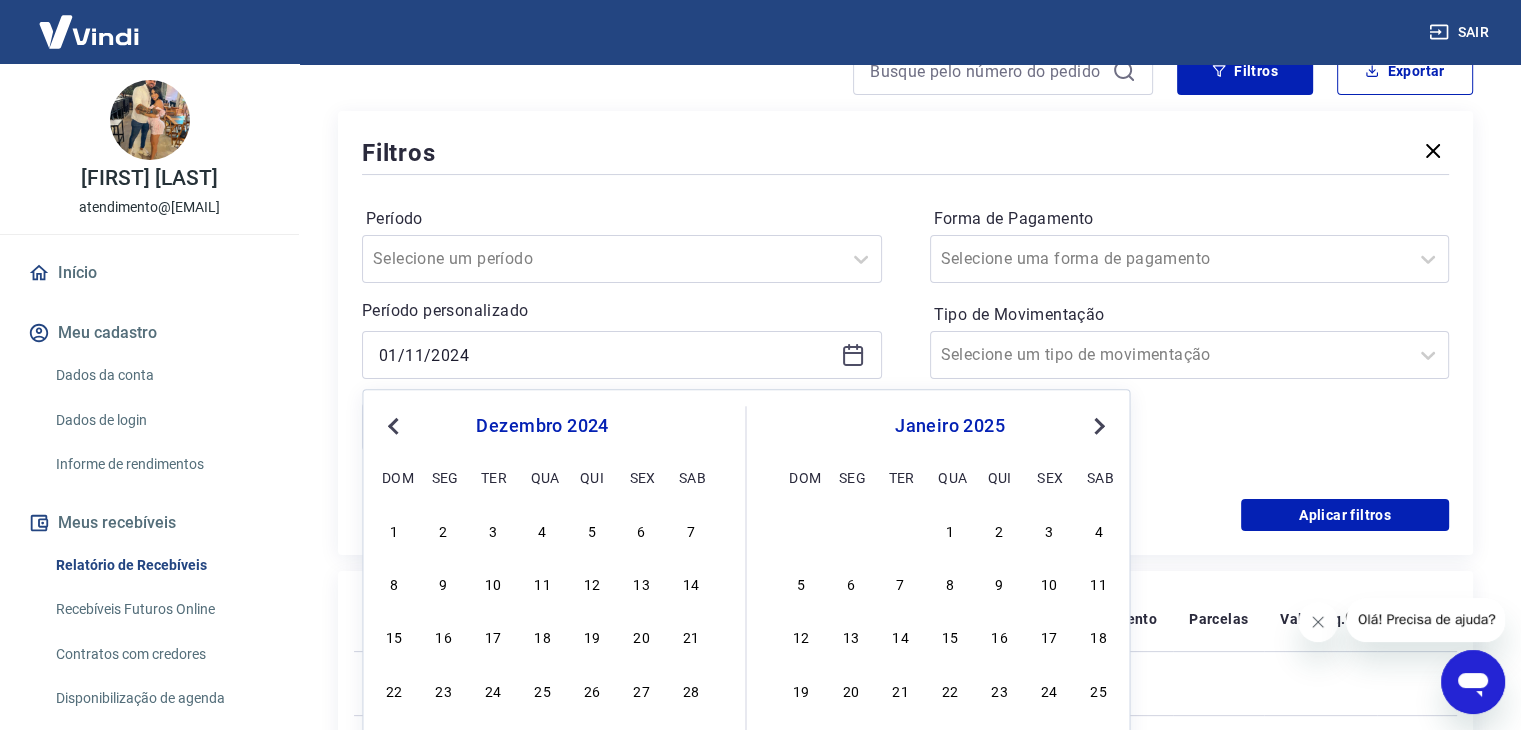 click on "Next Month" at bounding box center [1097, 425] 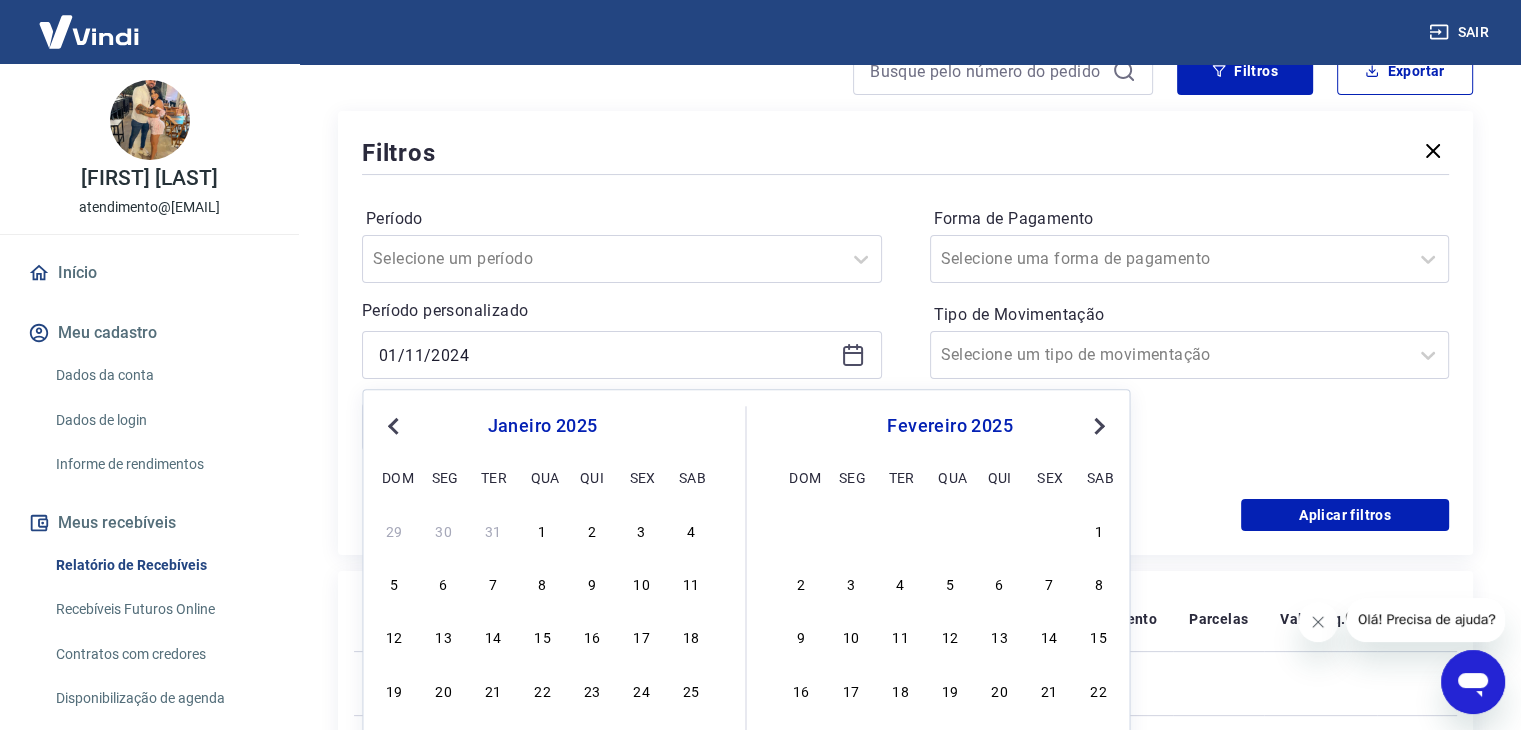 click on "Next Month" at bounding box center [1097, 425] 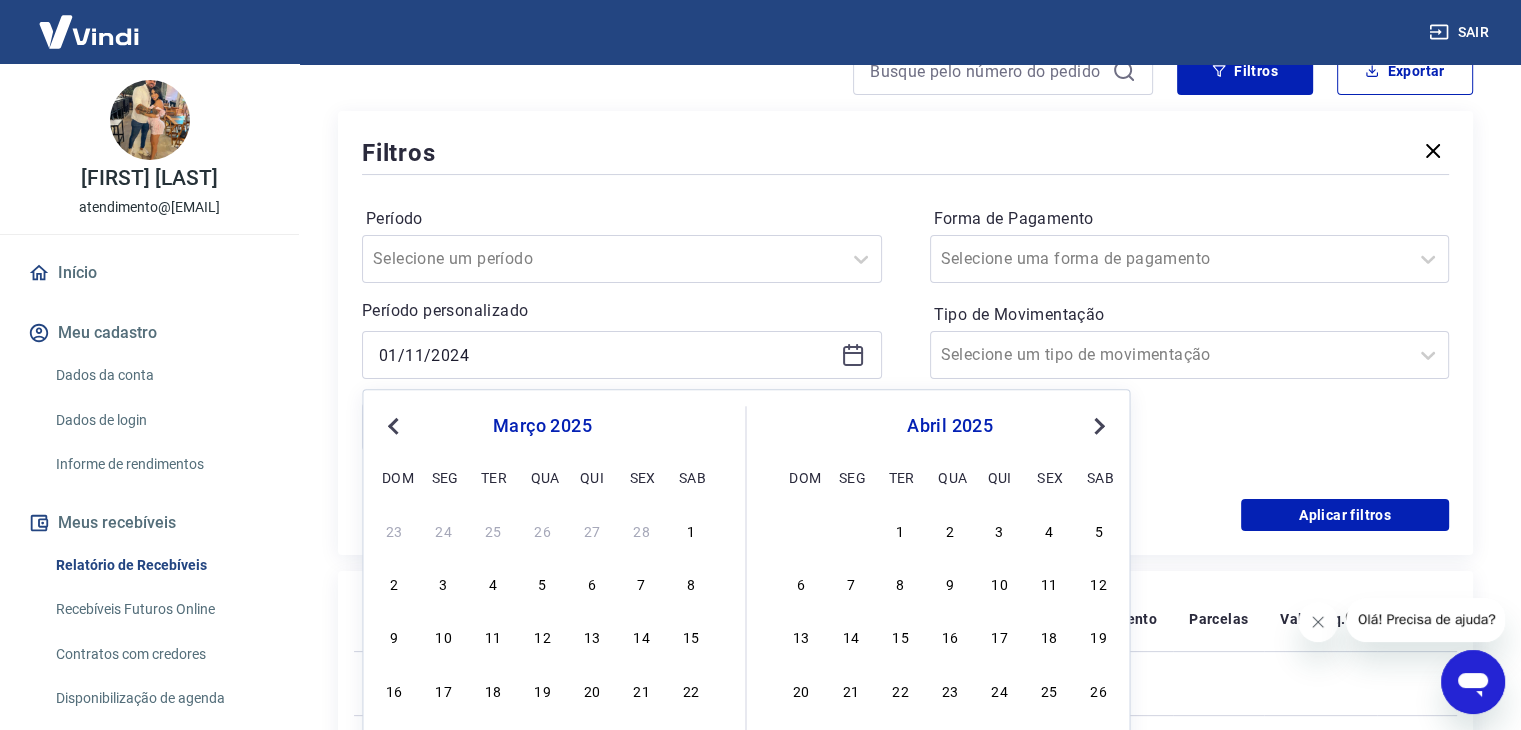 click on "Next Month" at bounding box center [1097, 425] 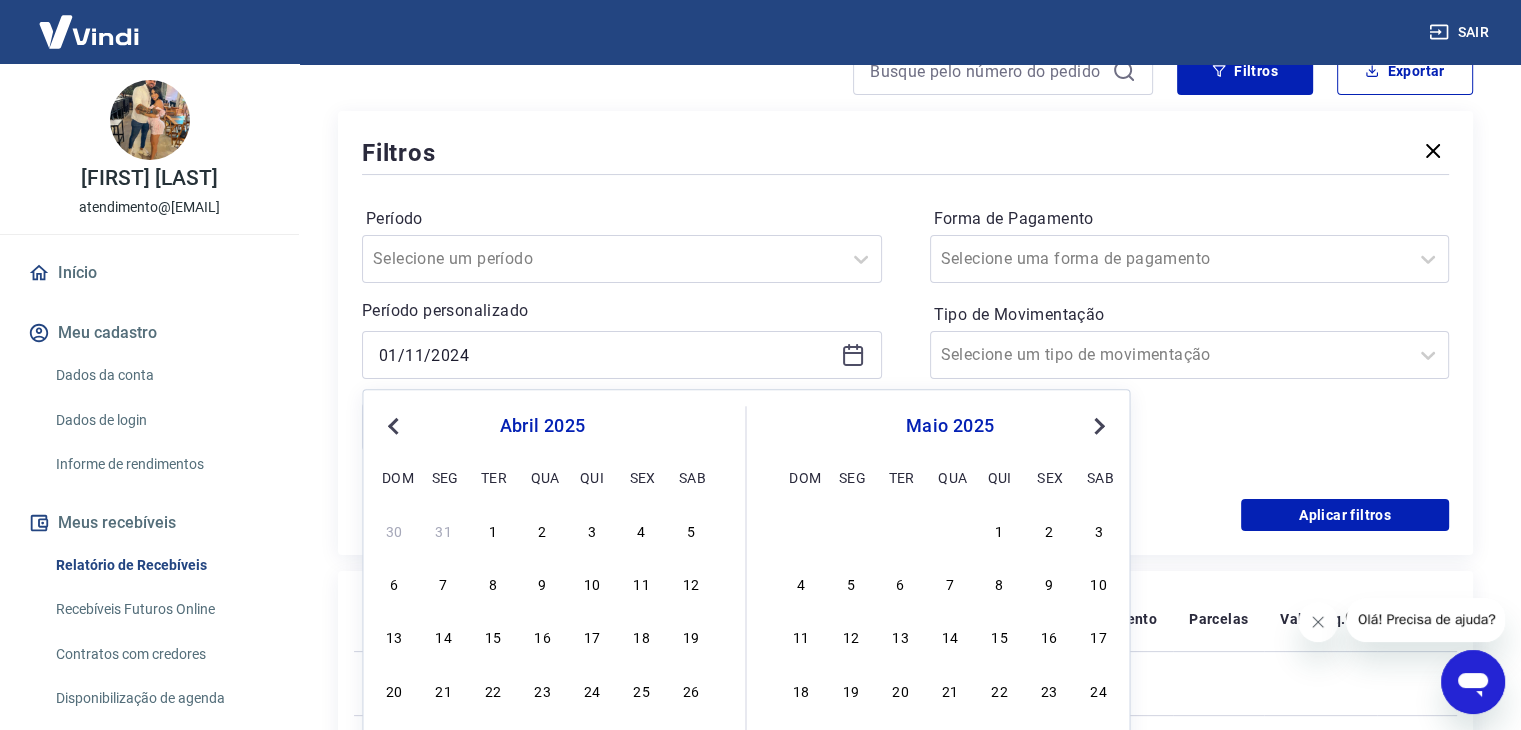 click on "Next Month" at bounding box center [1097, 425] 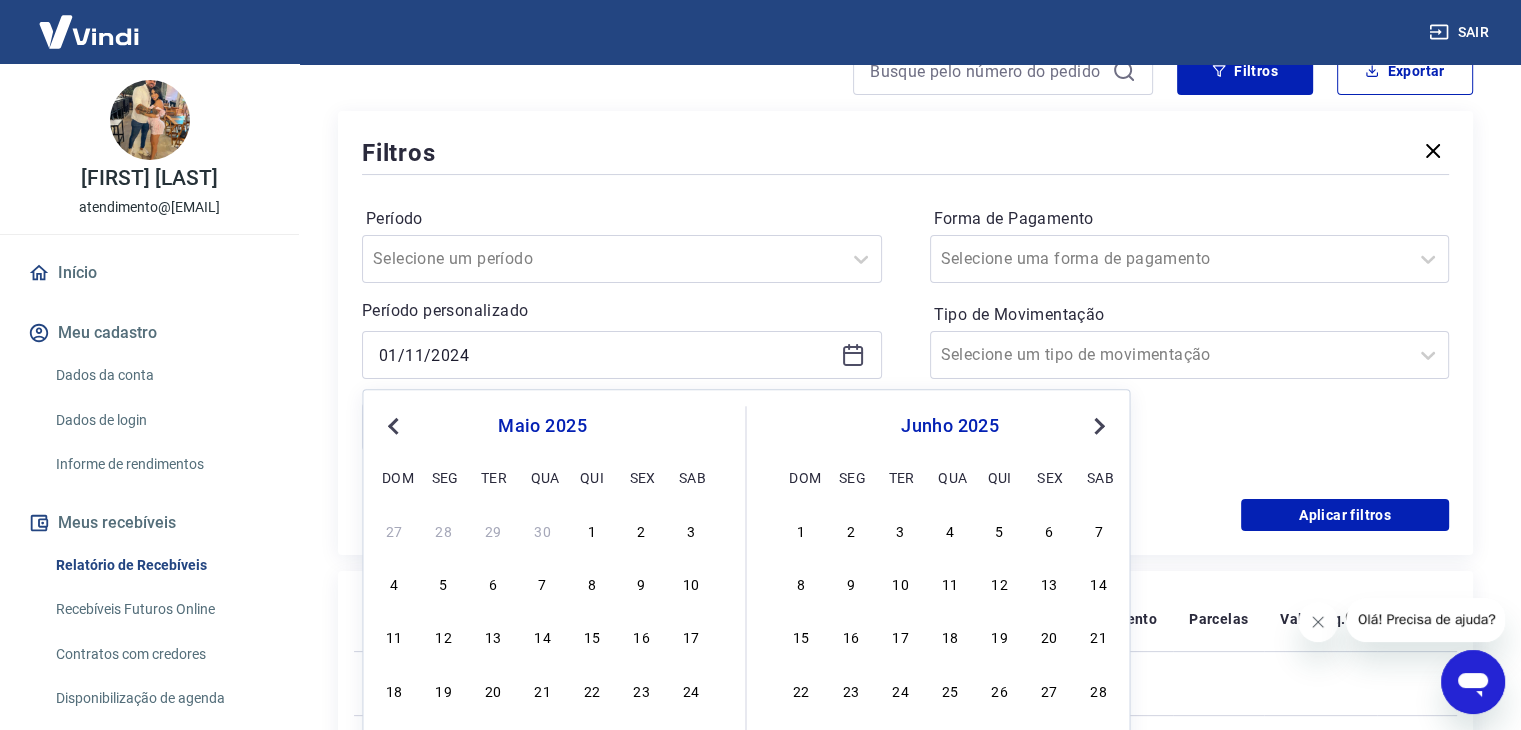 click on "Next Month" at bounding box center [1097, 425] 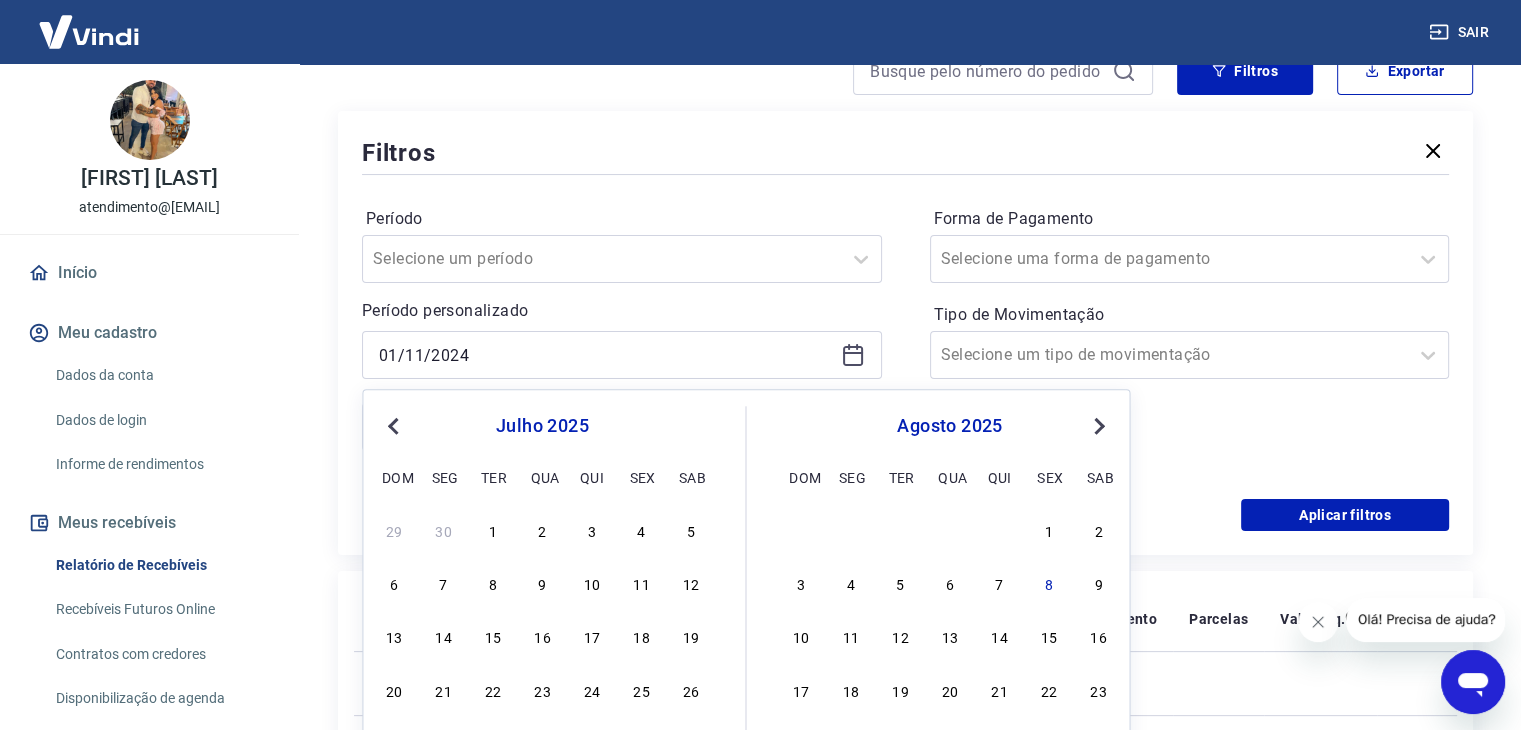 click on "Next Month" at bounding box center (1097, 425) 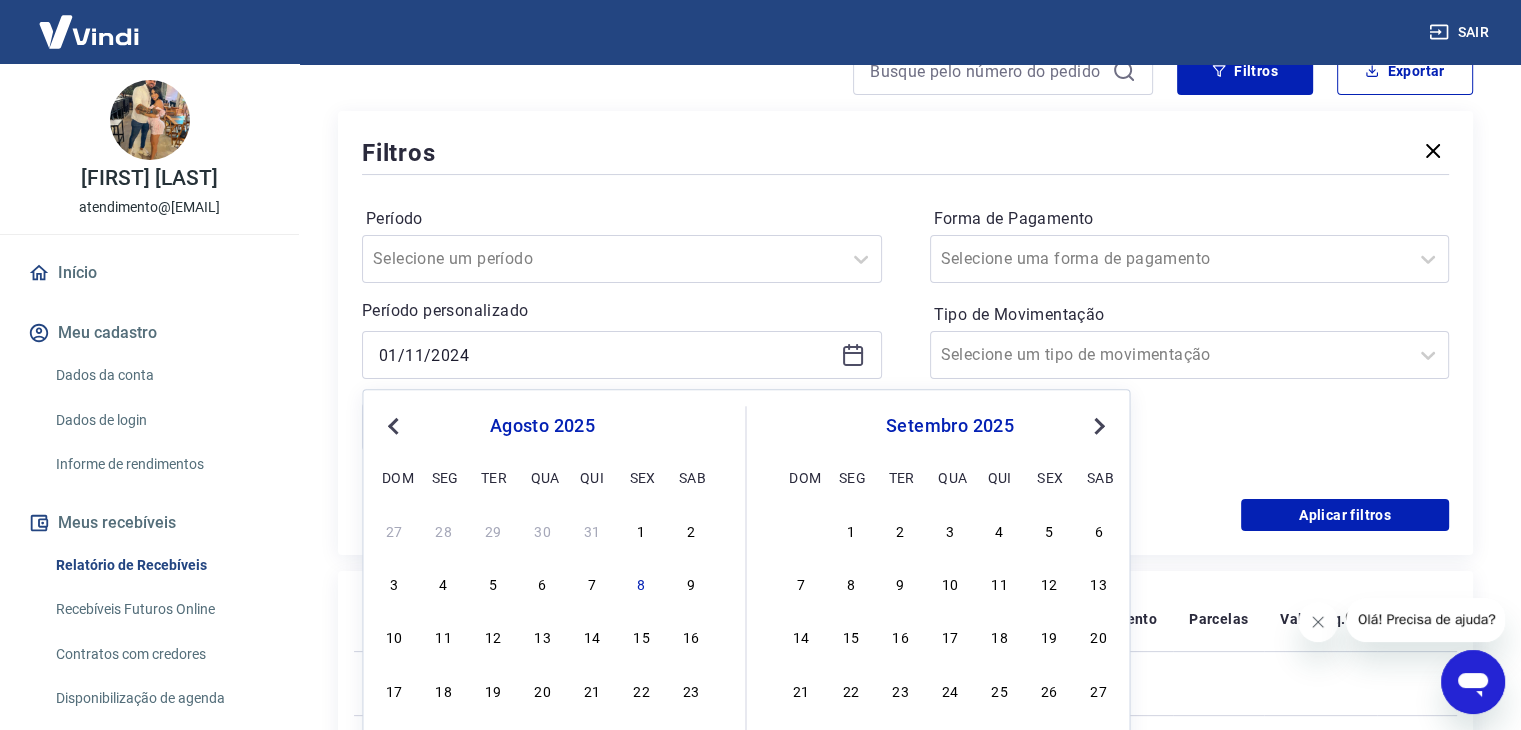 click on "Next Month" at bounding box center (1097, 425) 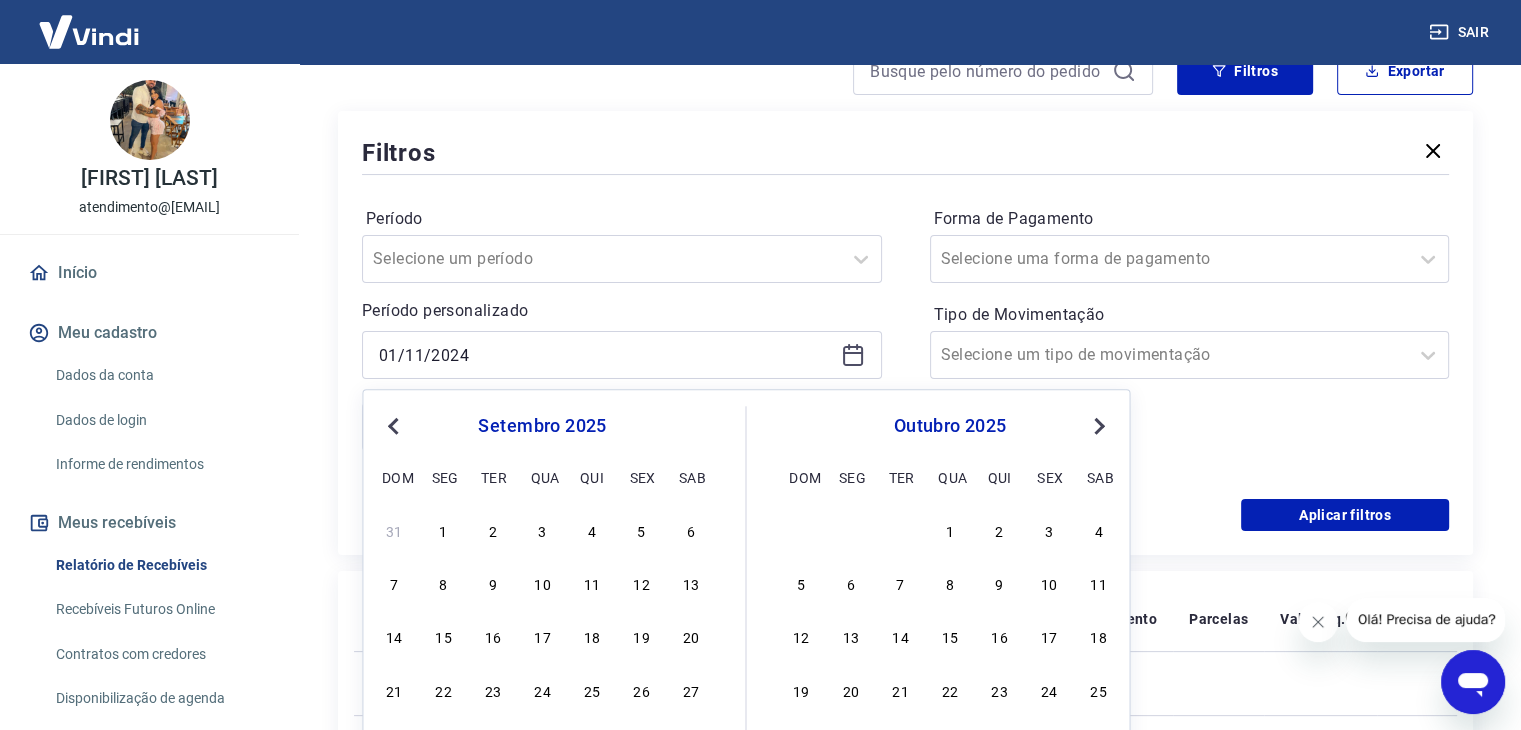click on "Next Month" at bounding box center [1097, 425] 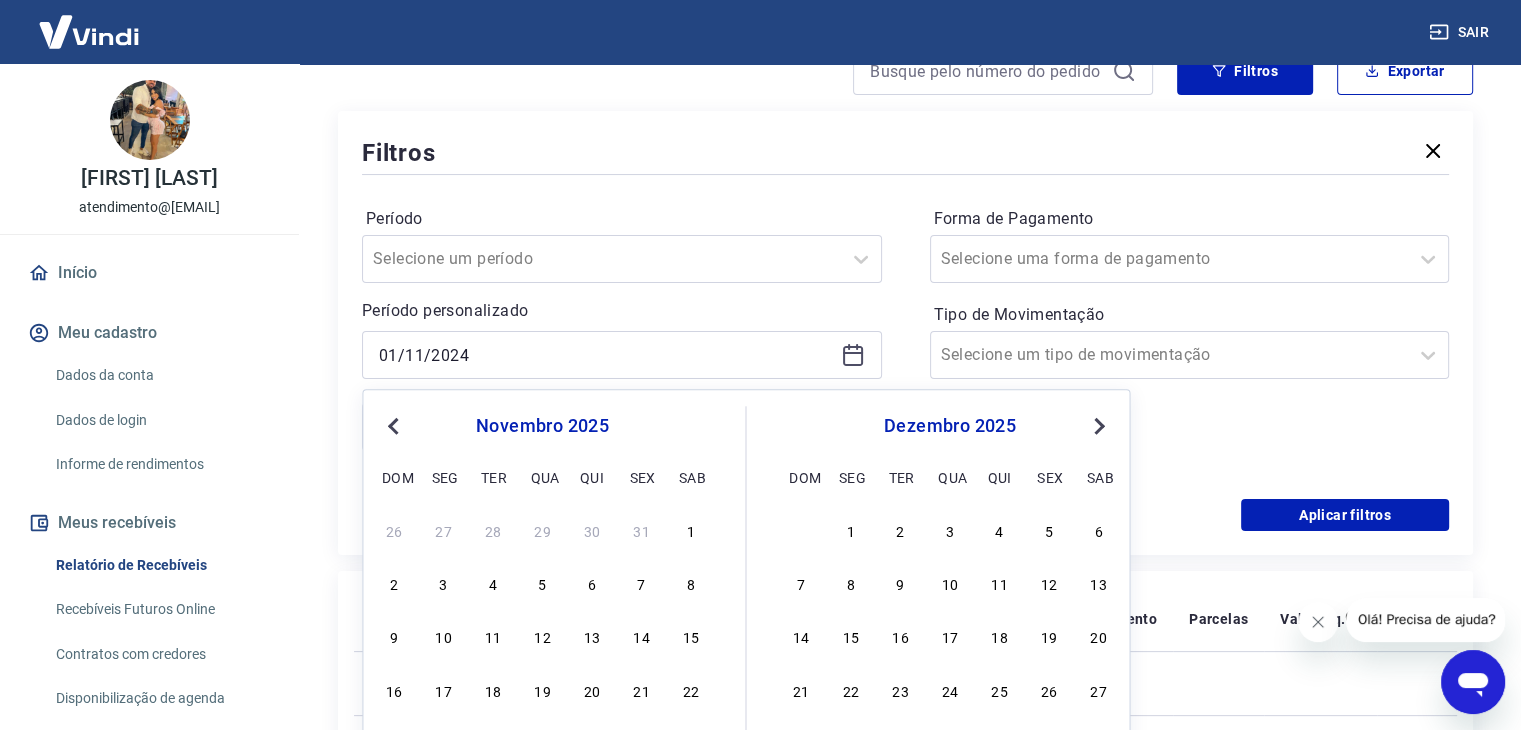 click on "Next Month" at bounding box center (1097, 425) 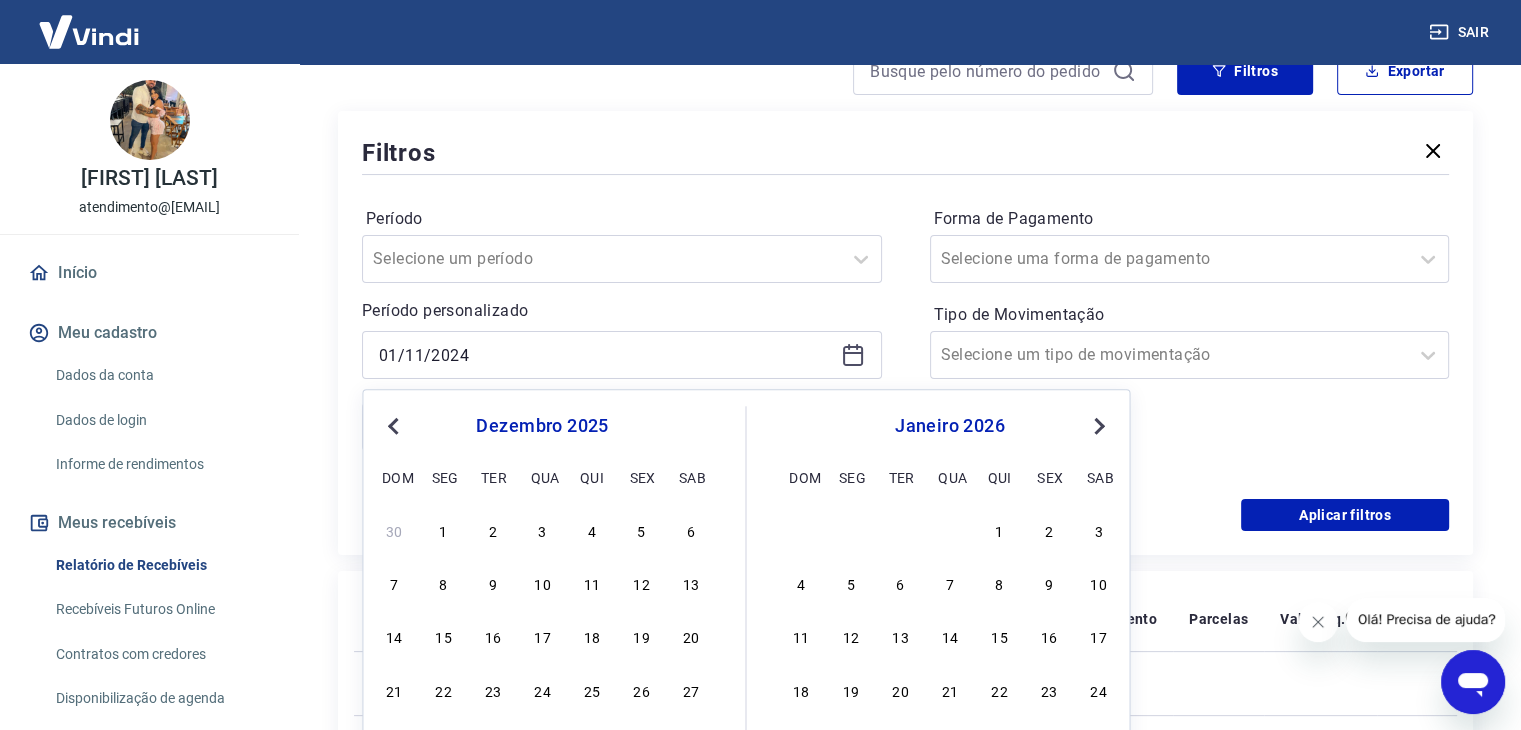 click on "Next Month" at bounding box center (1097, 425) 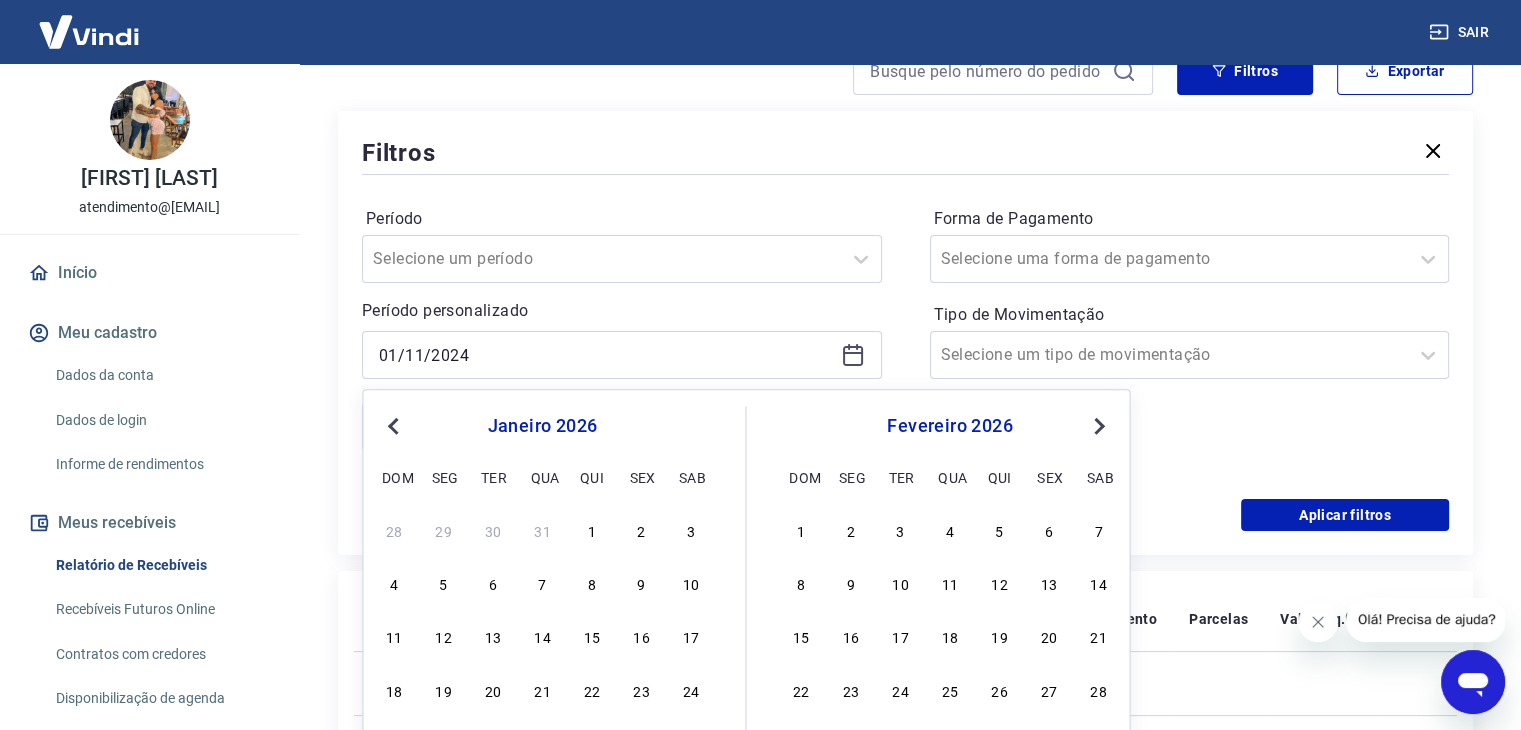 click on "Next Month" at bounding box center (1097, 425) 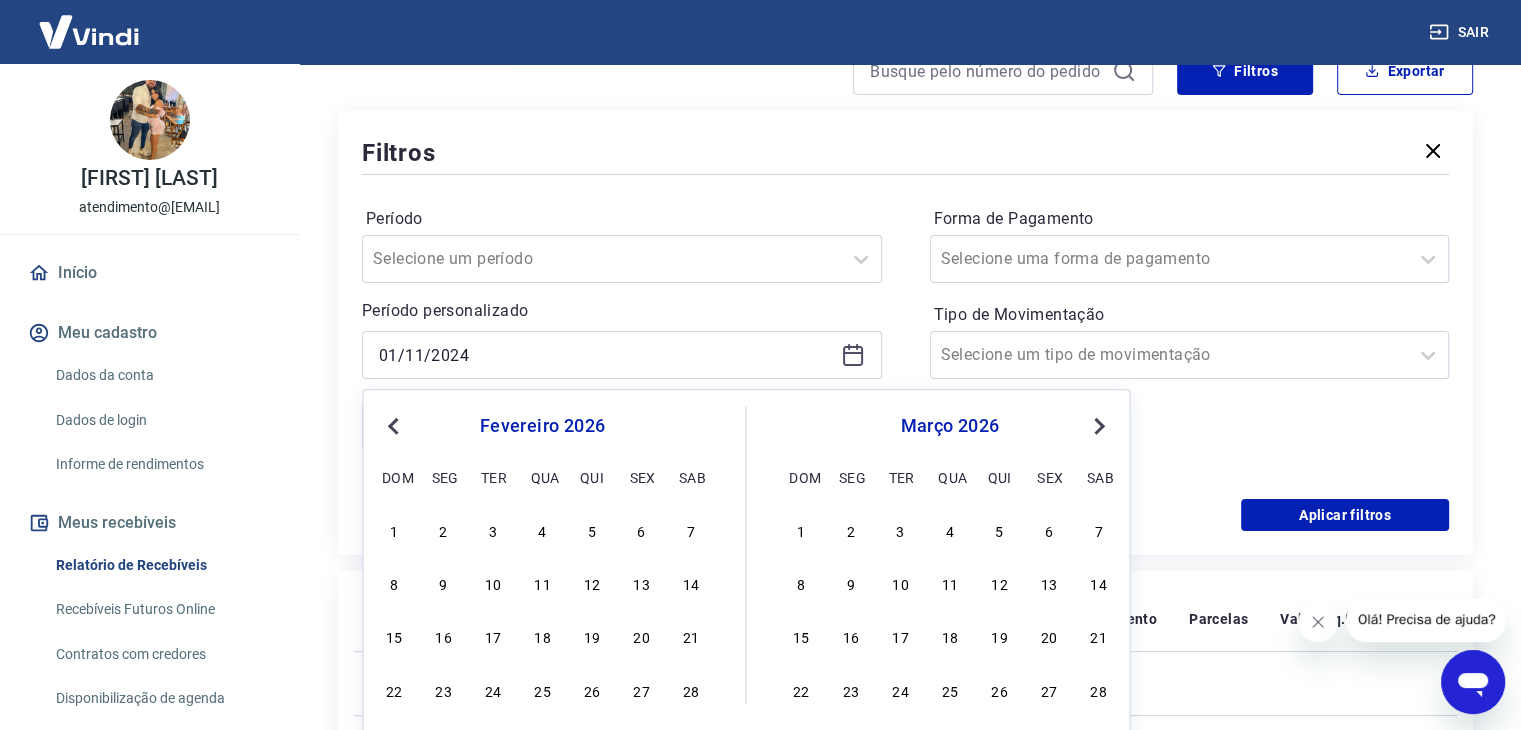 click on "Next Month" at bounding box center [1097, 425] 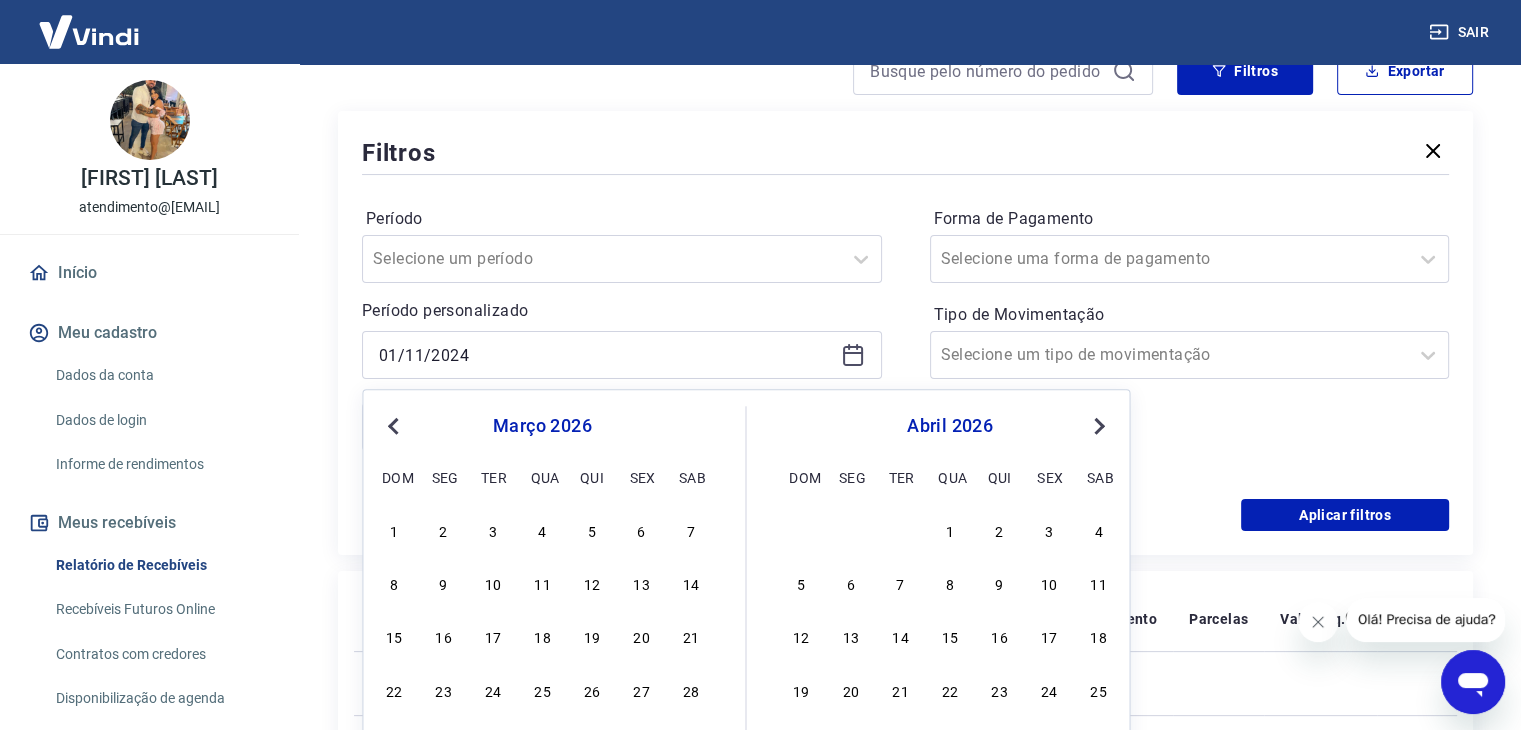 click on "Next Month" at bounding box center [1097, 425] 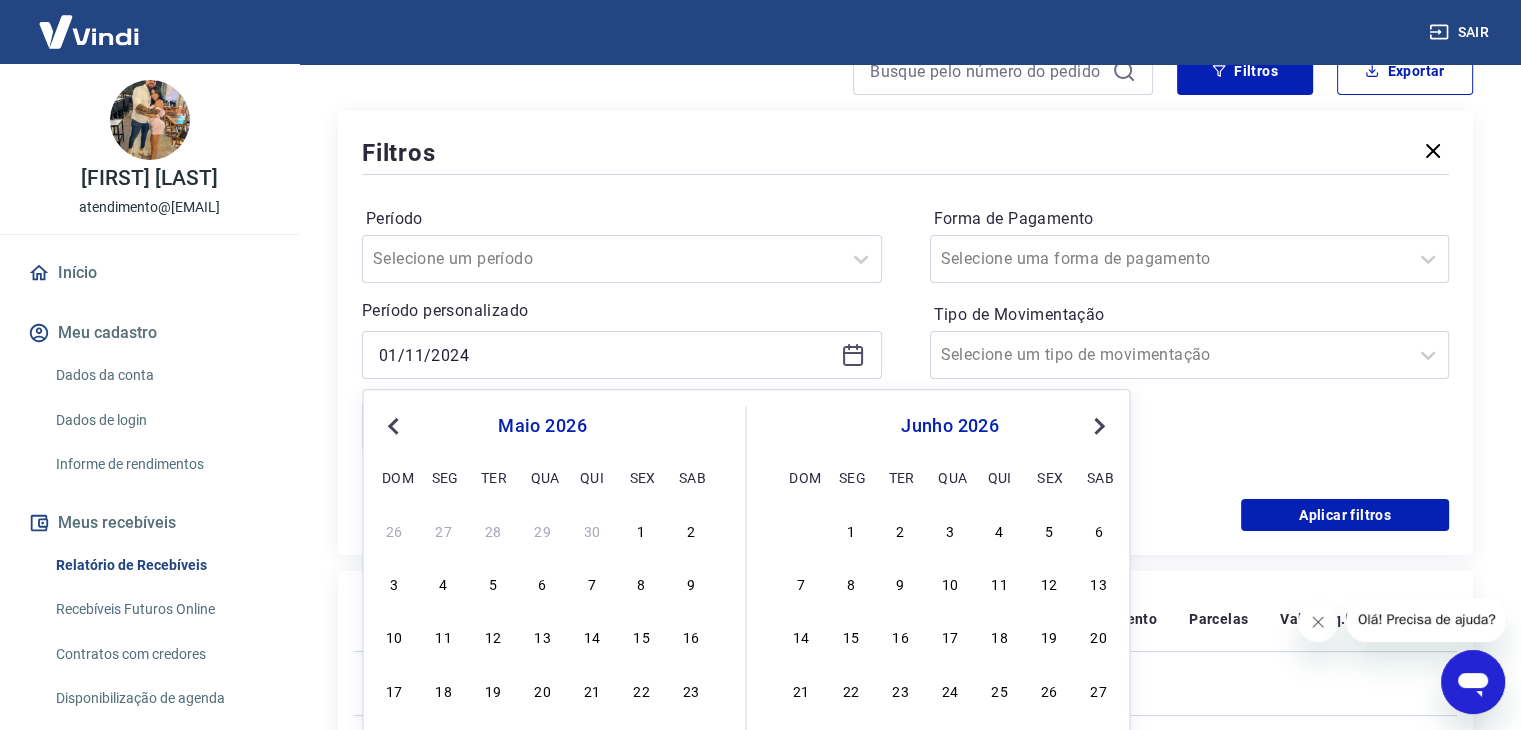 click on "Next Month" at bounding box center (1097, 425) 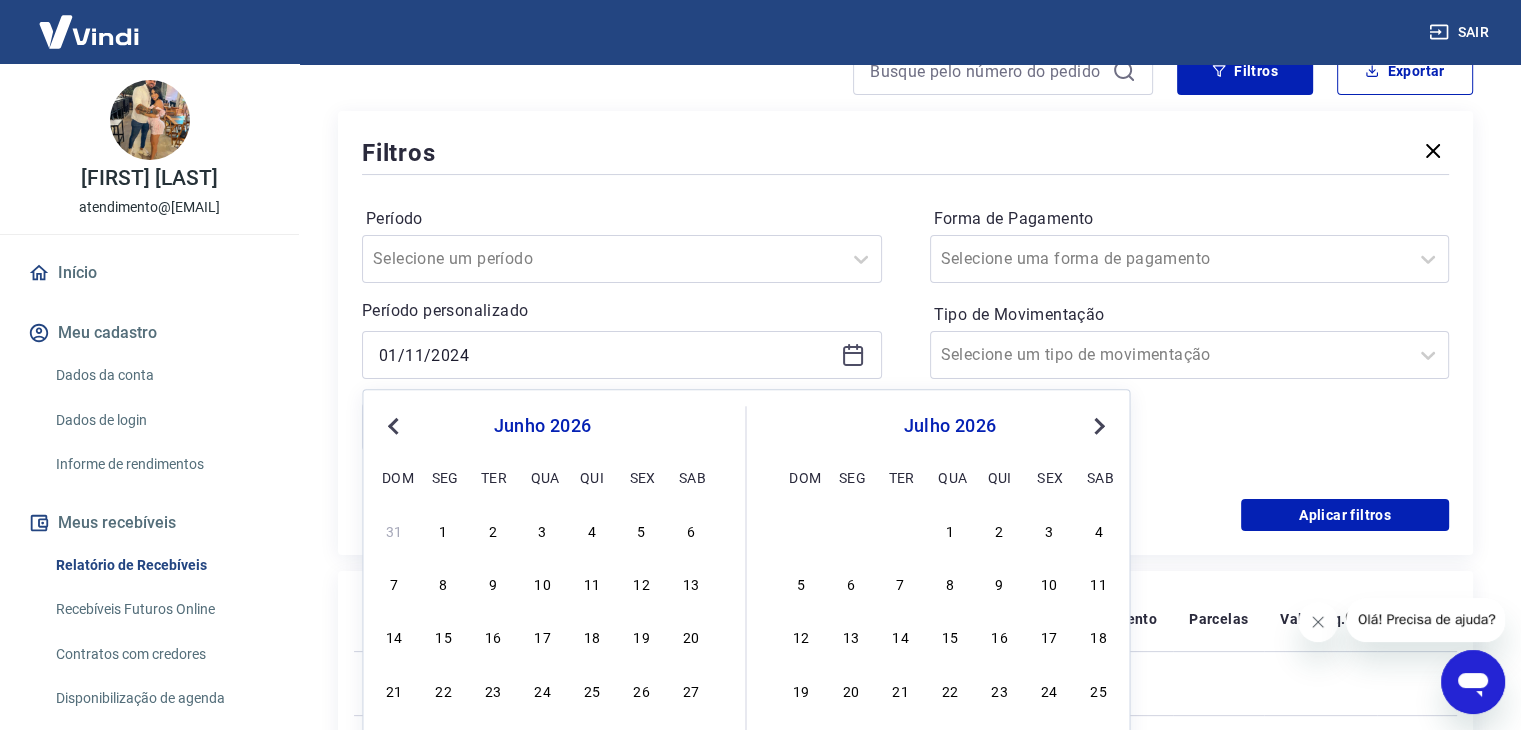 click on "Next Month" at bounding box center [1097, 425] 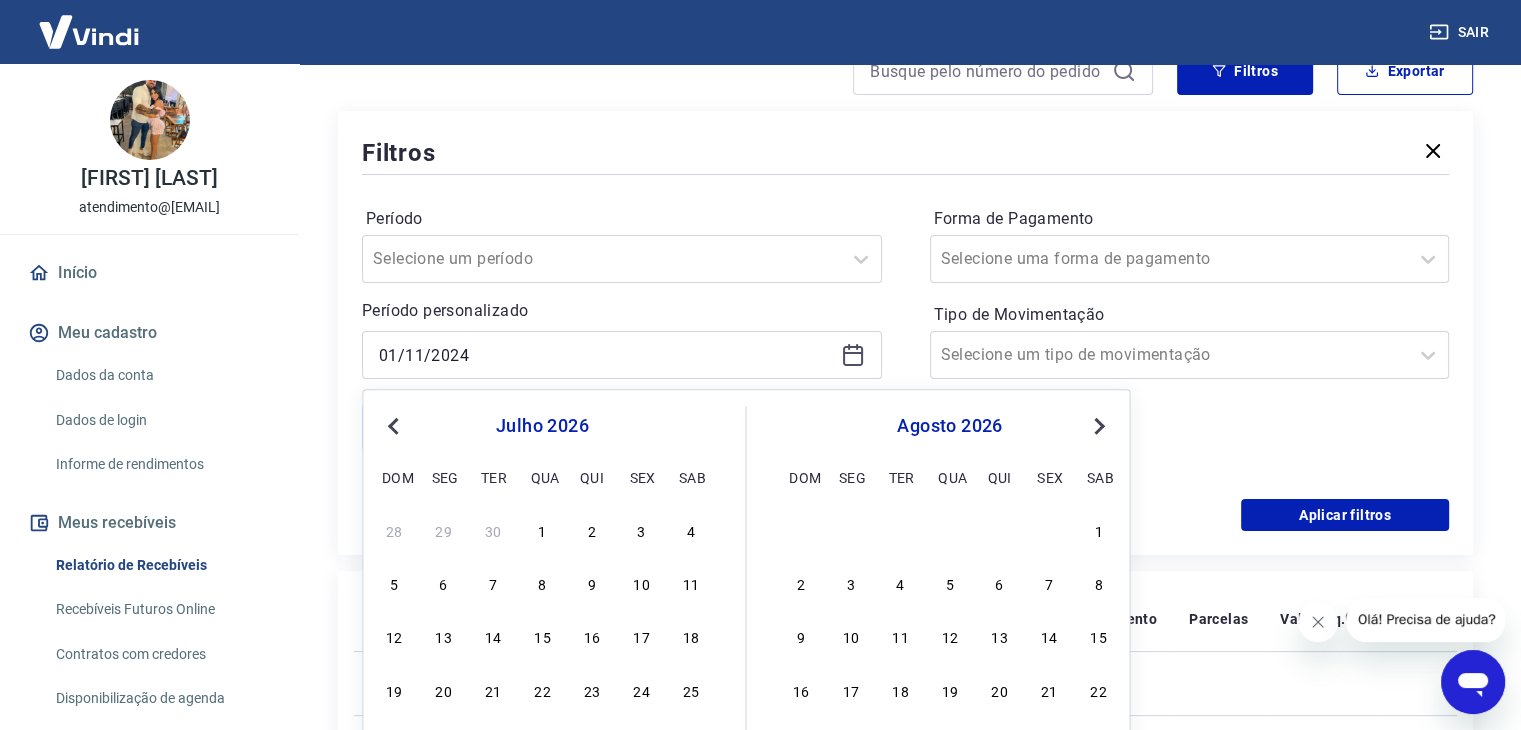 click on "Next Month" at bounding box center [1097, 425] 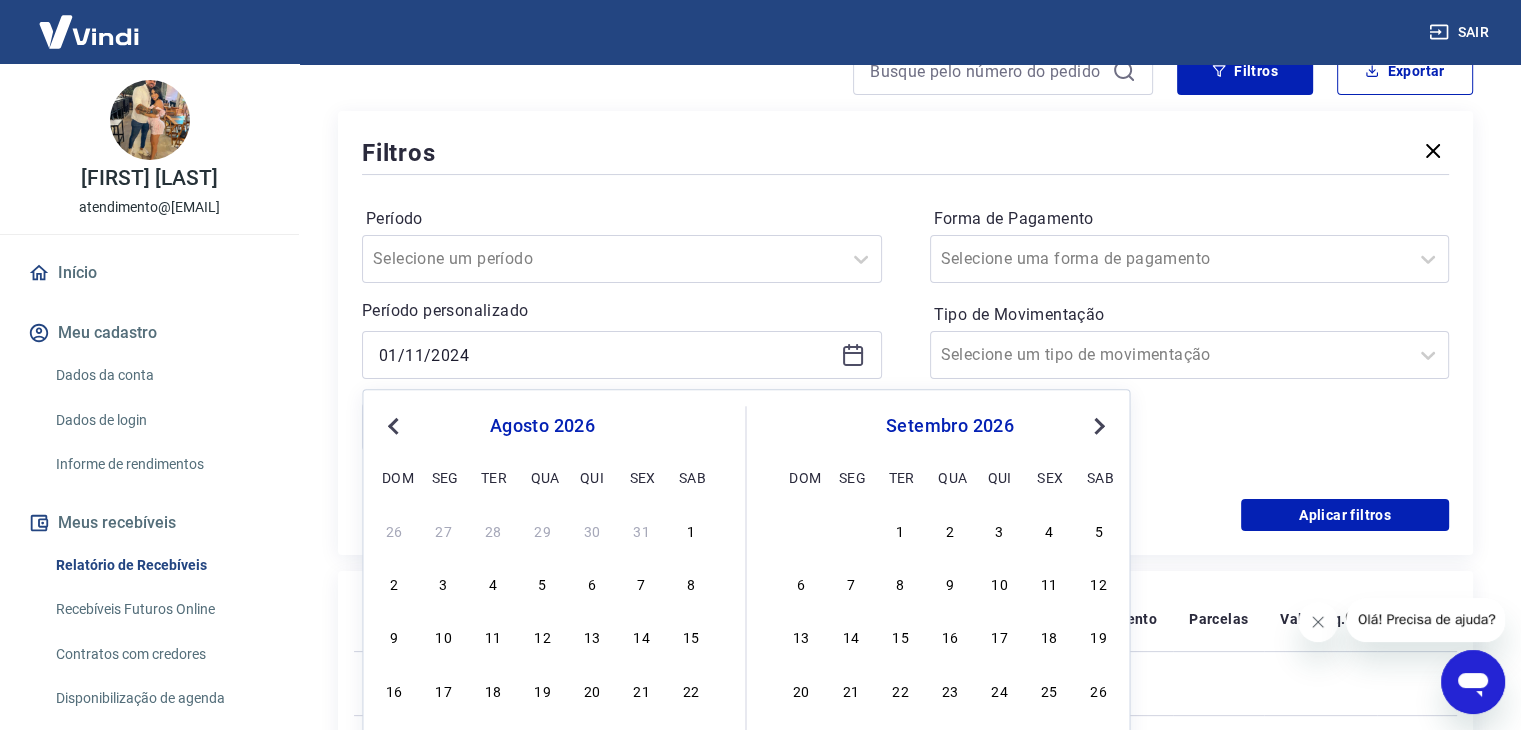 click on "Next Month" at bounding box center (1097, 425) 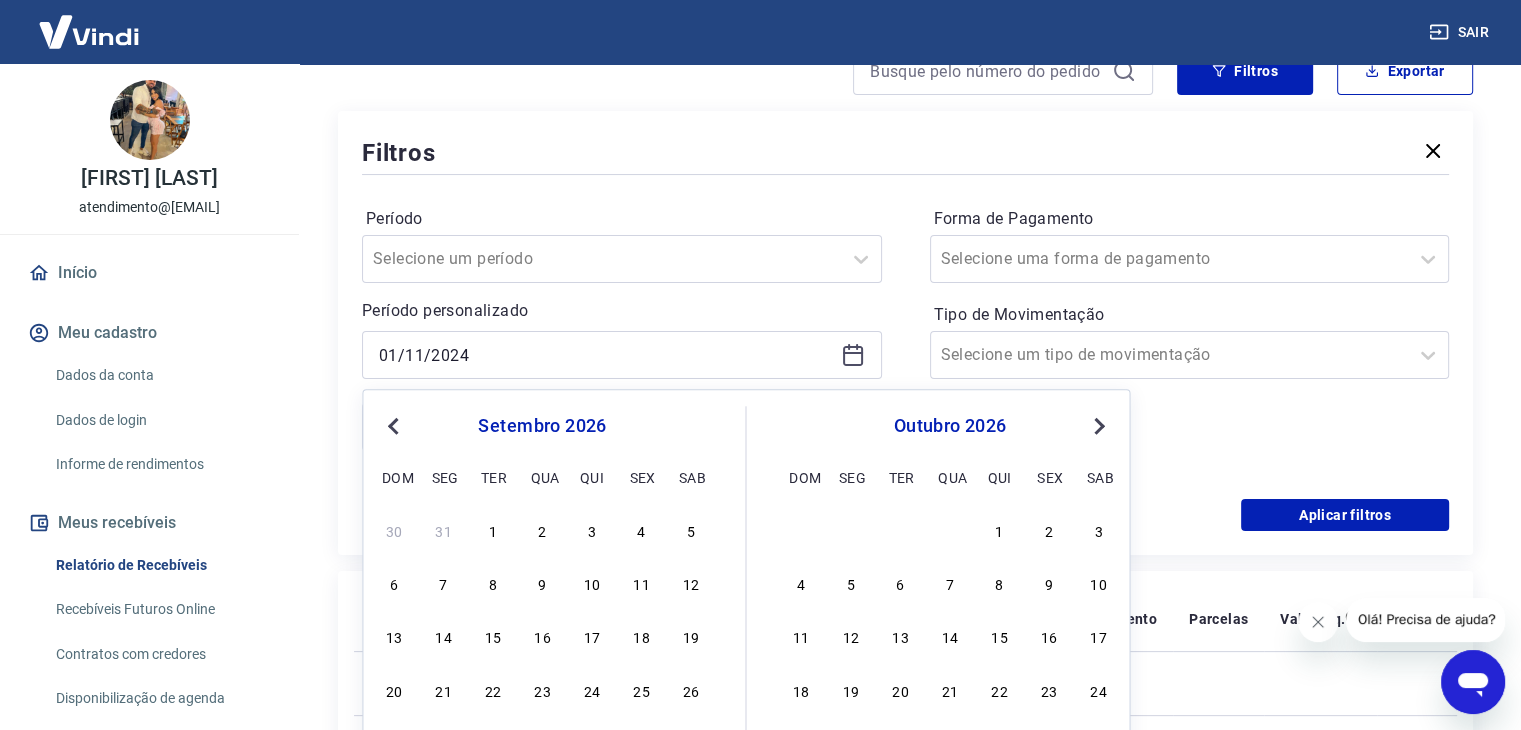 click on "Previous Month" at bounding box center (395, 425) 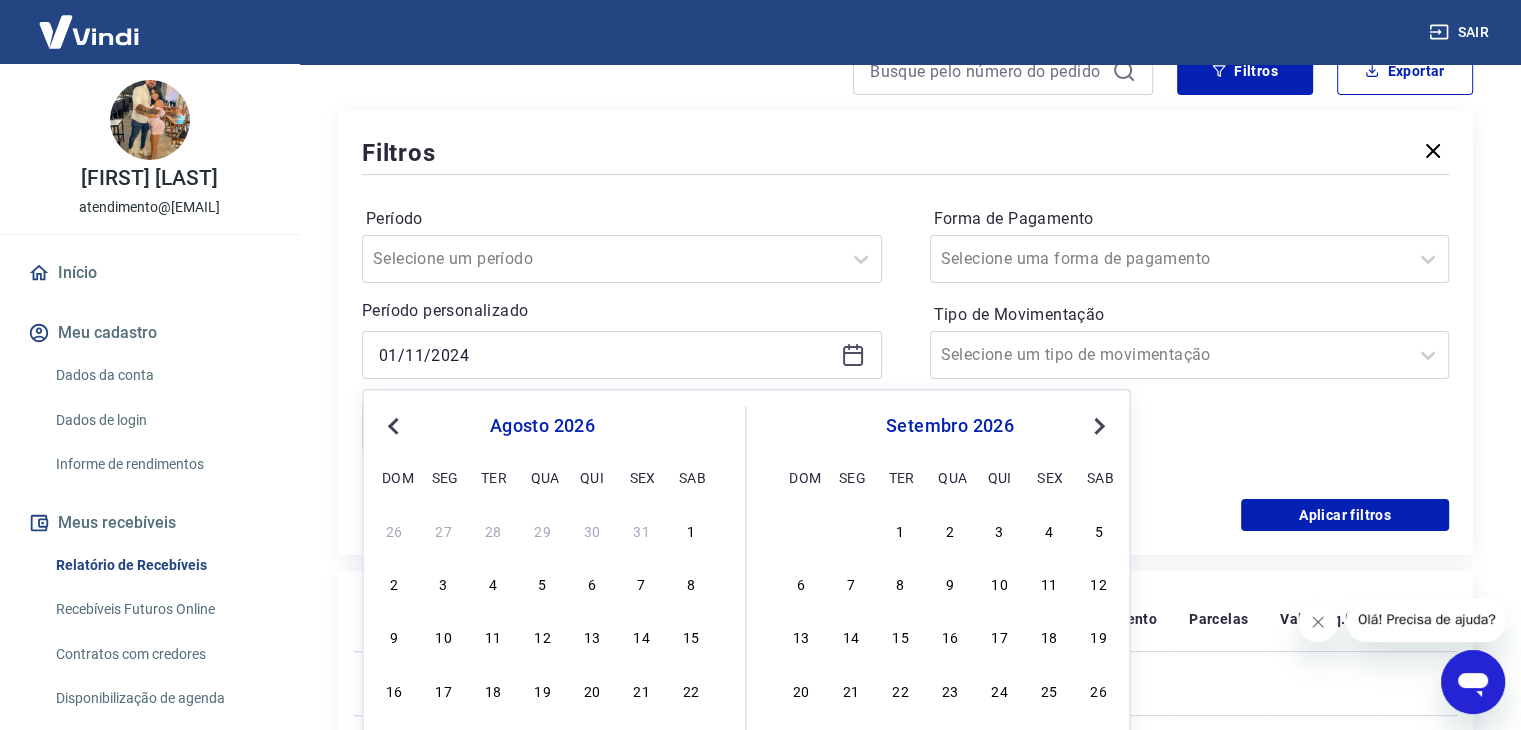click on "Previous Month" at bounding box center [395, 425] 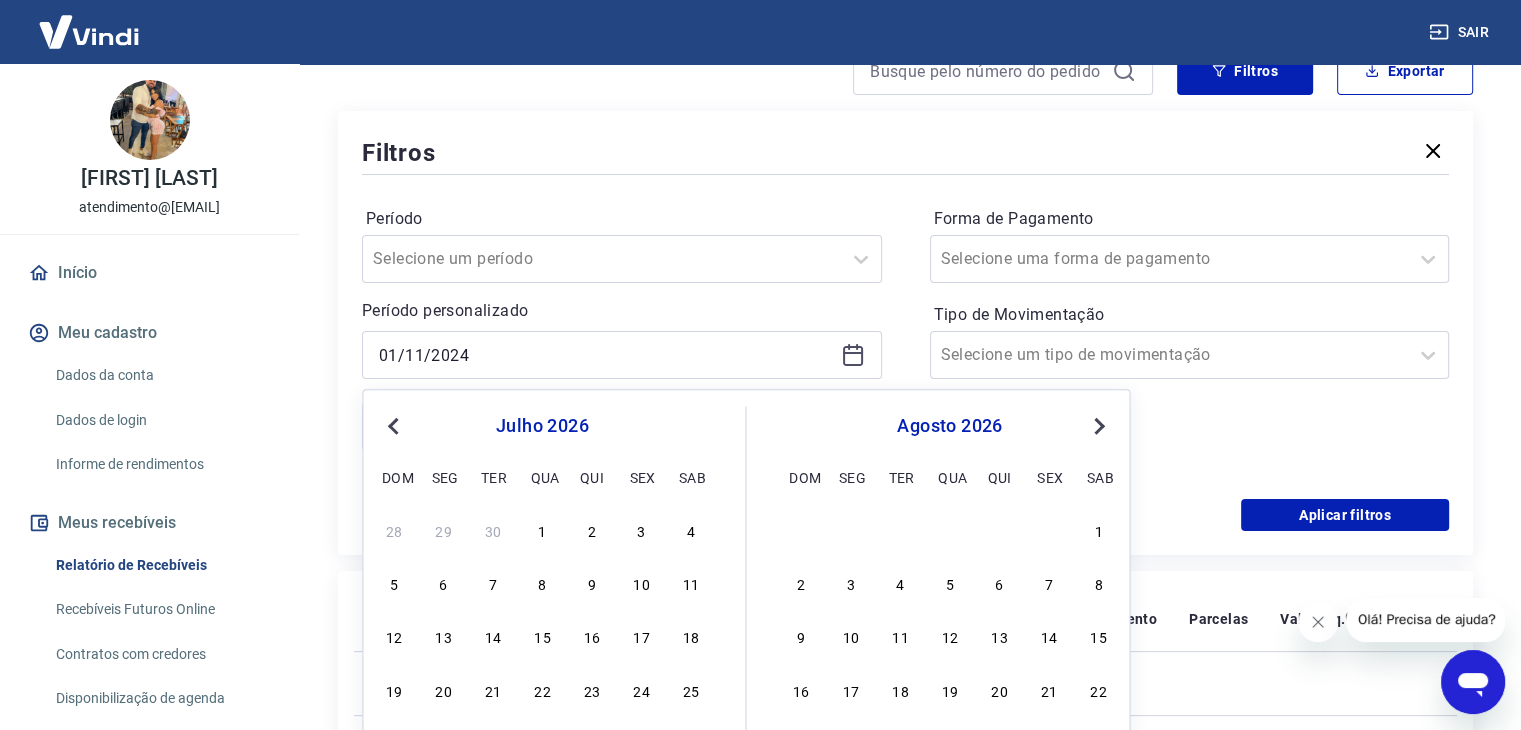 click on "Previous Month" at bounding box center (395, 425) 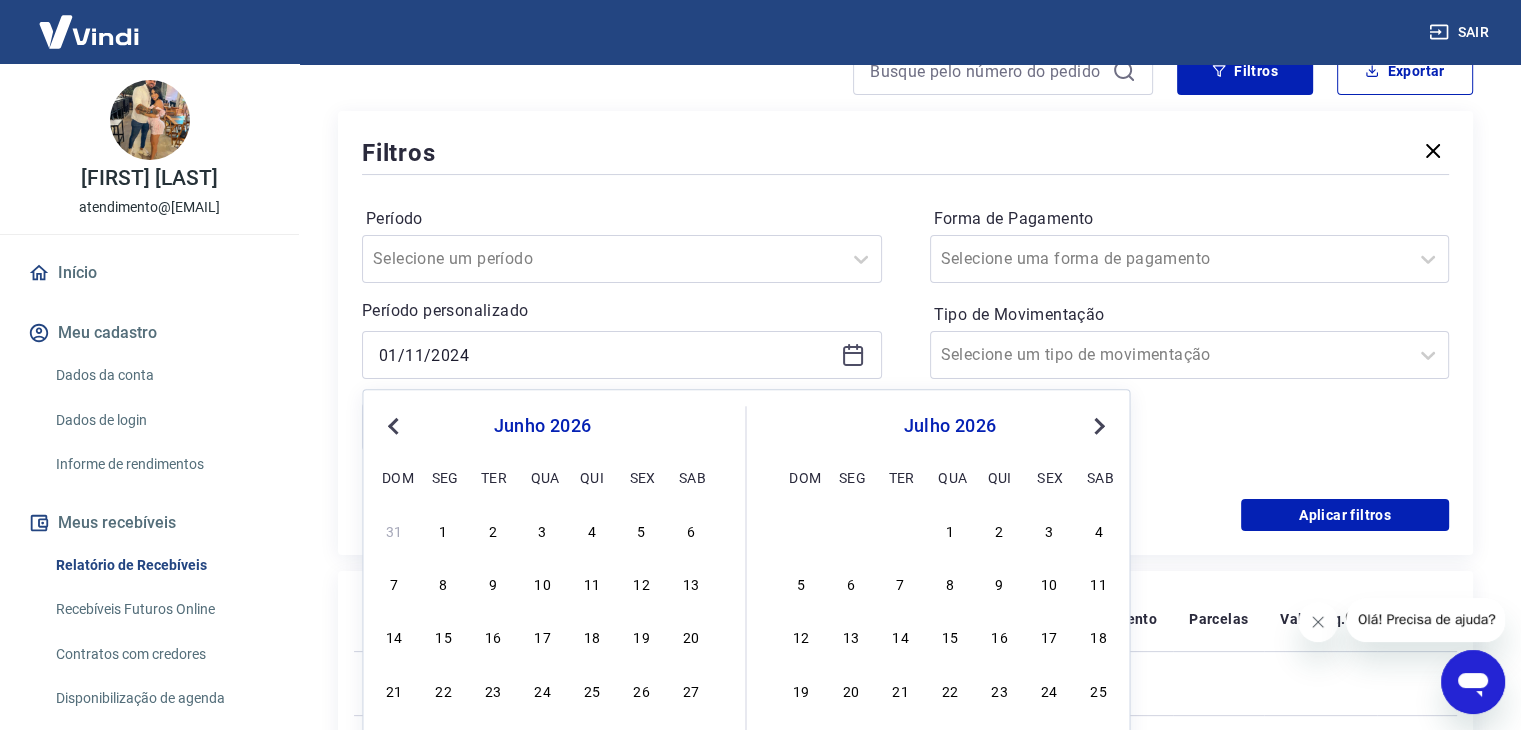 click on "Previous Month" at bounding box center (395, 425) 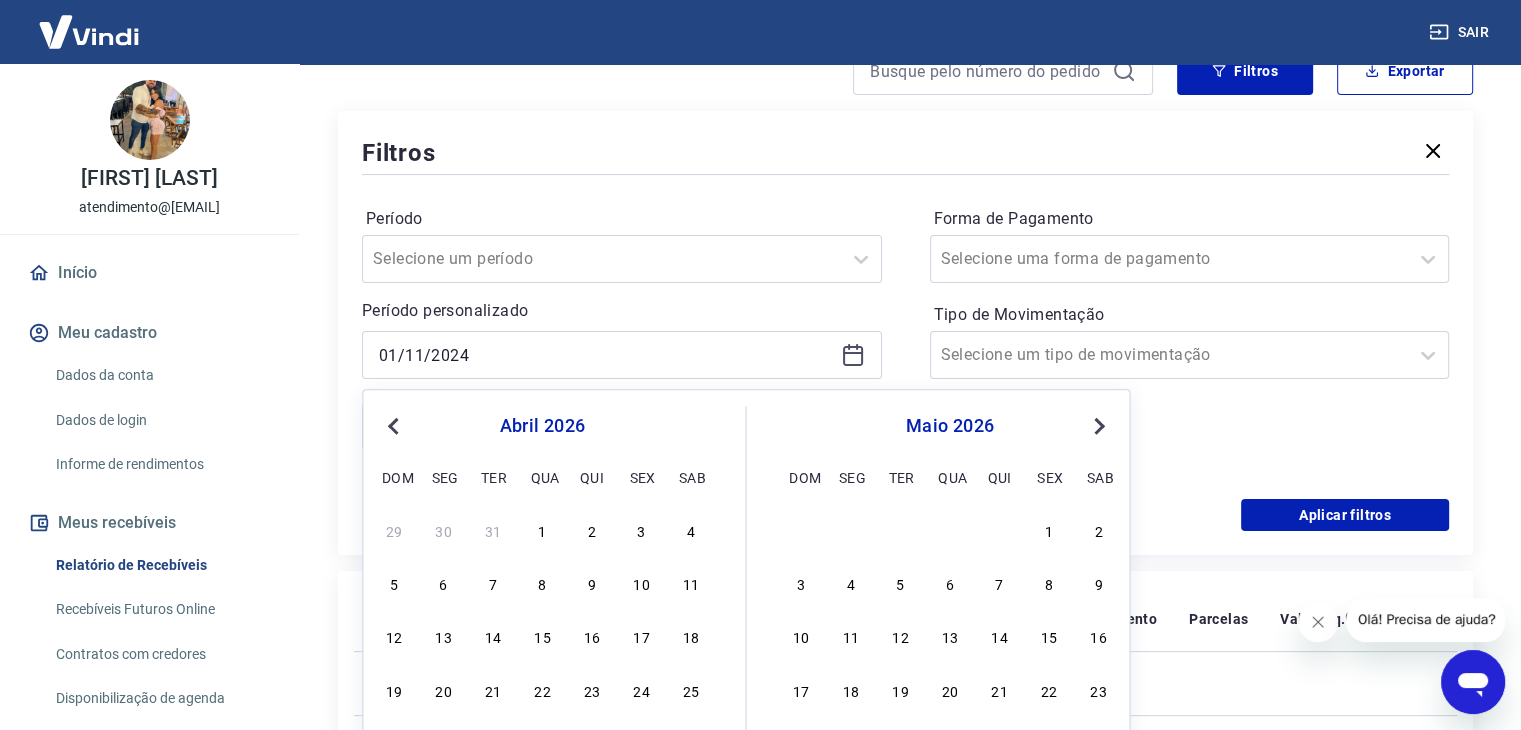 click on "Previous Month" at bounding box center (395, 425) 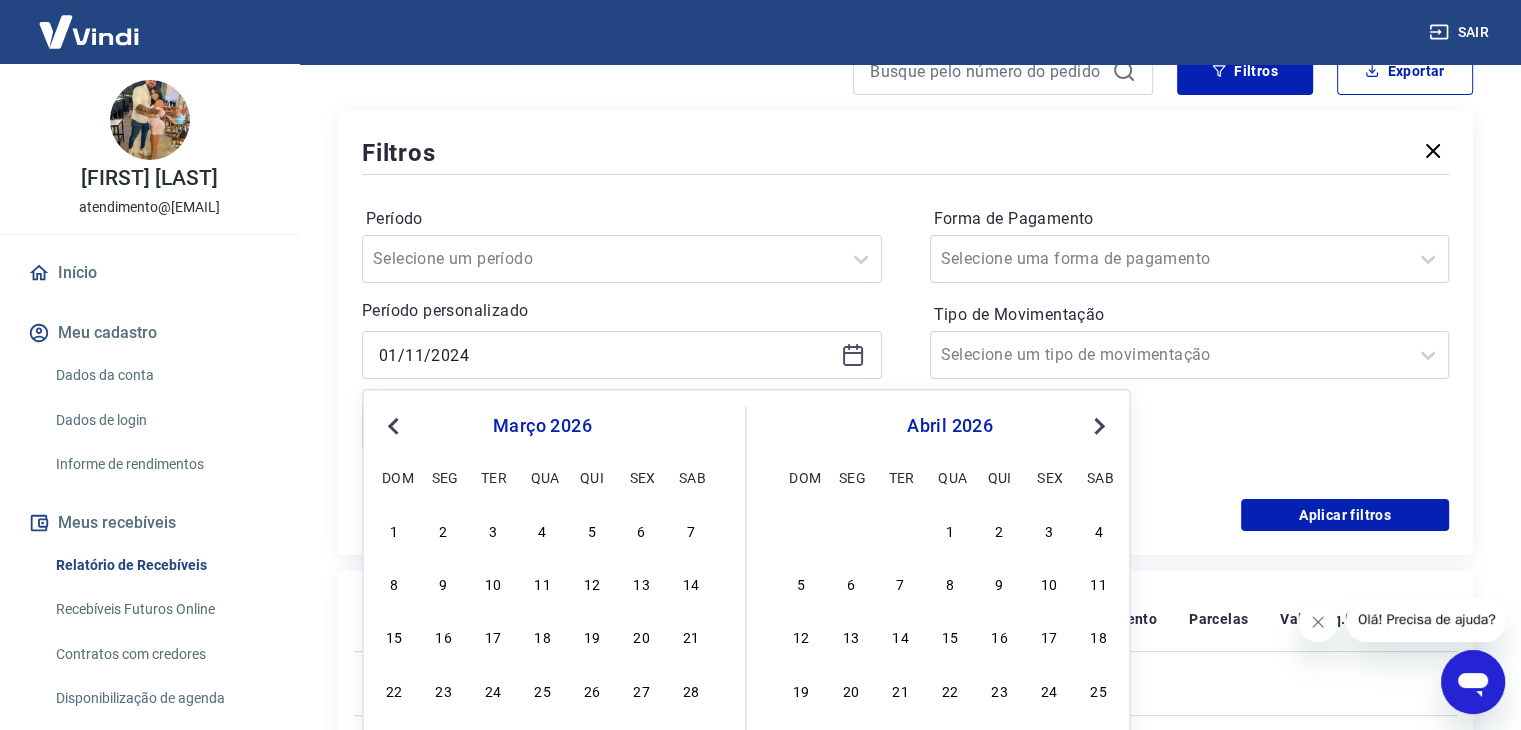 click on "Next Month" at bounding box center [1099, 426] 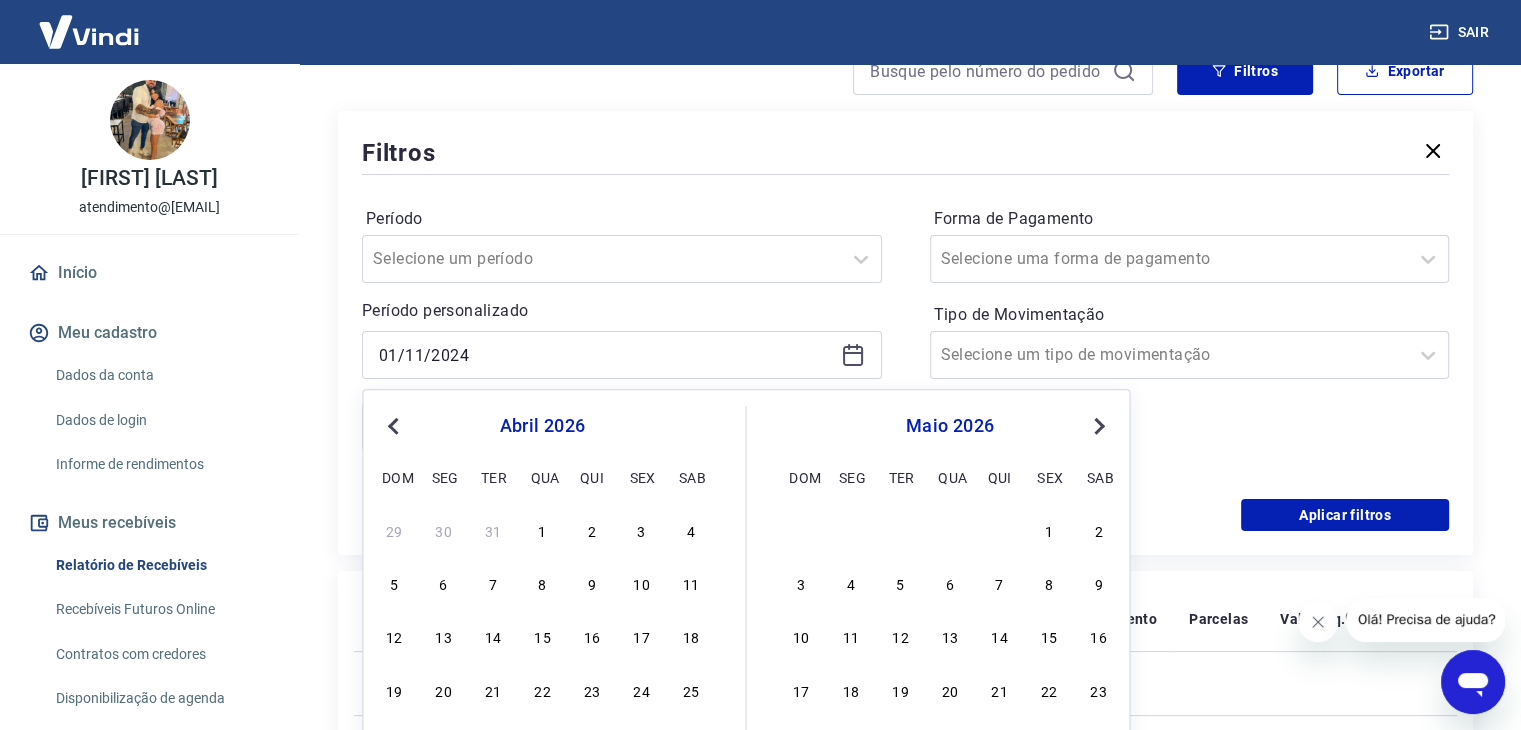 click on "Next Month" at bounding box center (1097, 425) 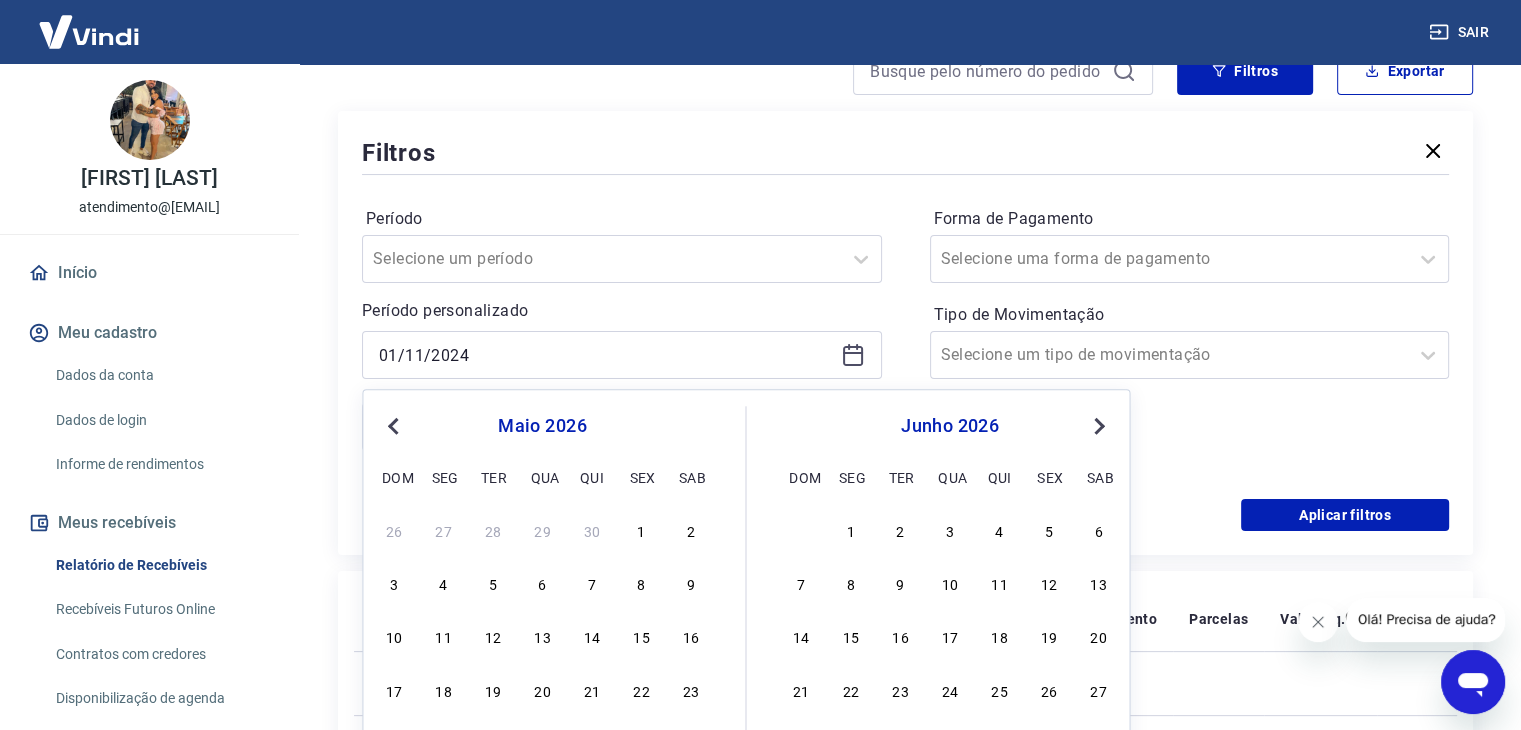 click on "Next Month" at bounding box center [1097, 425] 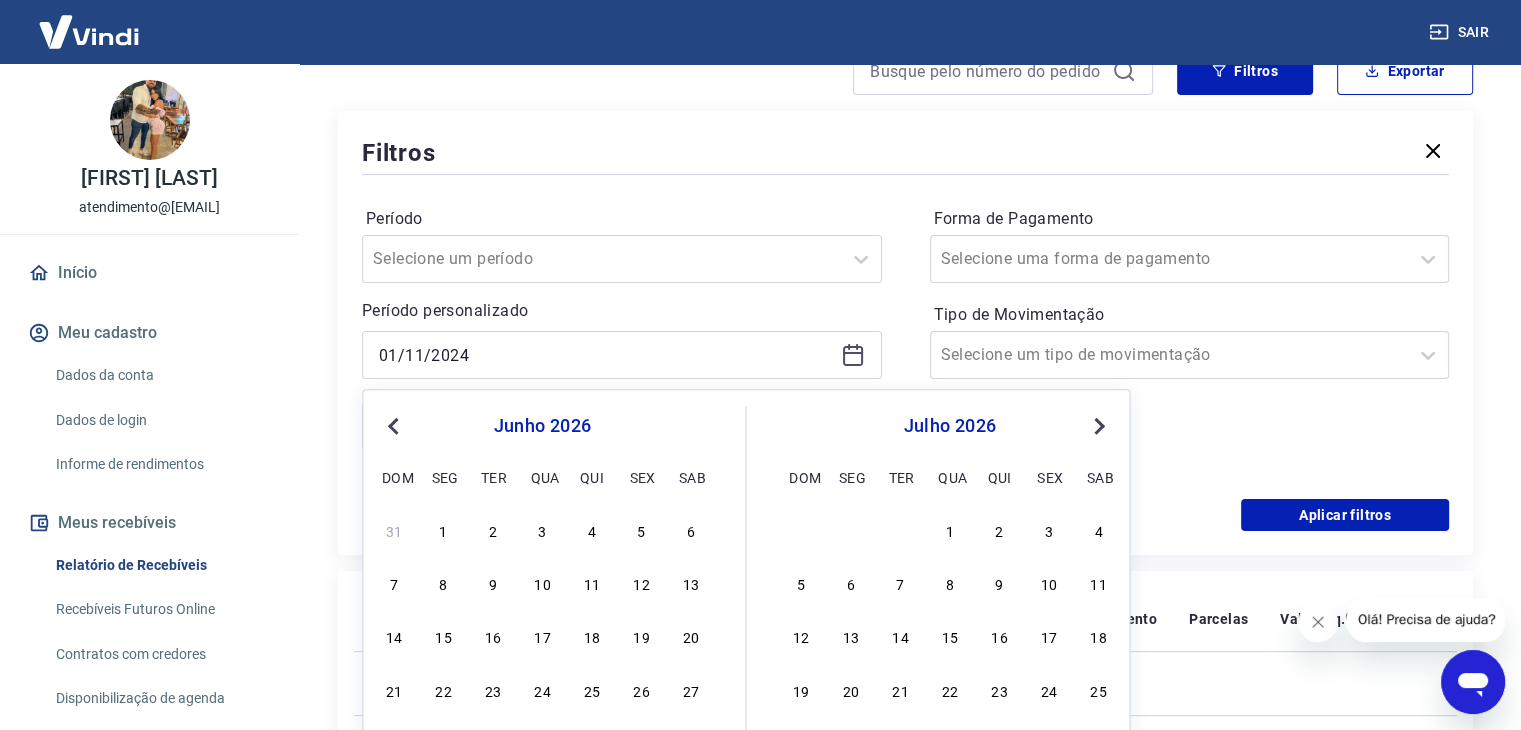 click on "Next Month" at bounding box center [1097, 425] 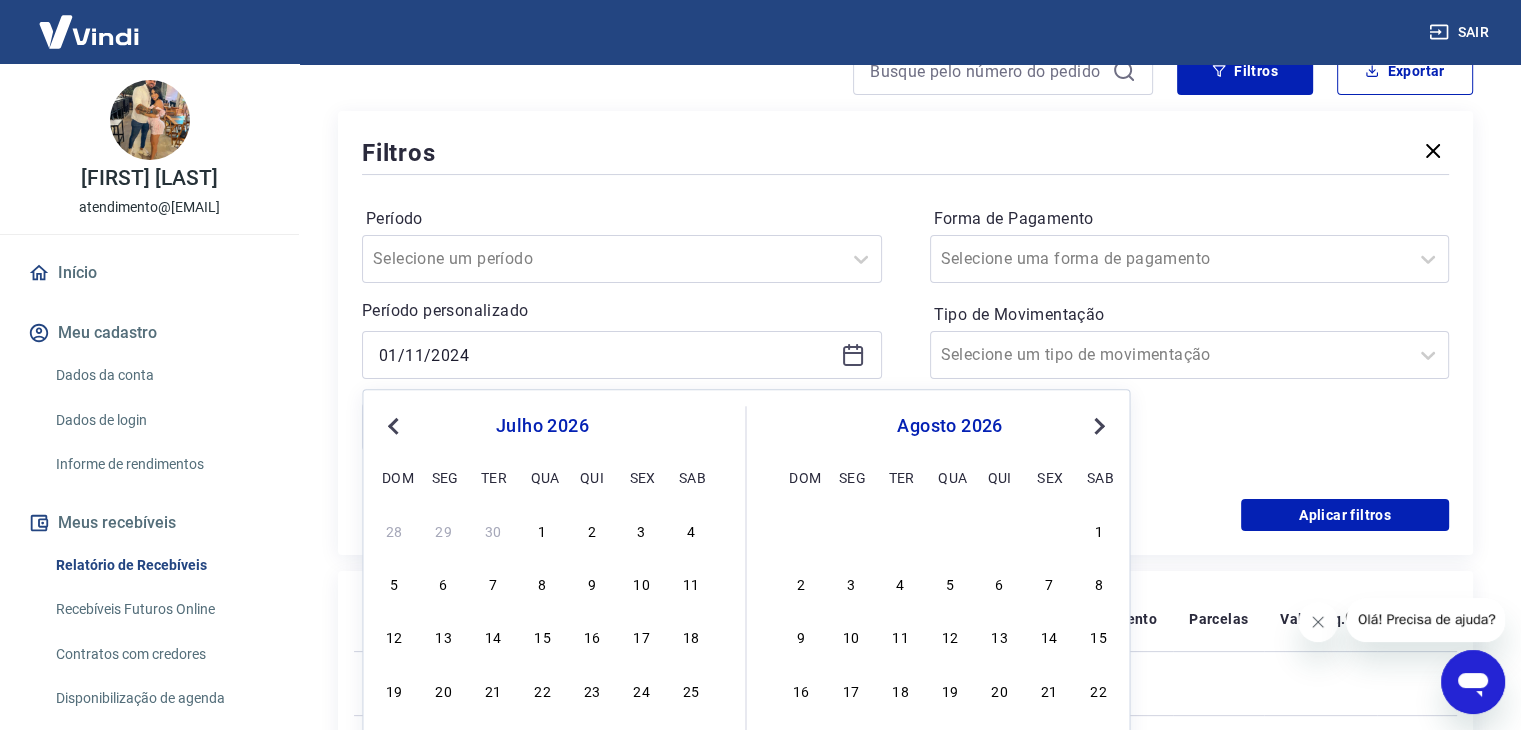 click on "Next Month" at bounding box center (1097, 425) 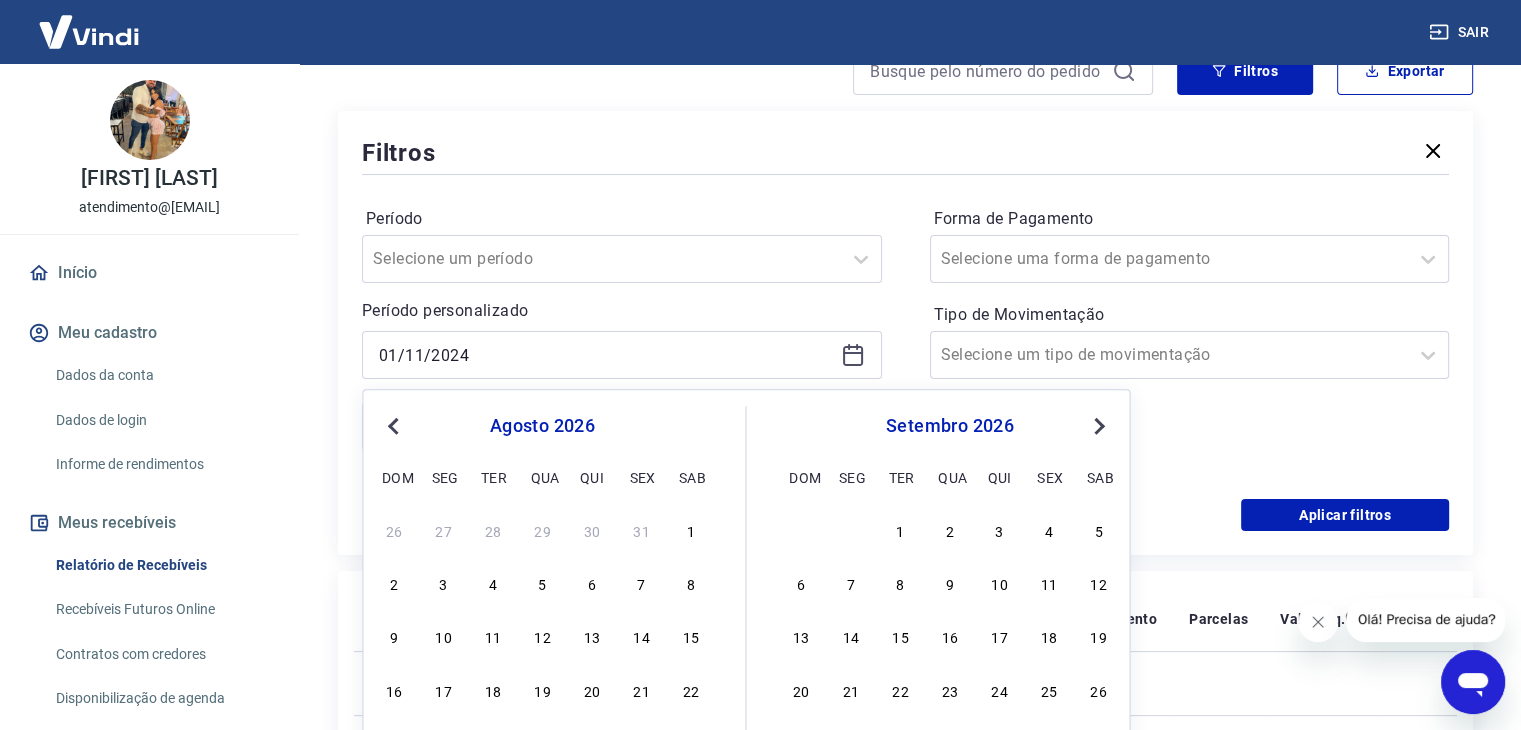 click on "Next Month" at bounding box center (1097, 425) 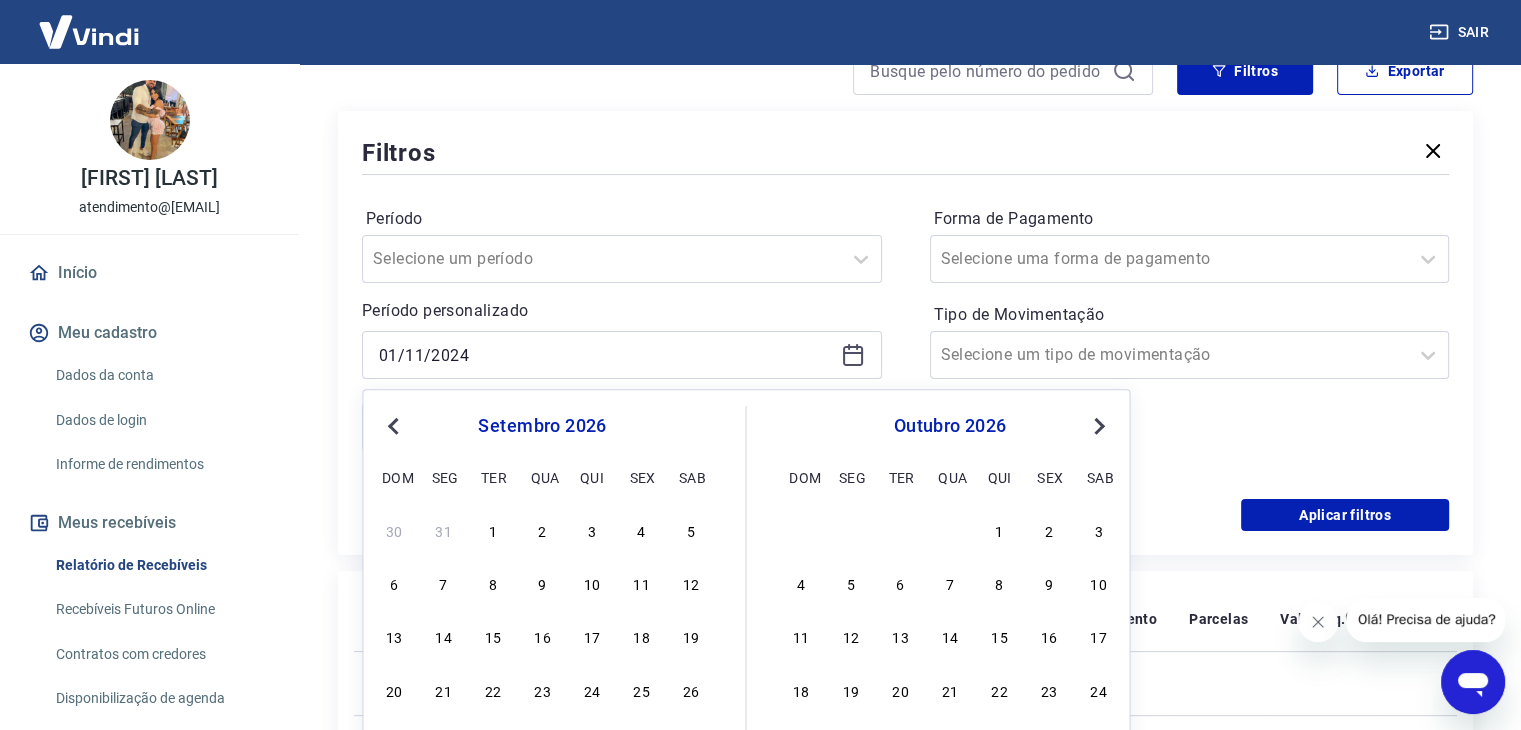 click on "Previous Month" at bounding box center [393, 426] 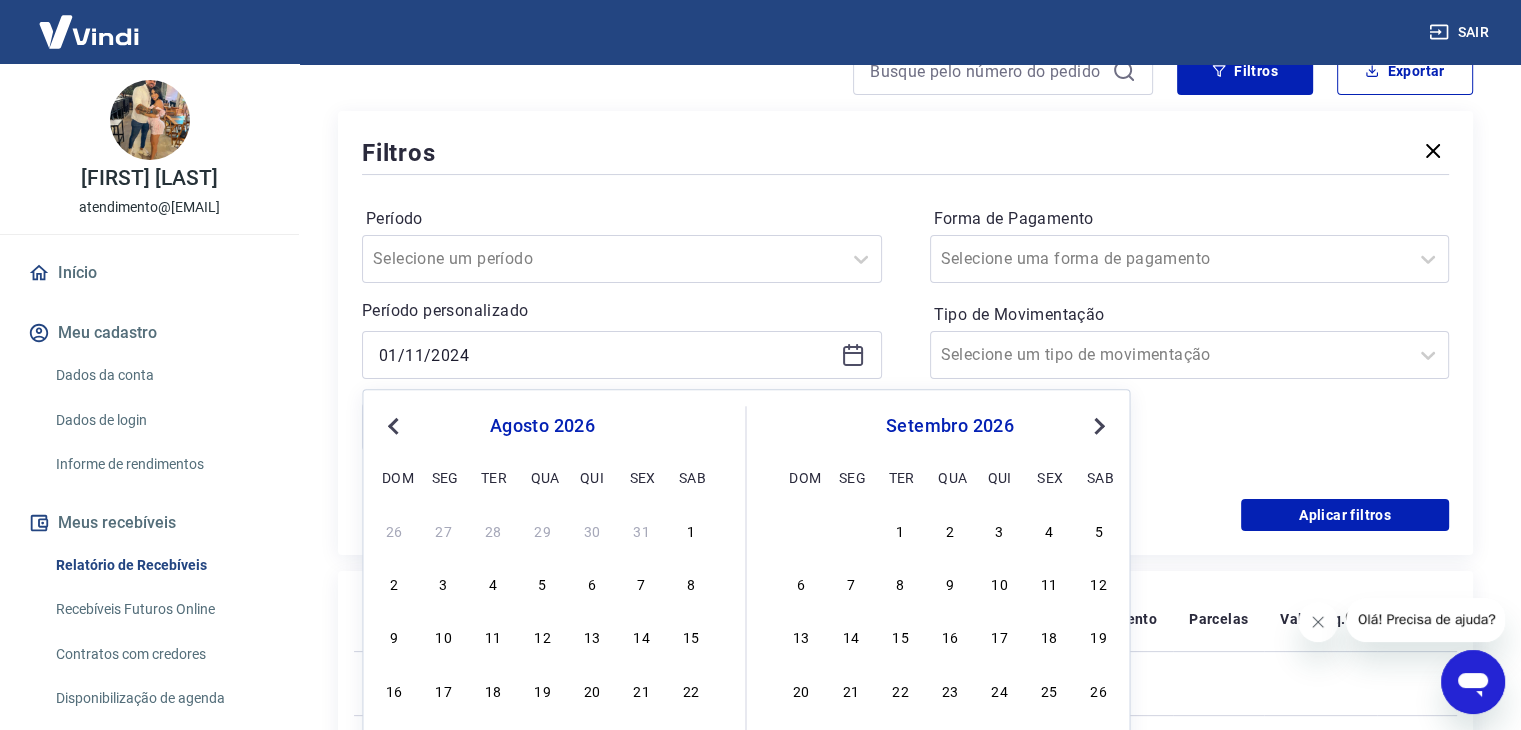 click on "Previous Month" at bounding box center (393, 426) 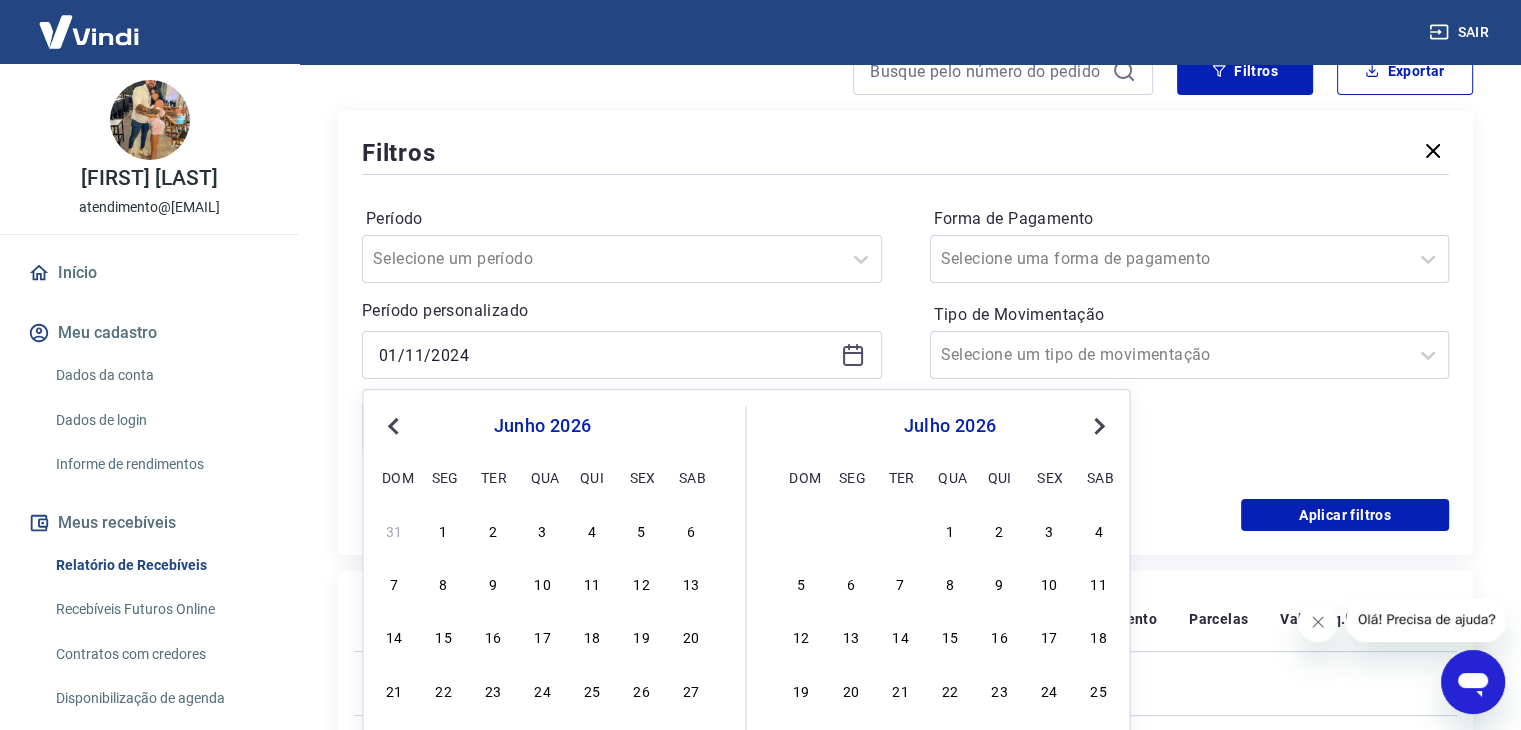 click on "Previous Month" at bounding box center (393, 426) 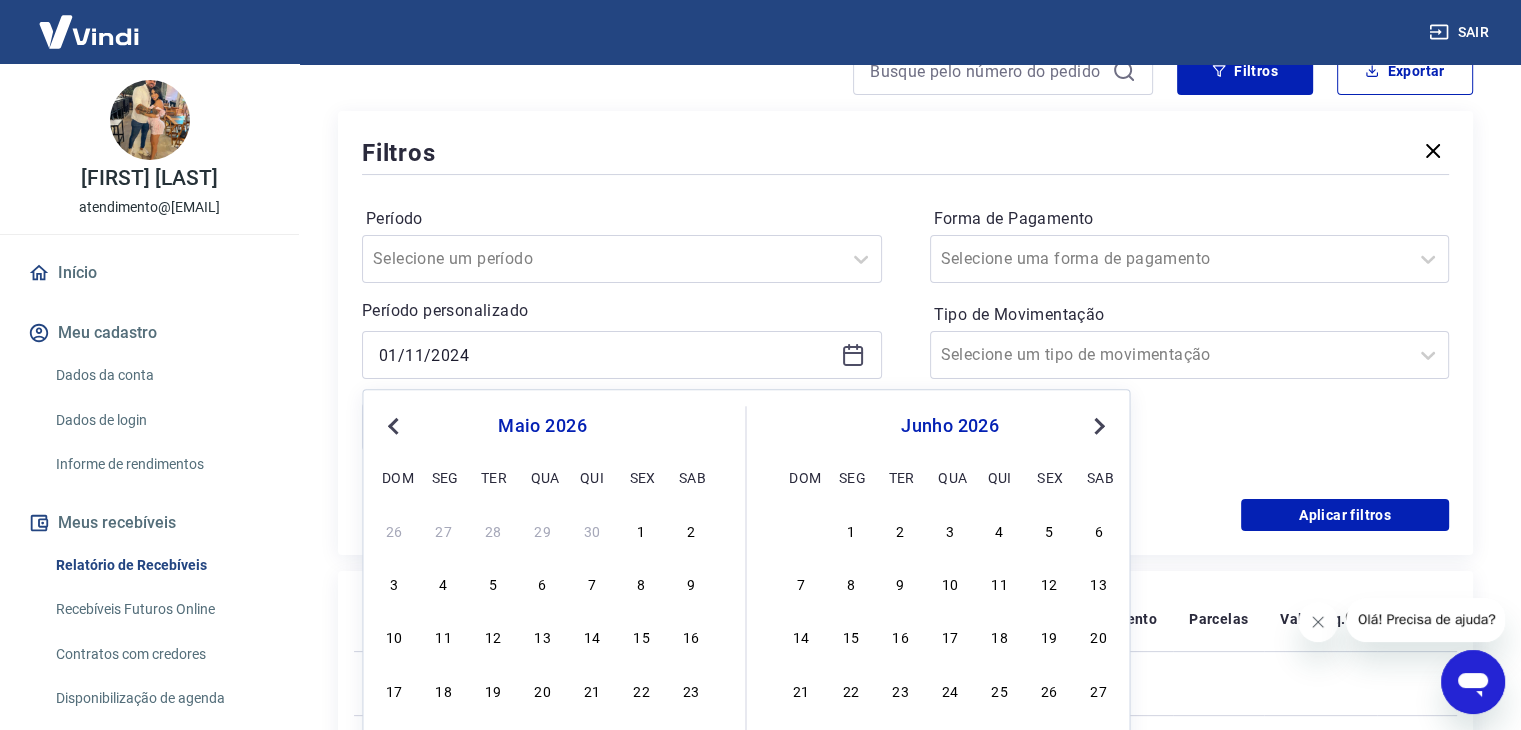 click on "Previous Month" at bounding box center [393, 426] 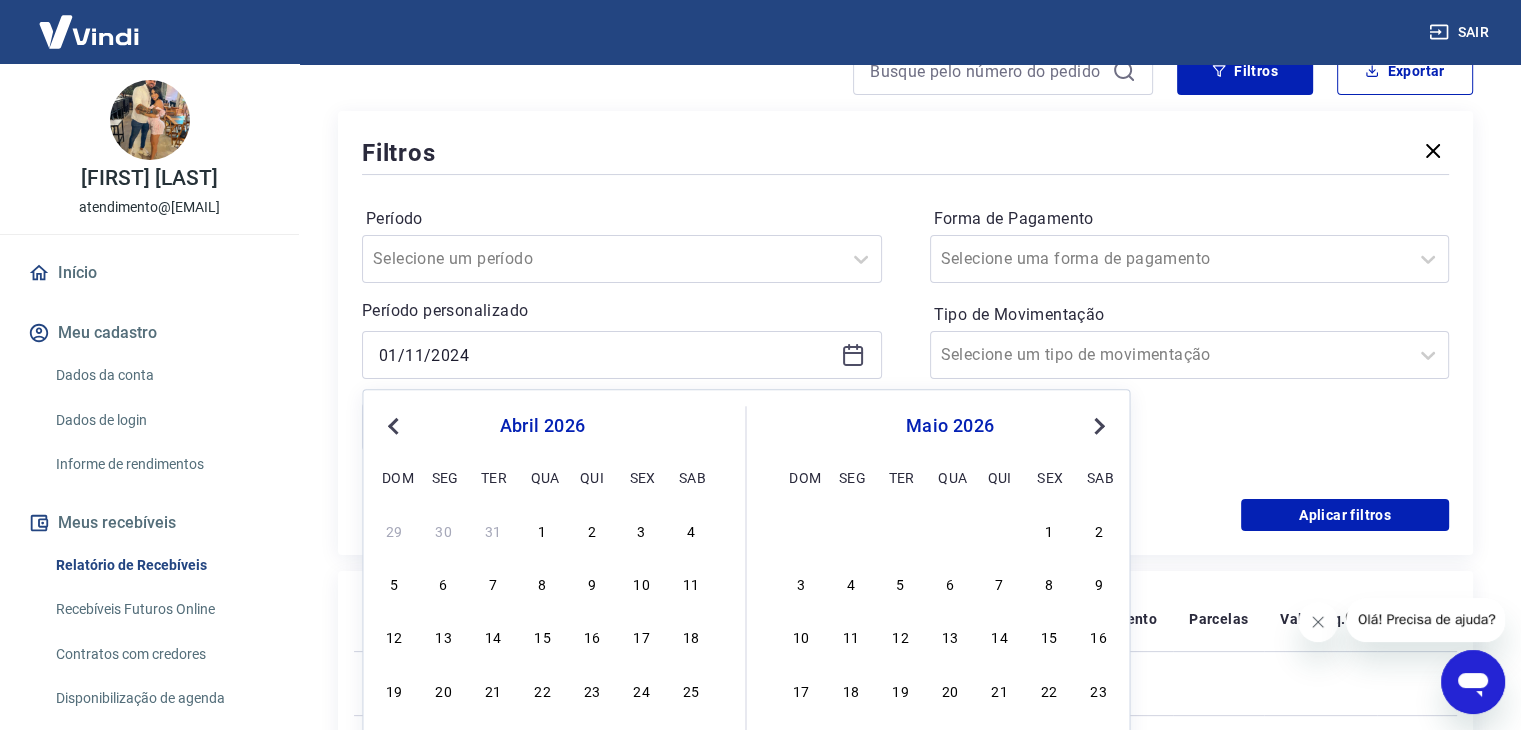 click on "Previous Month" at bounding box center [393, 426] 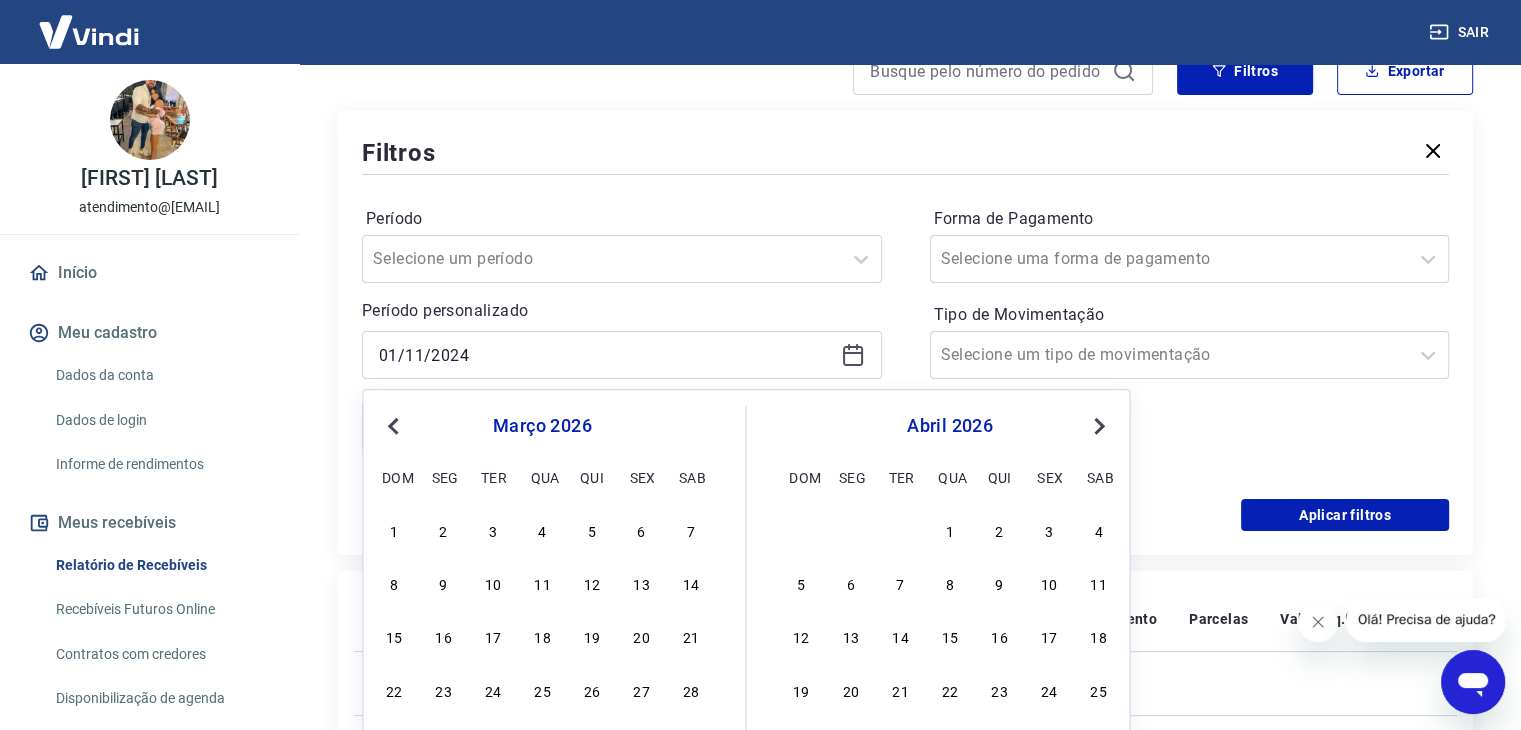 click on "Previous Month" at bounding box center [393, 426] 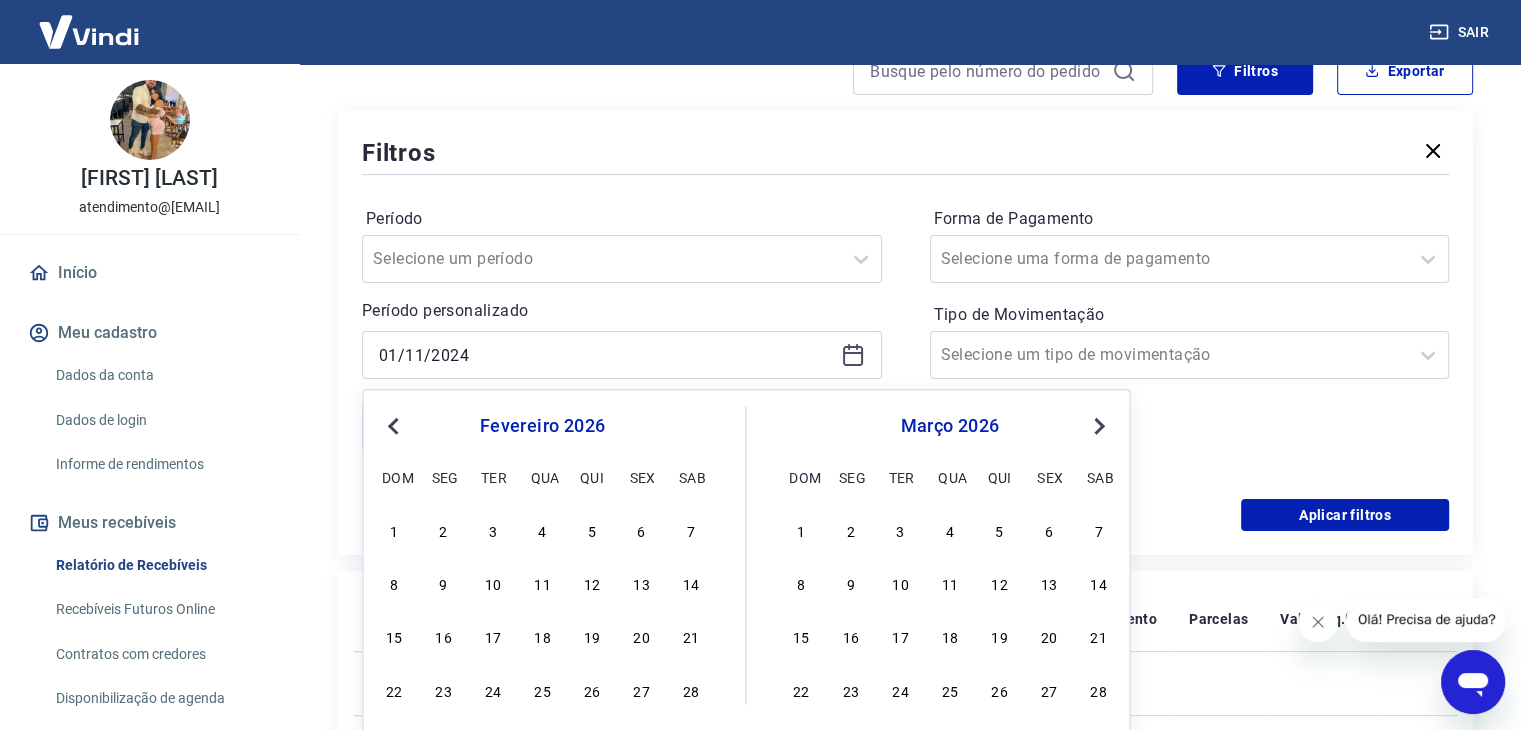 click on "Previous Month" at bounding box center (393, 426) 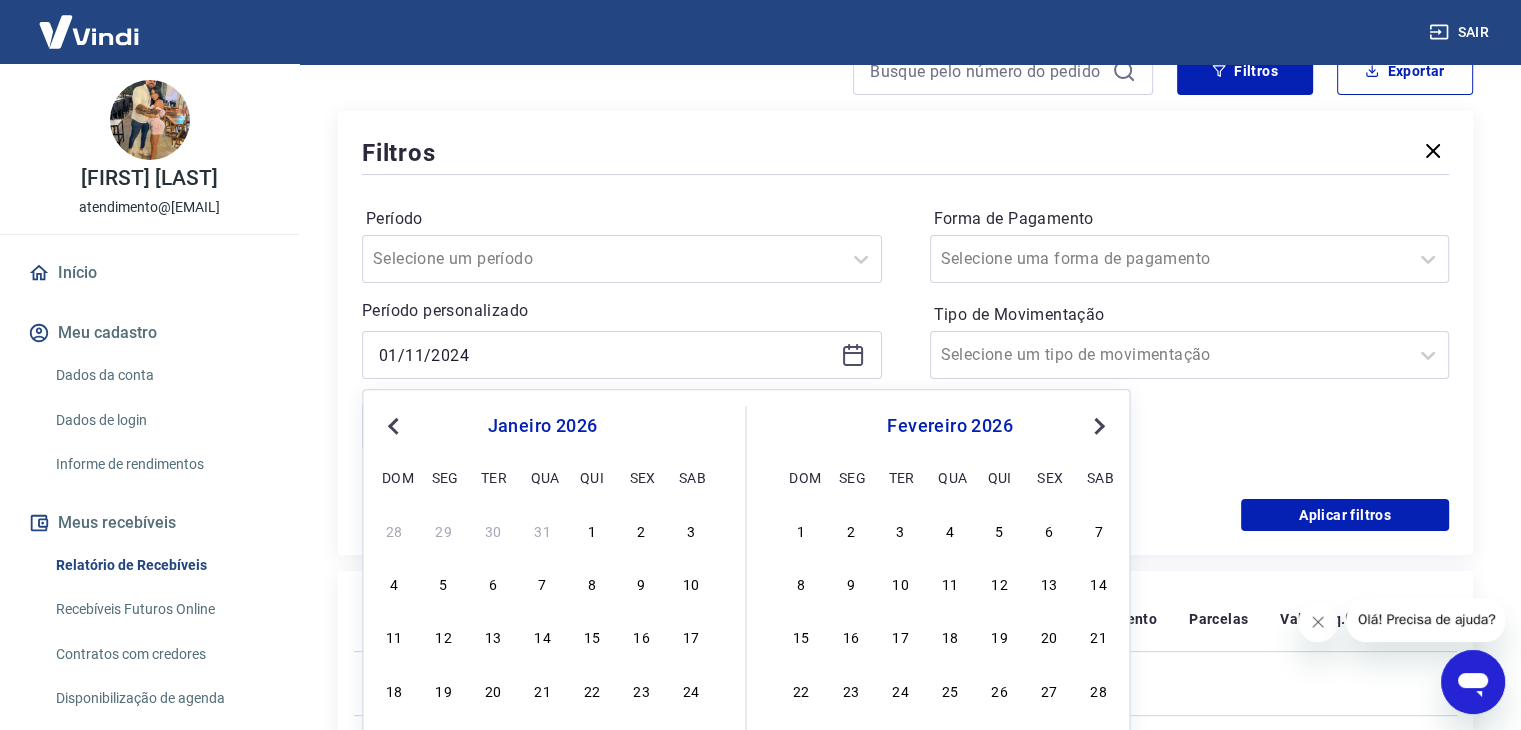click on "Previous Month" at bounding box center [393, 426] 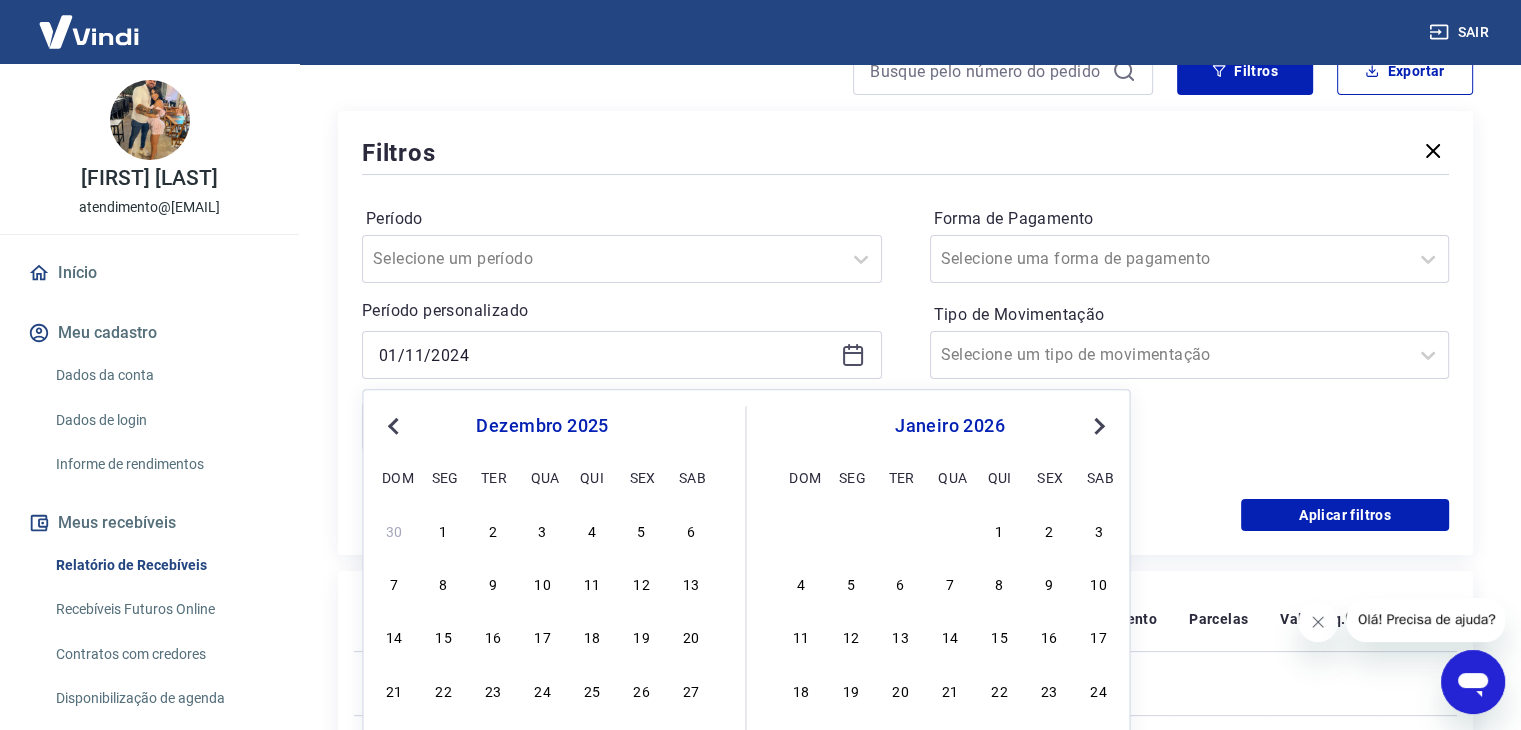 click on "Previous Month" at bounding box center [393, 426] 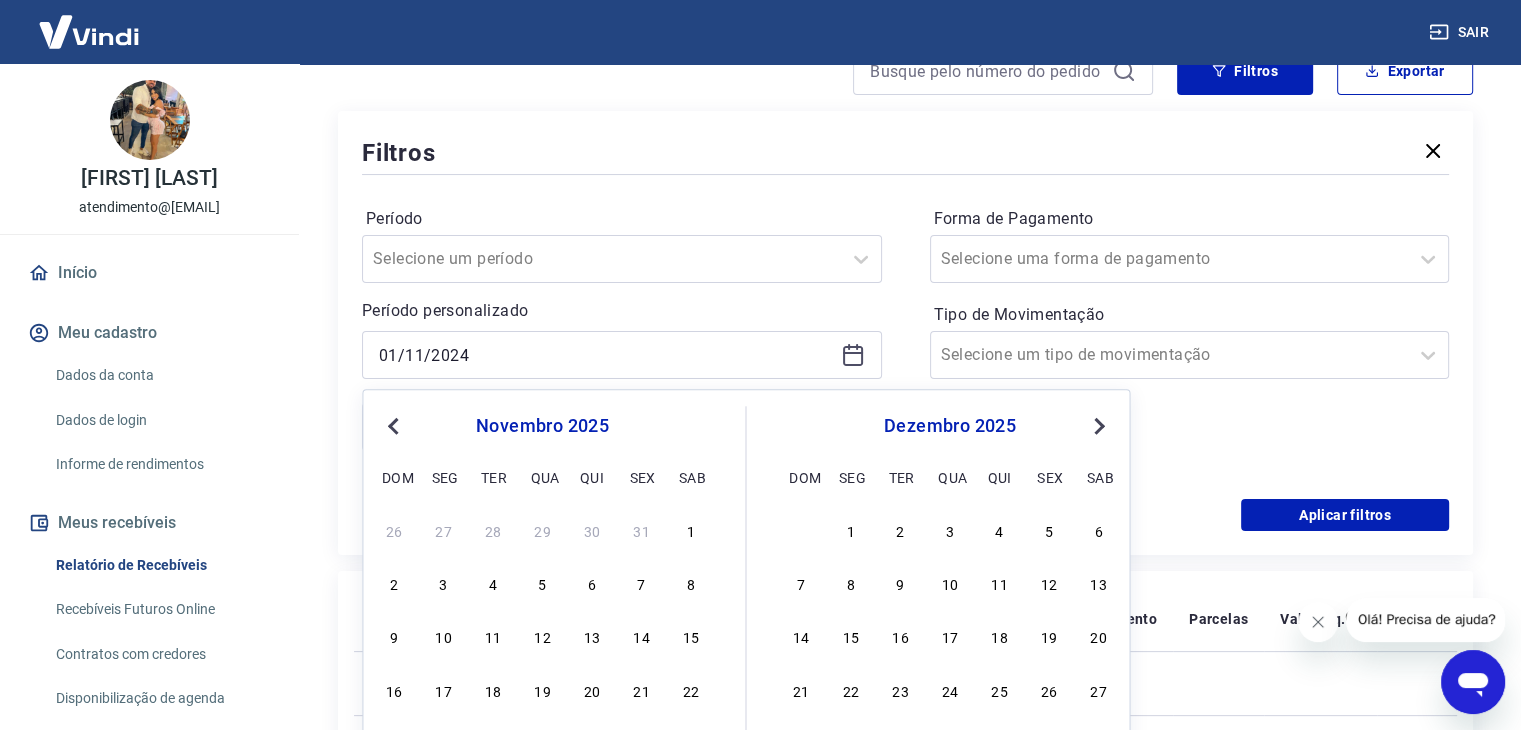 click on "Previous Month" at bounding box center [393, 426] 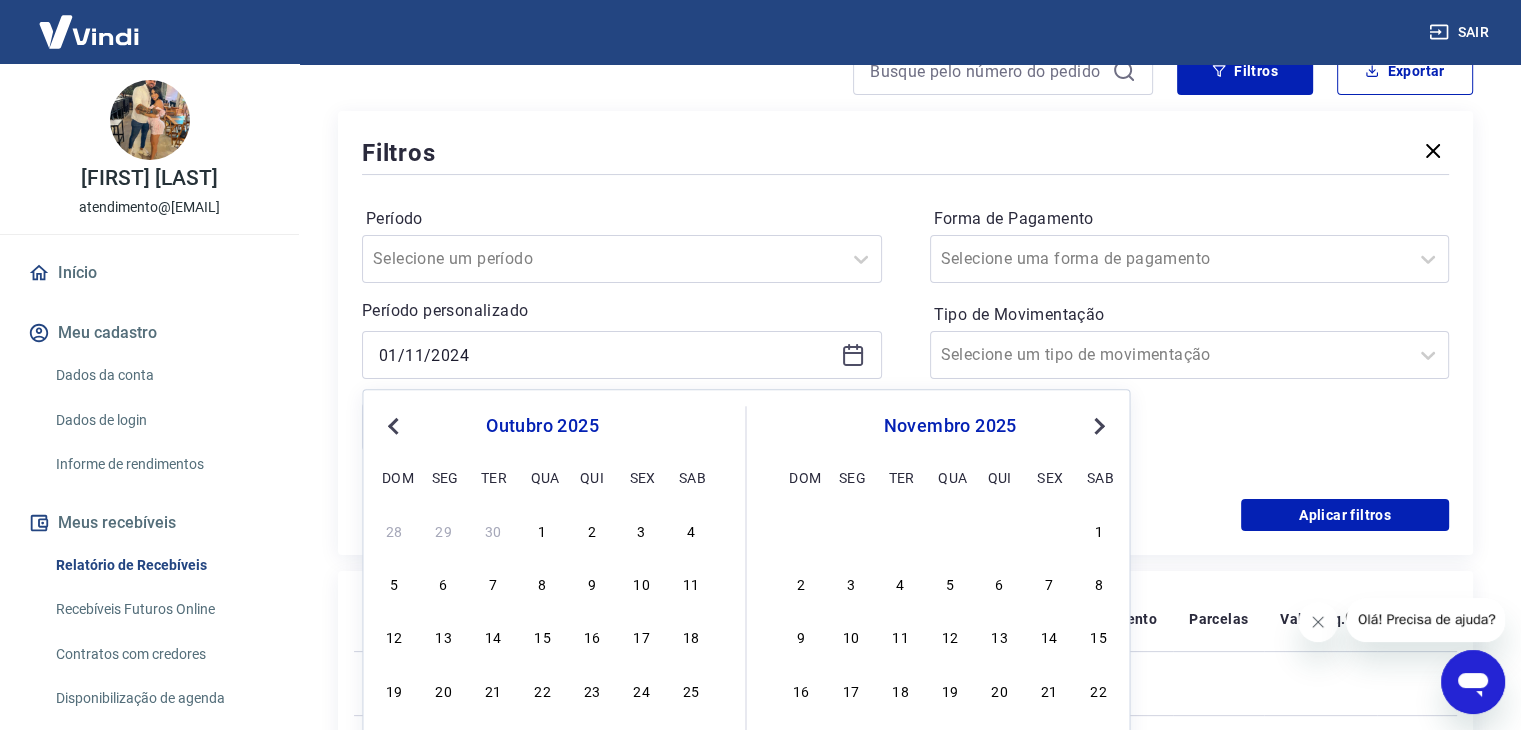 click on "Previous Month" at bounding box center (393, 426) 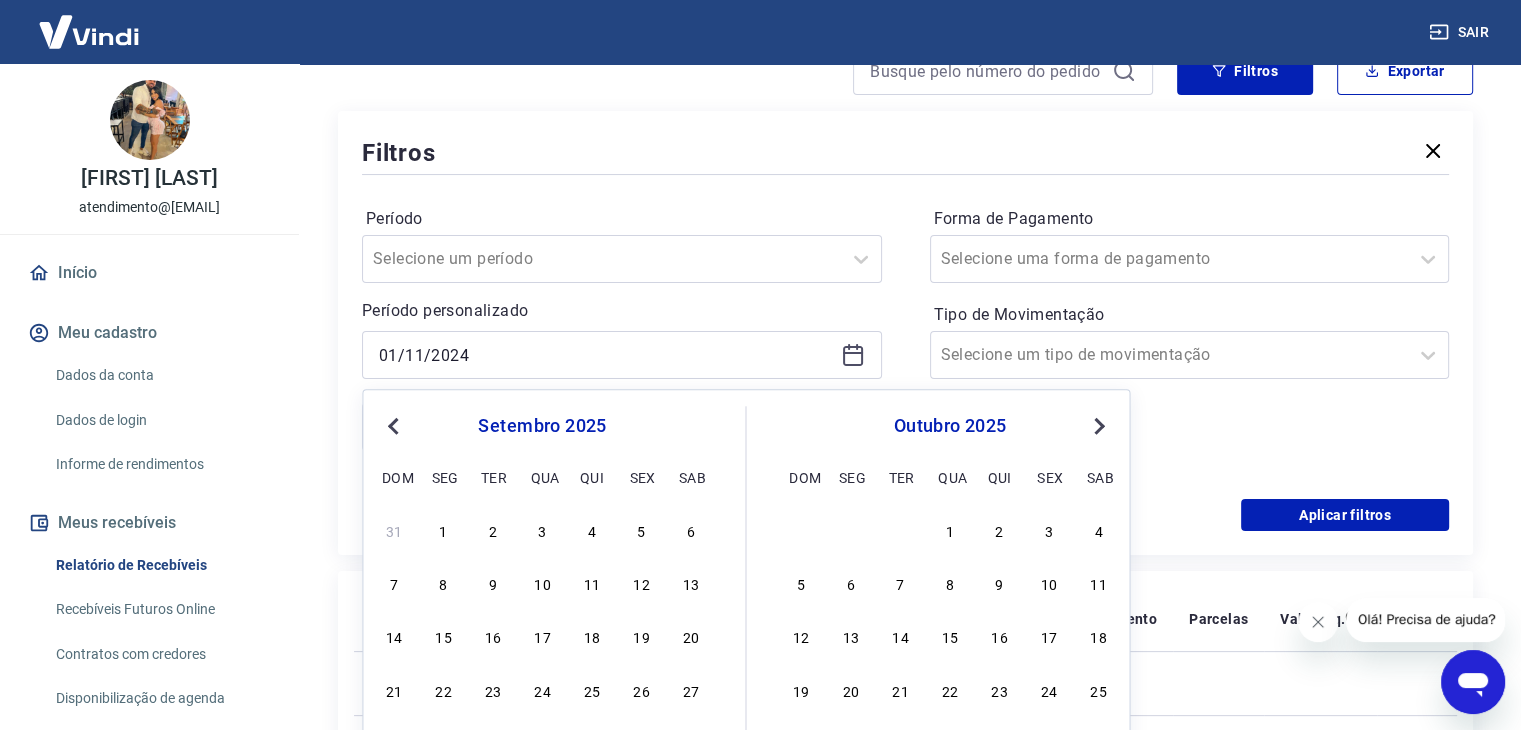 click on "Previous Month" at bounding box center [393, 426] 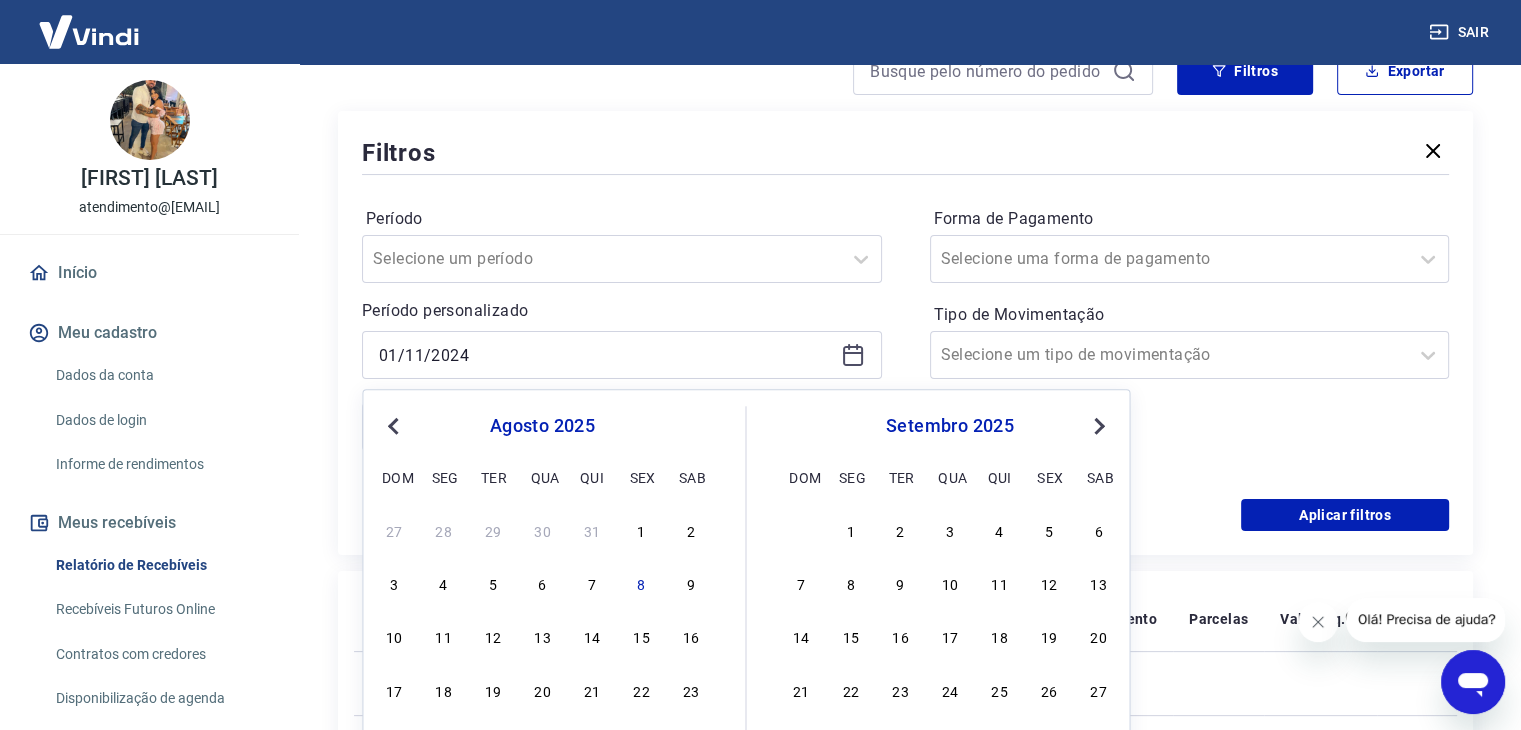 click on "Previous Month" at bounding box center (393, 426) 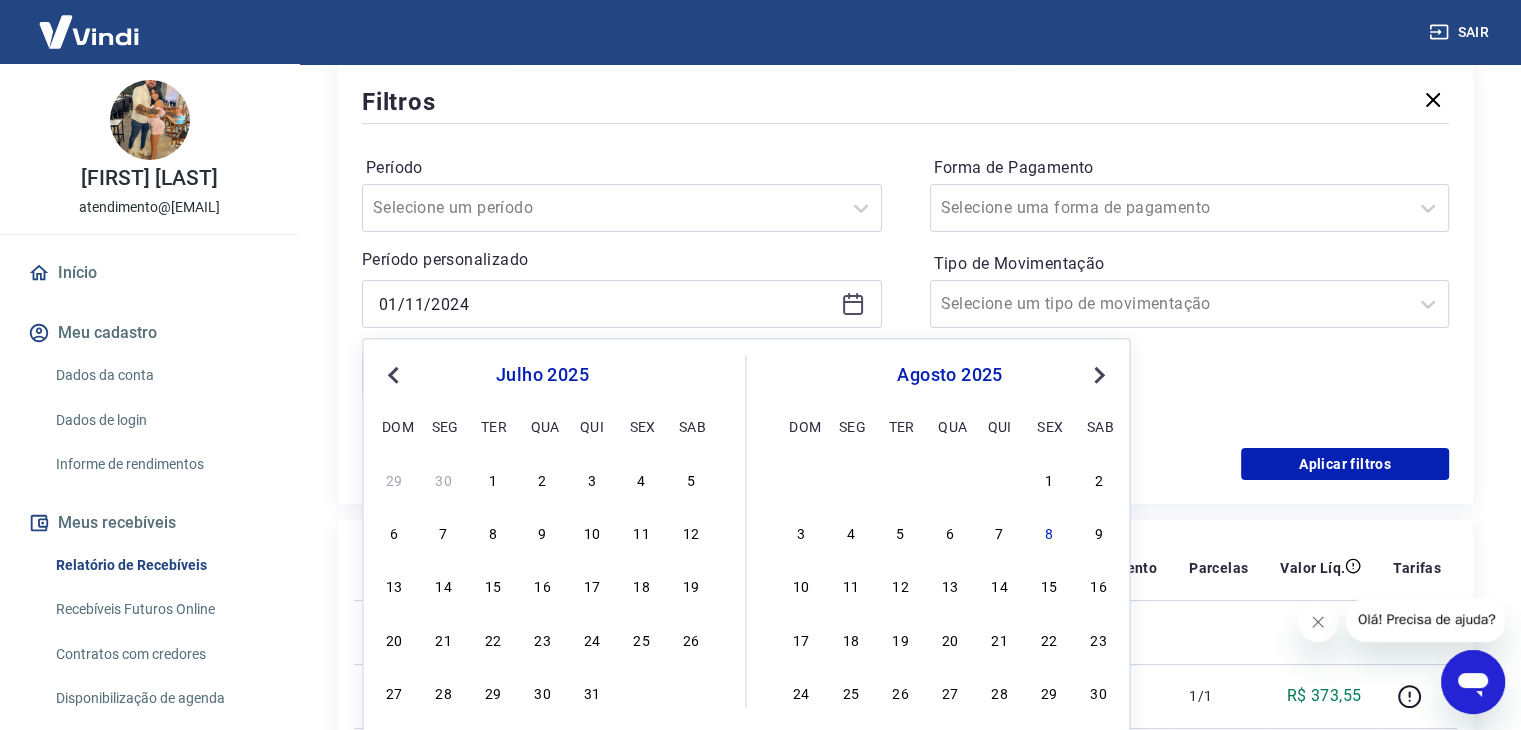 scroll, scrollTop: 400, scrollLeft: 0, axis: vertical 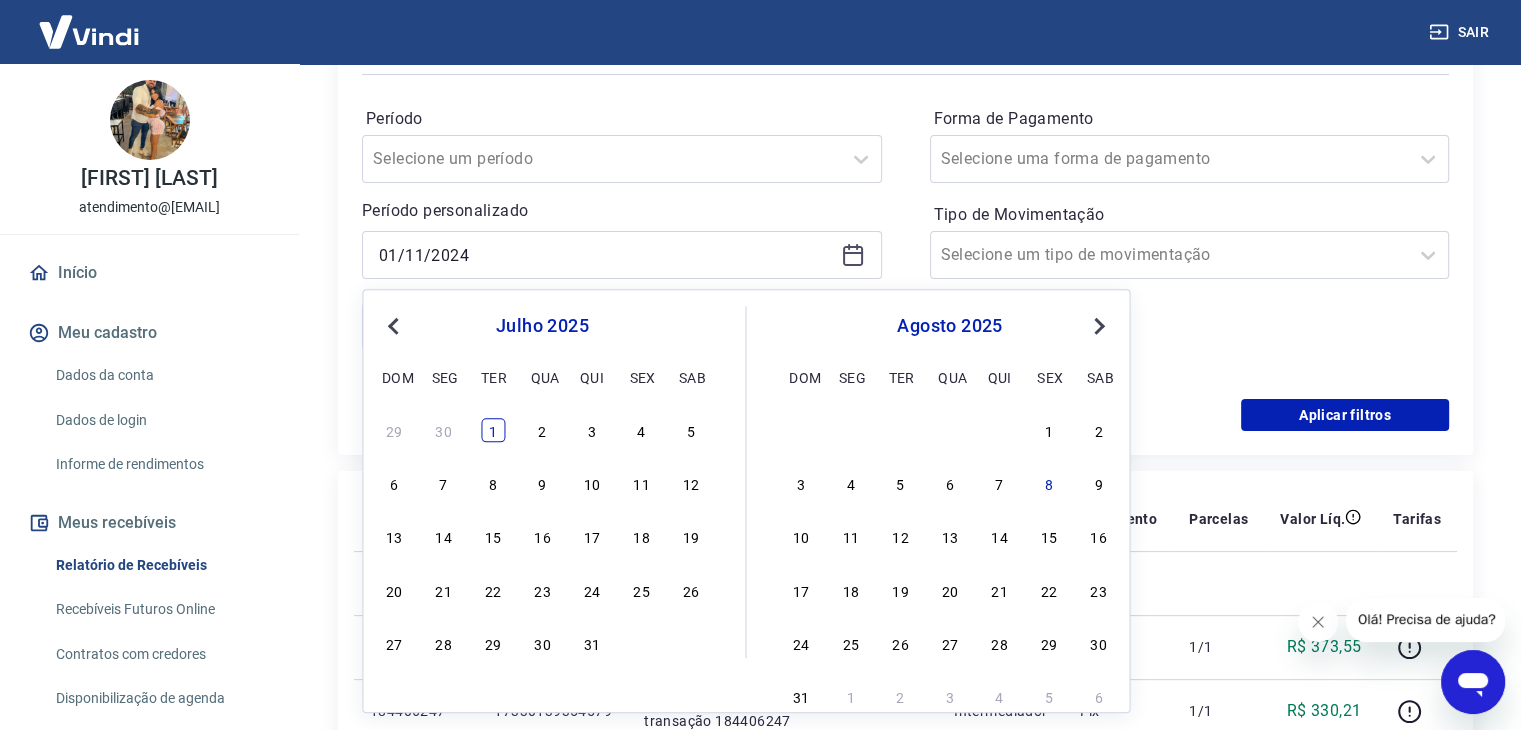 click on "1" at bounding box center (493, 430) 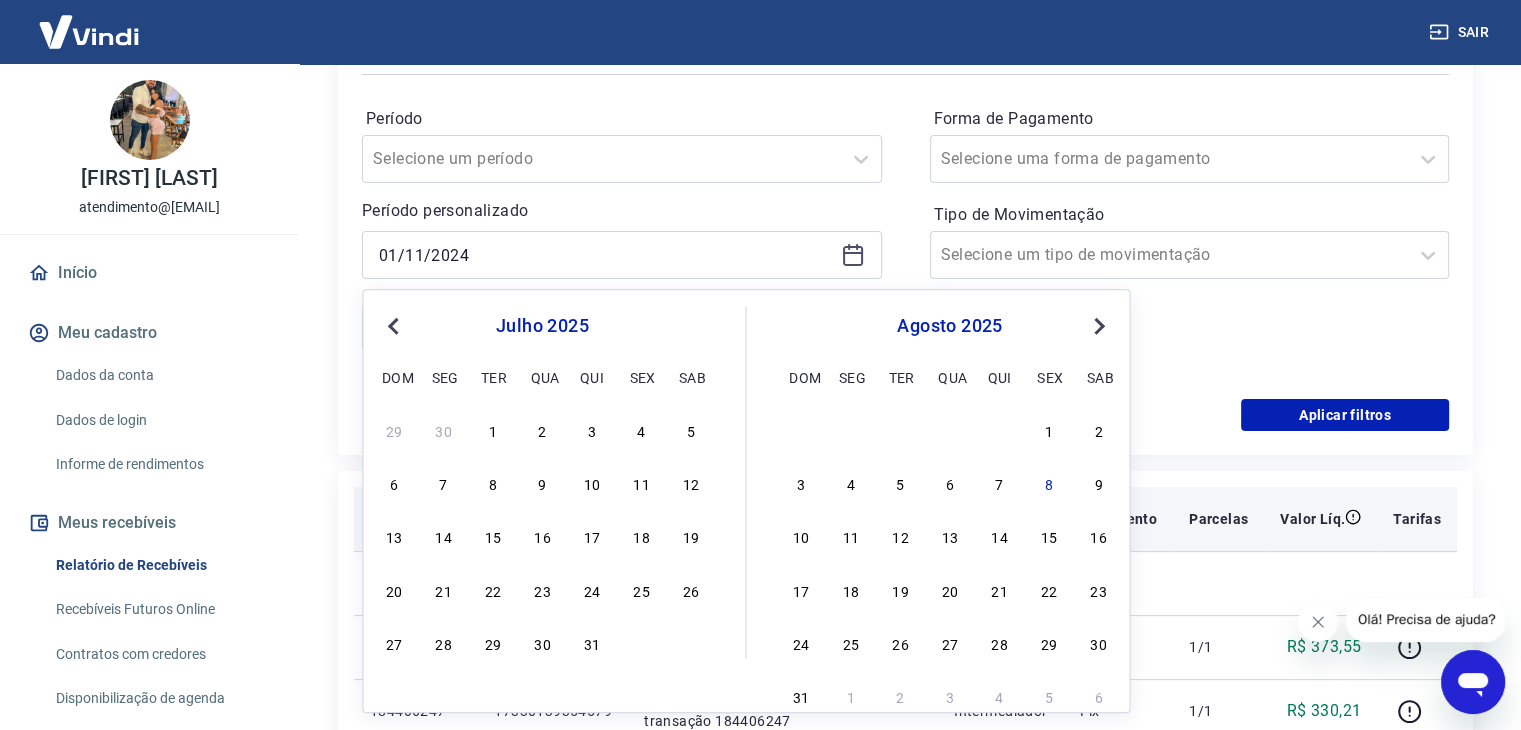 type on "01/07/2025" 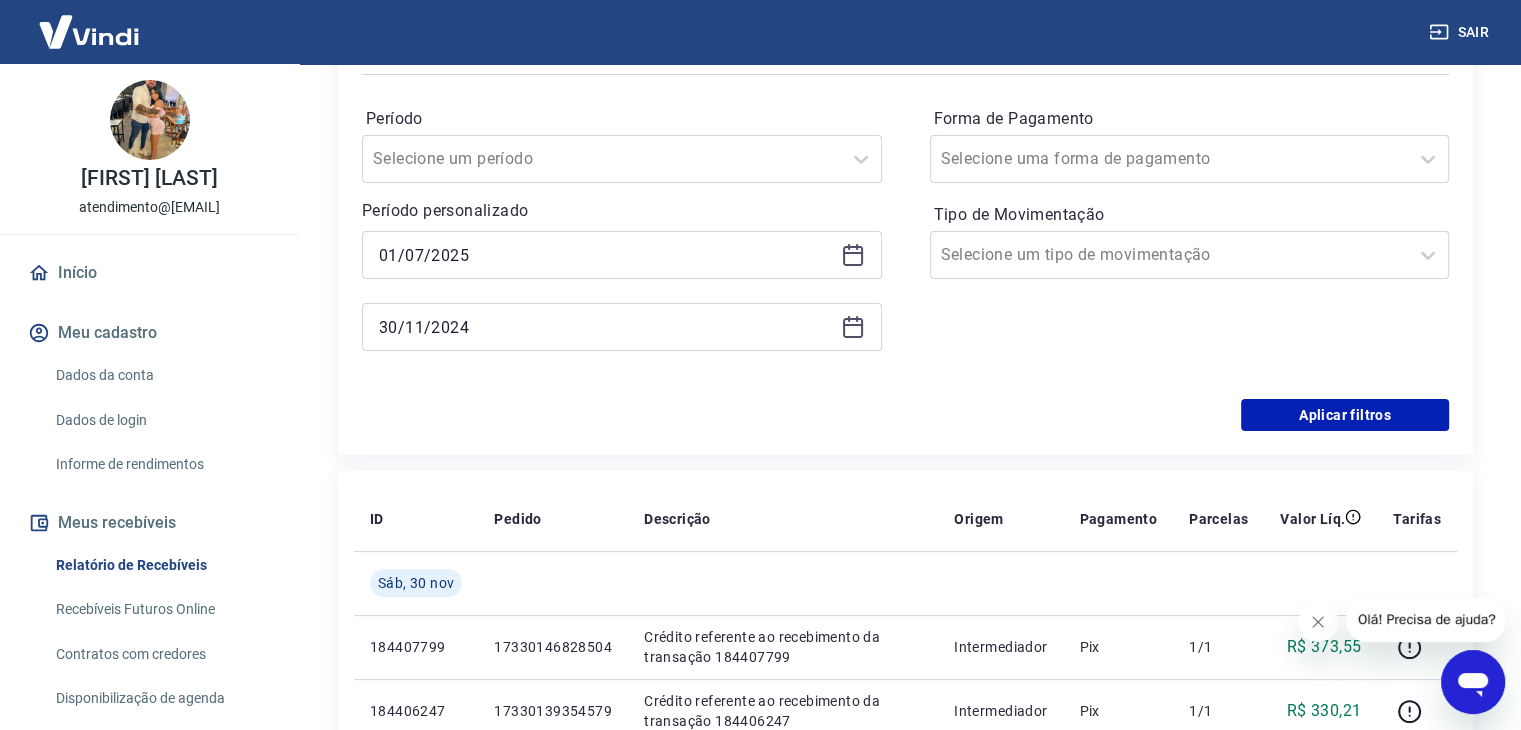 click 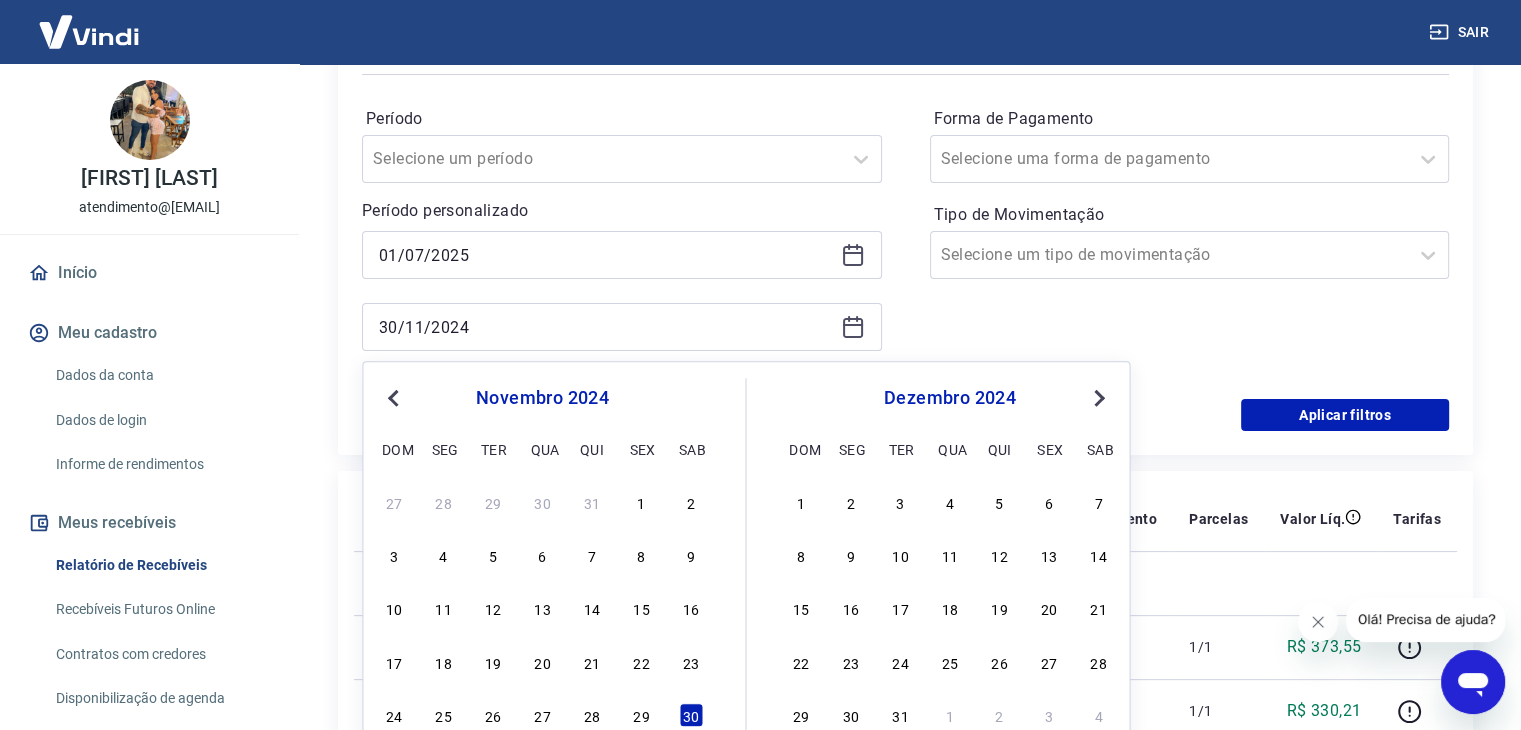 click on "Next Month" at bounding box center (1099, 398) 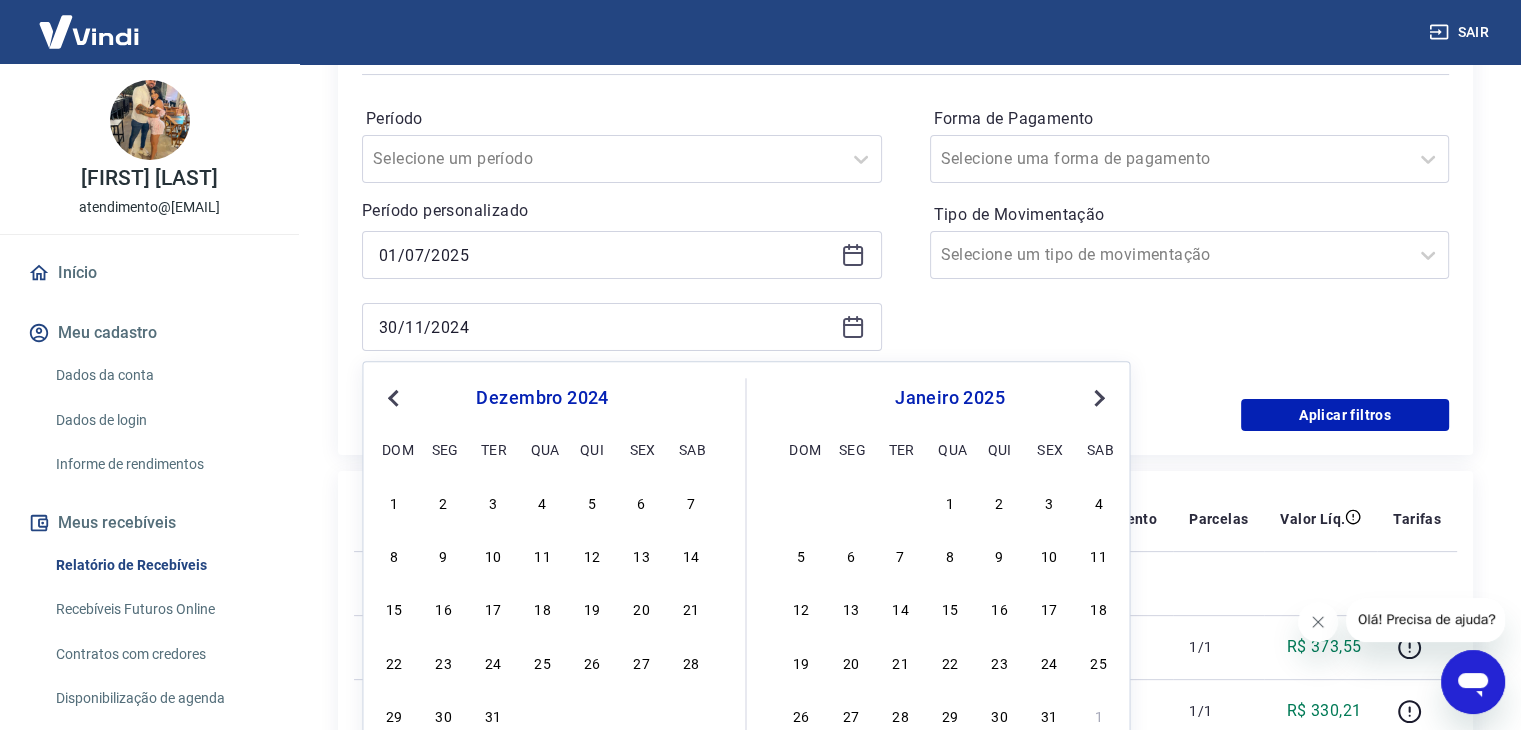 click on "Next Month" at bounding box center (1099, 398) 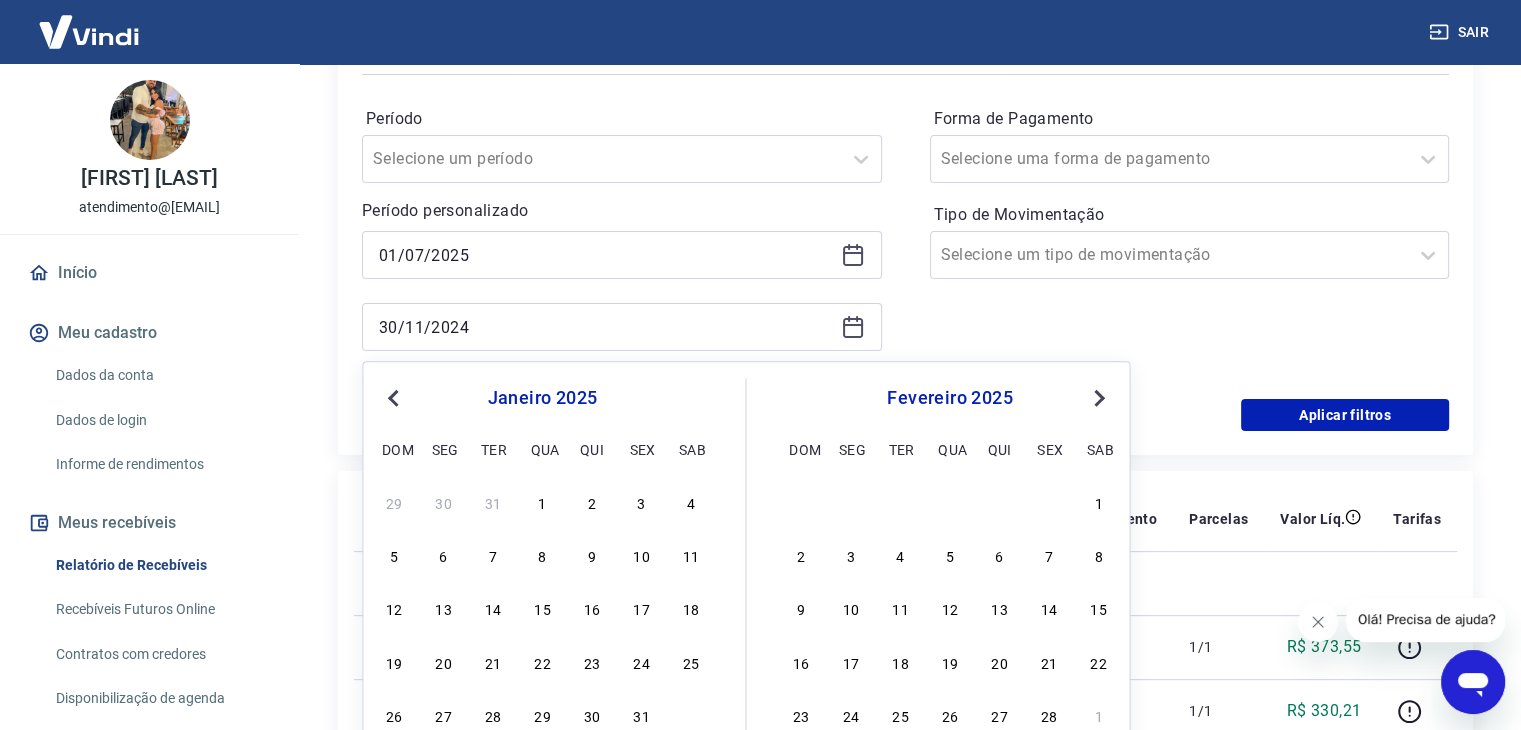 click on "Next Month" at bounding box center [1099, 398] 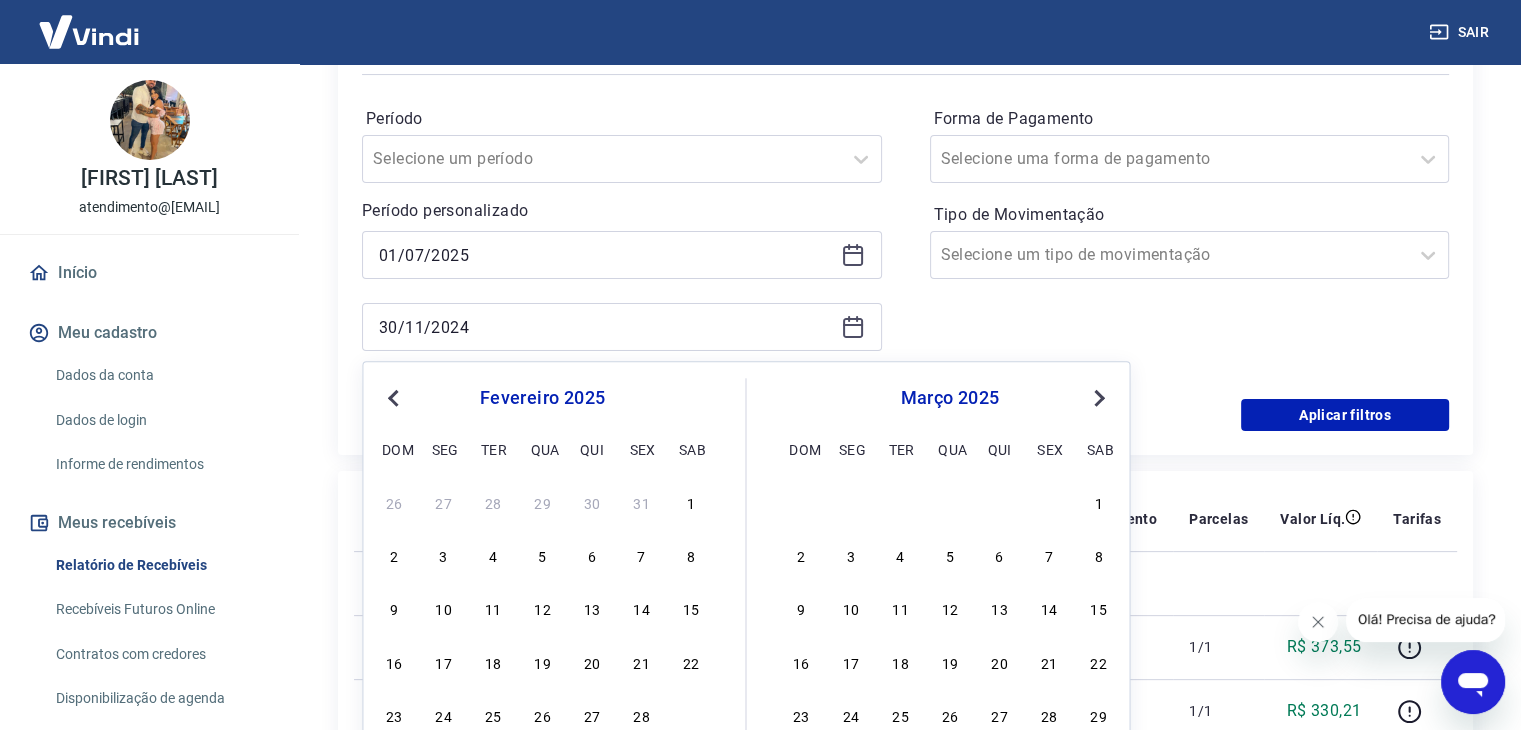 click on "Next Month" at bounding box center (1099, 398) 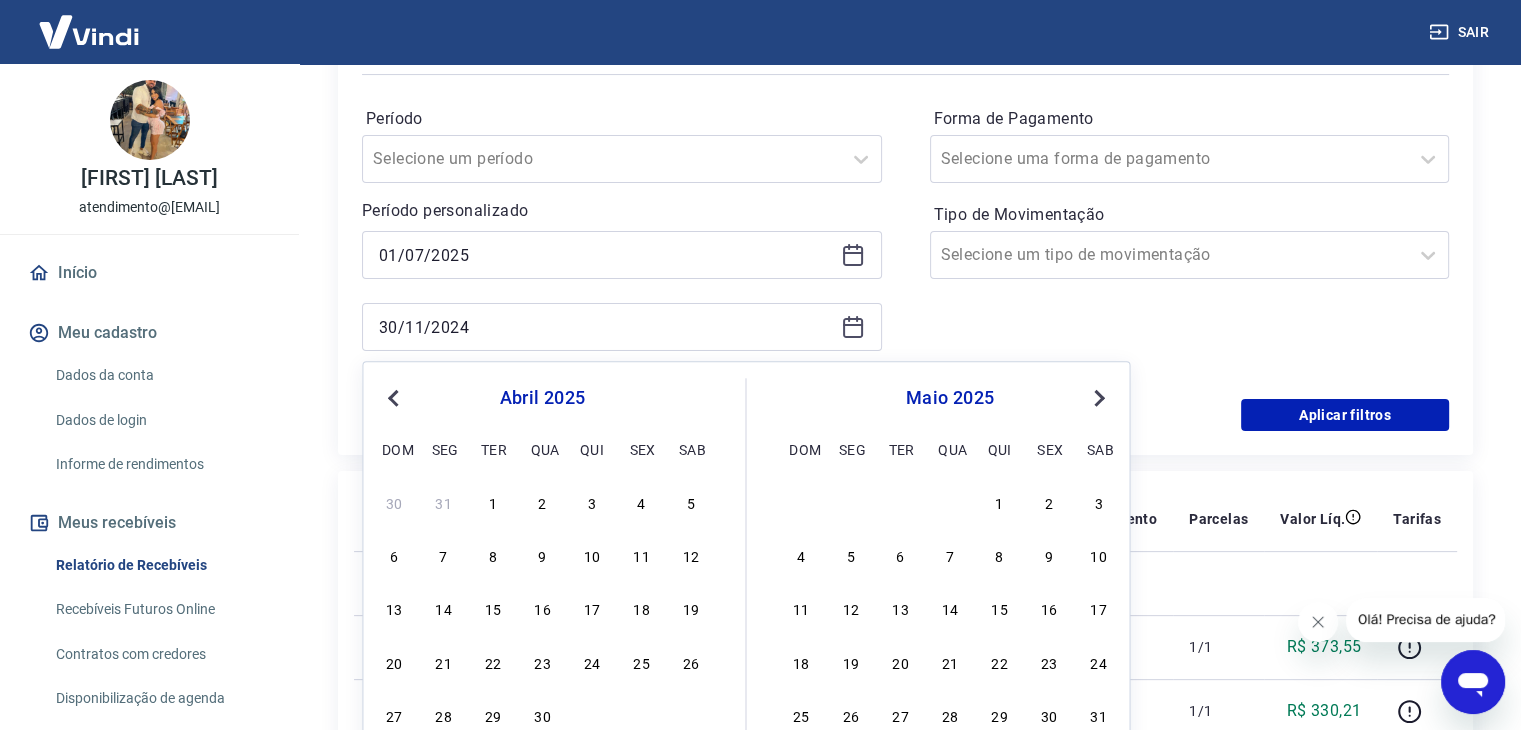 click on "Next Month" at bounding box center (1099, 398) 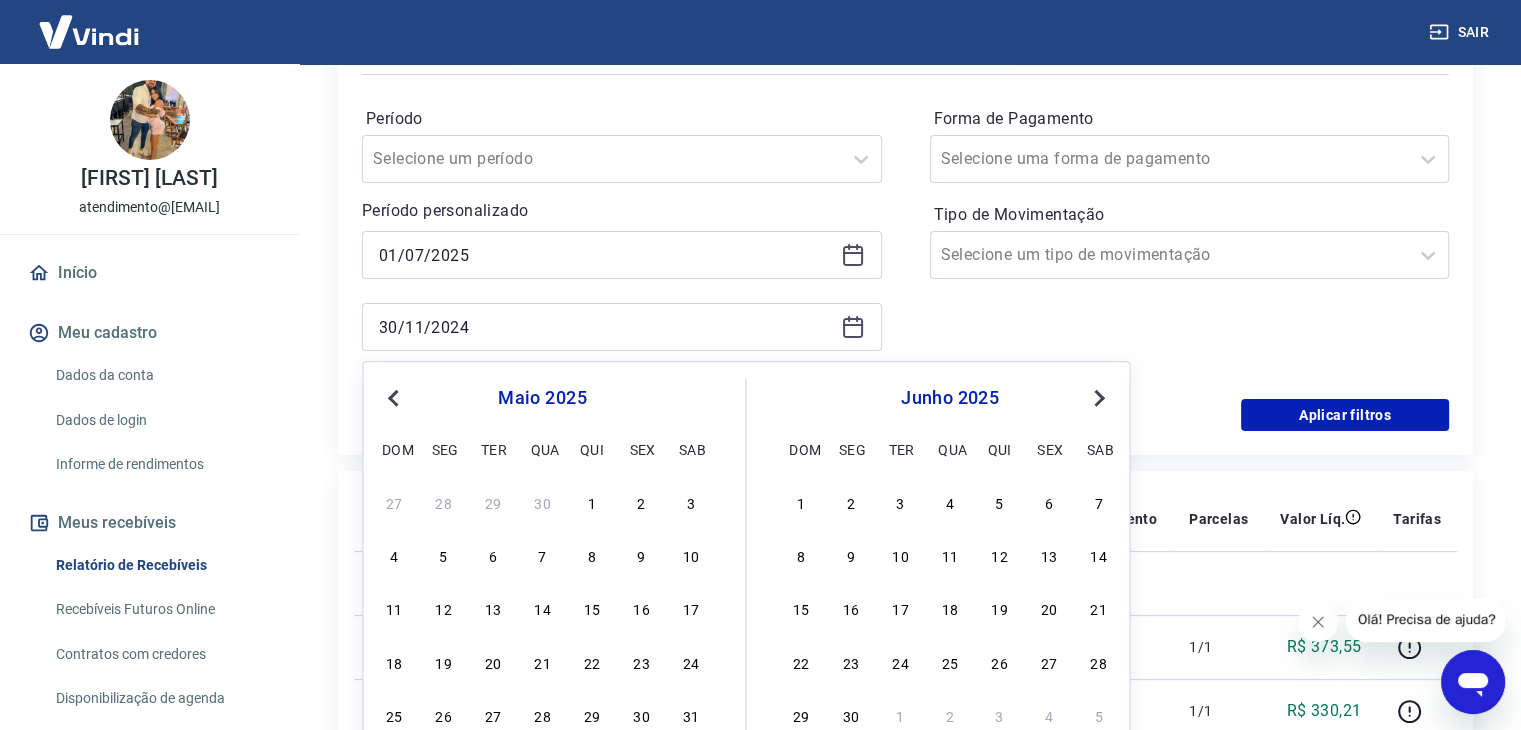 click on "Next Month" at bounding box center [1099, 398] 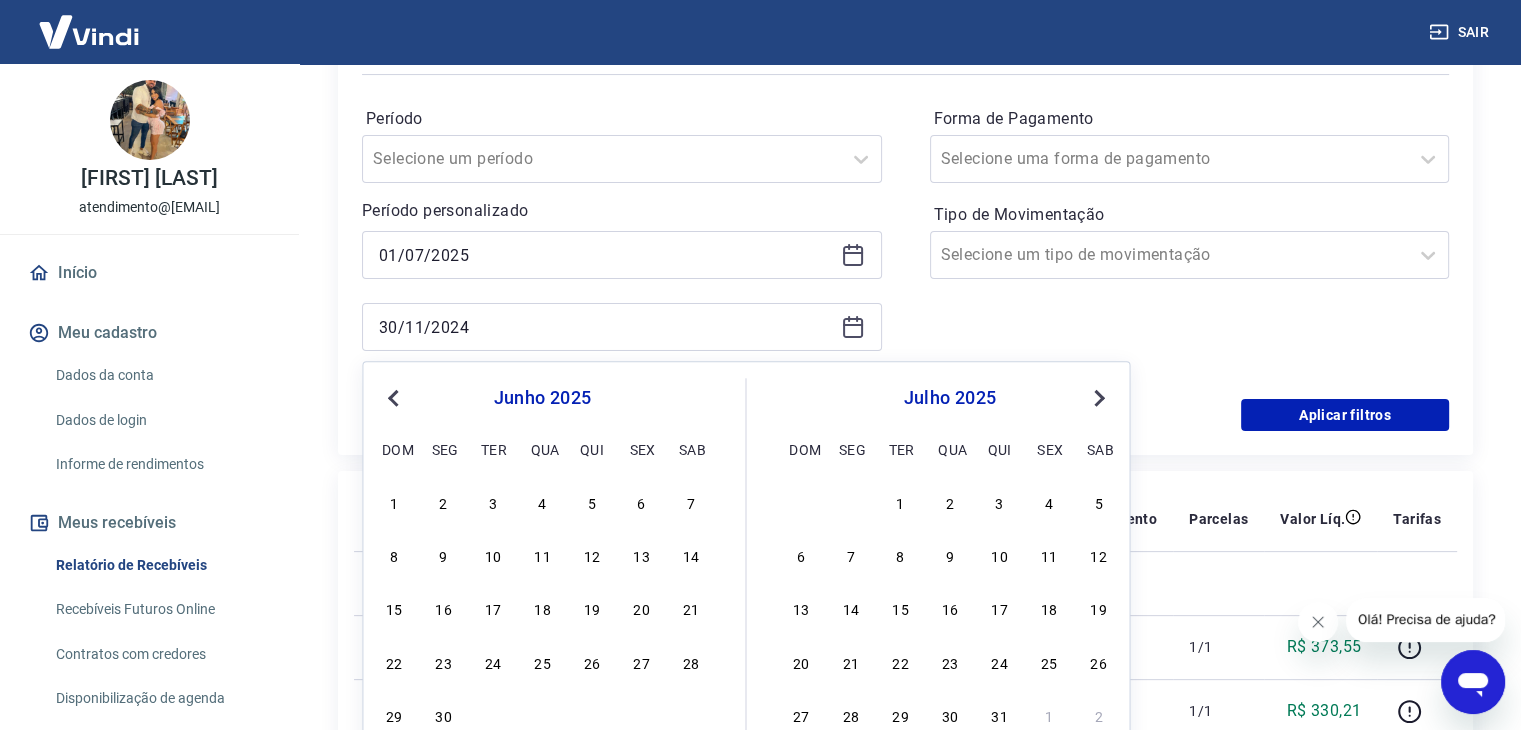 click on "Next Month" at bounding box center (1099, 398) 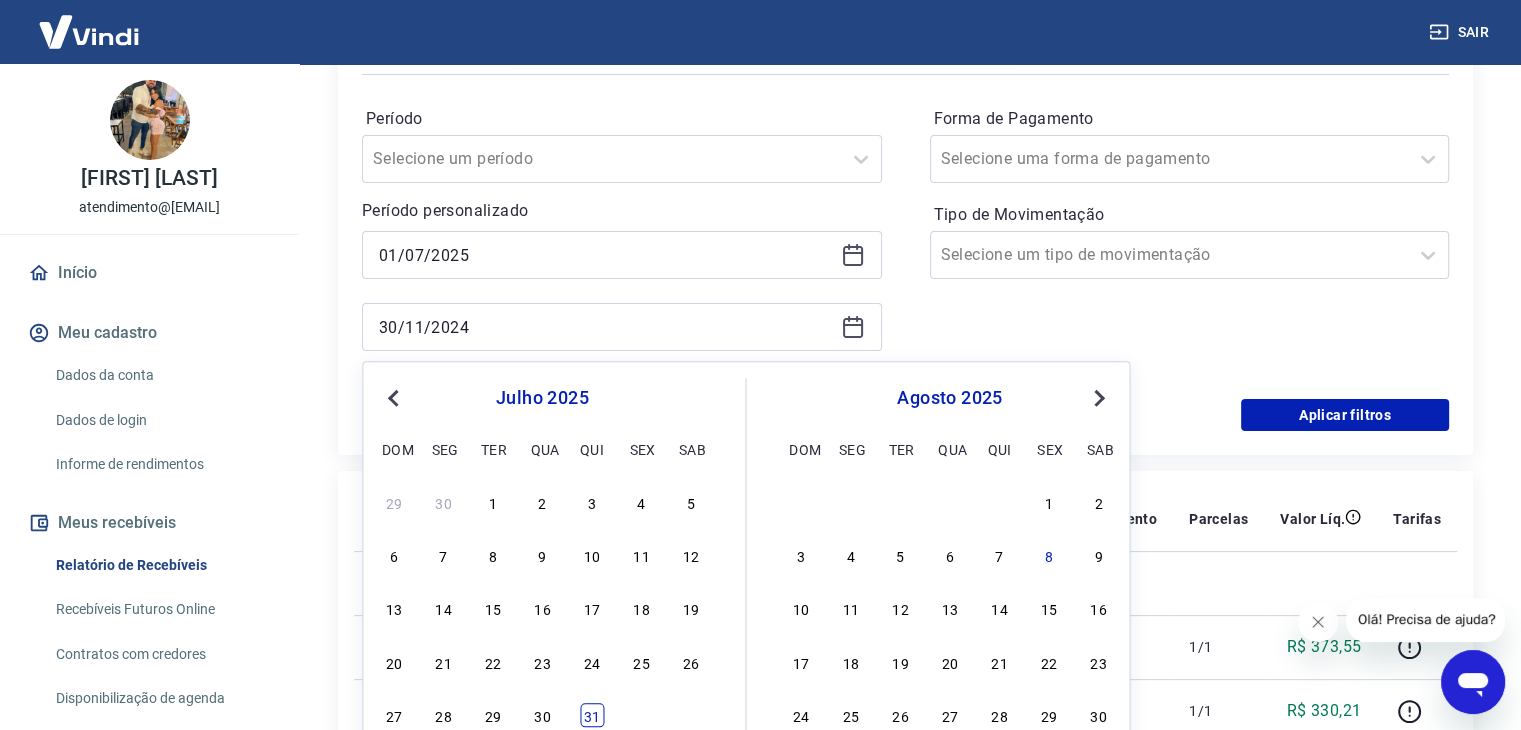 click on "31" at bounding box center [592, 715] 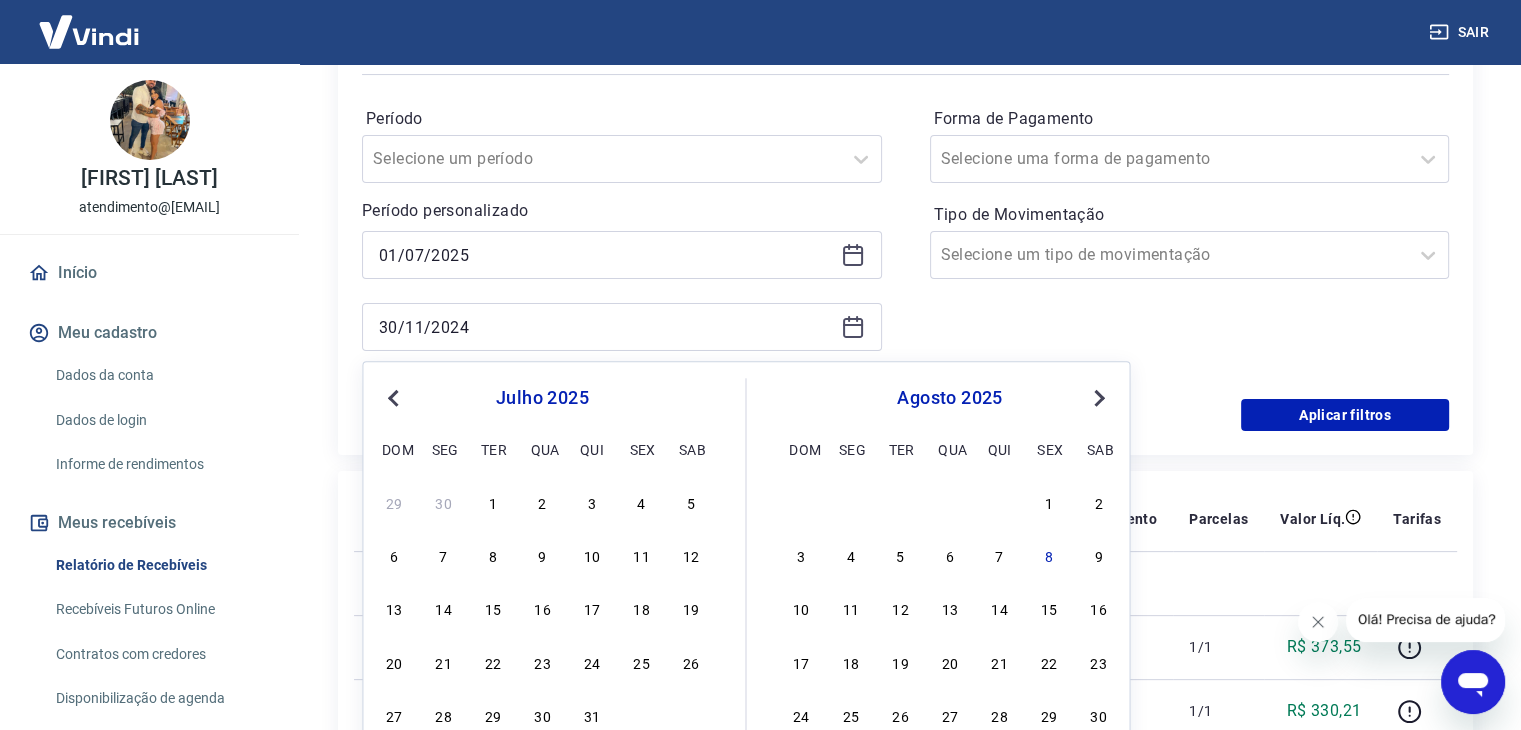type on "31/07/2025" 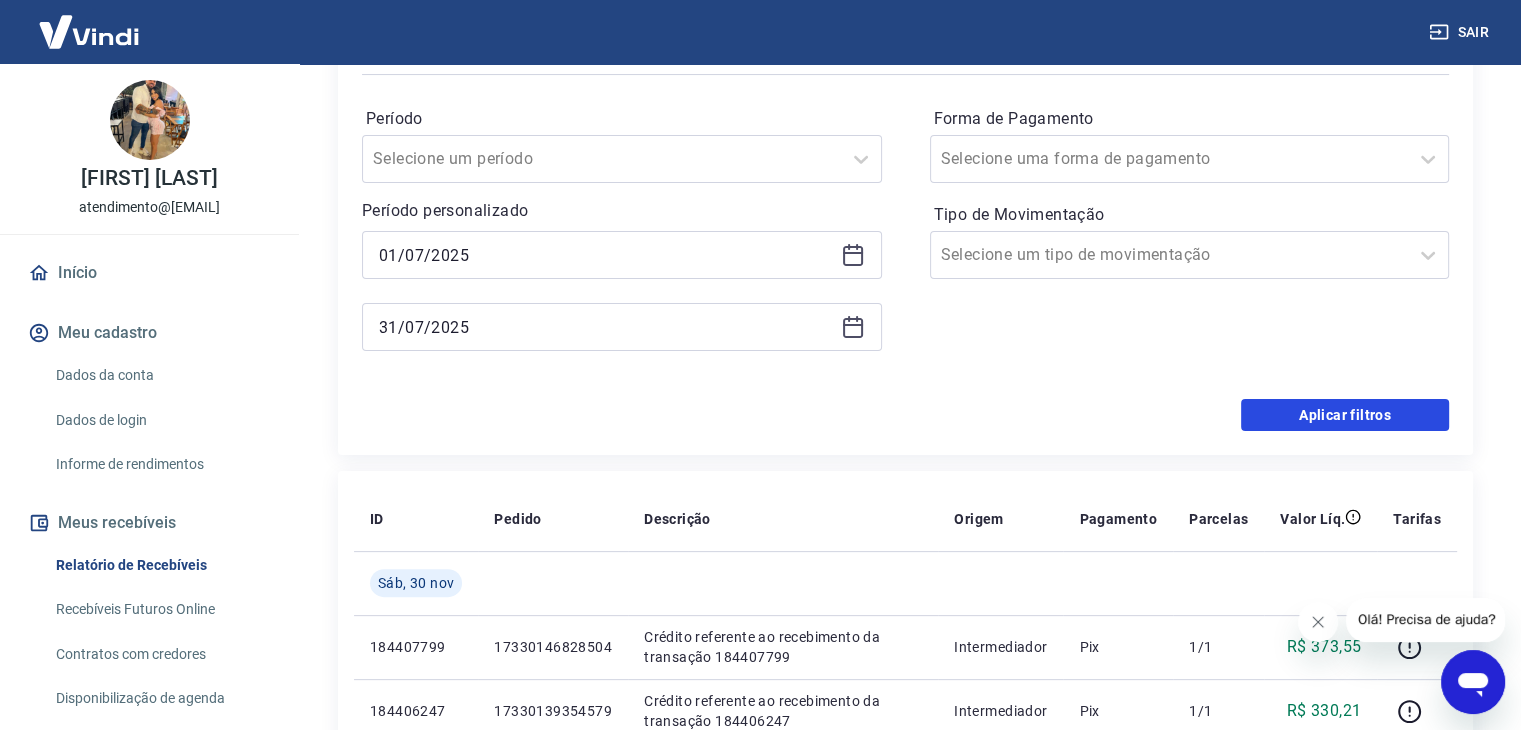 click on "Aplicar filtros" at bounding box center (1345, 415) 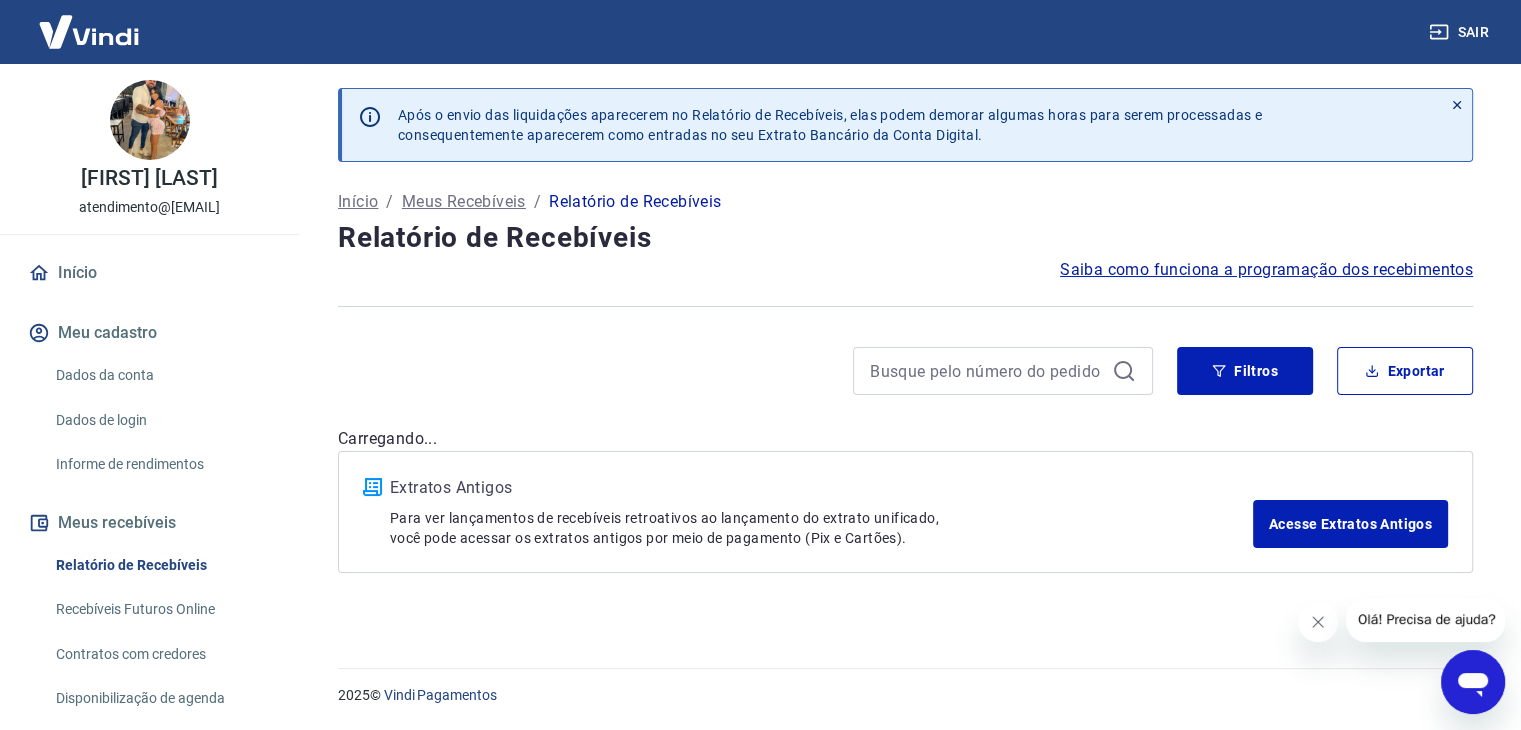 scroll, scrollTop: 0, scrollLeft: 0, axis: both 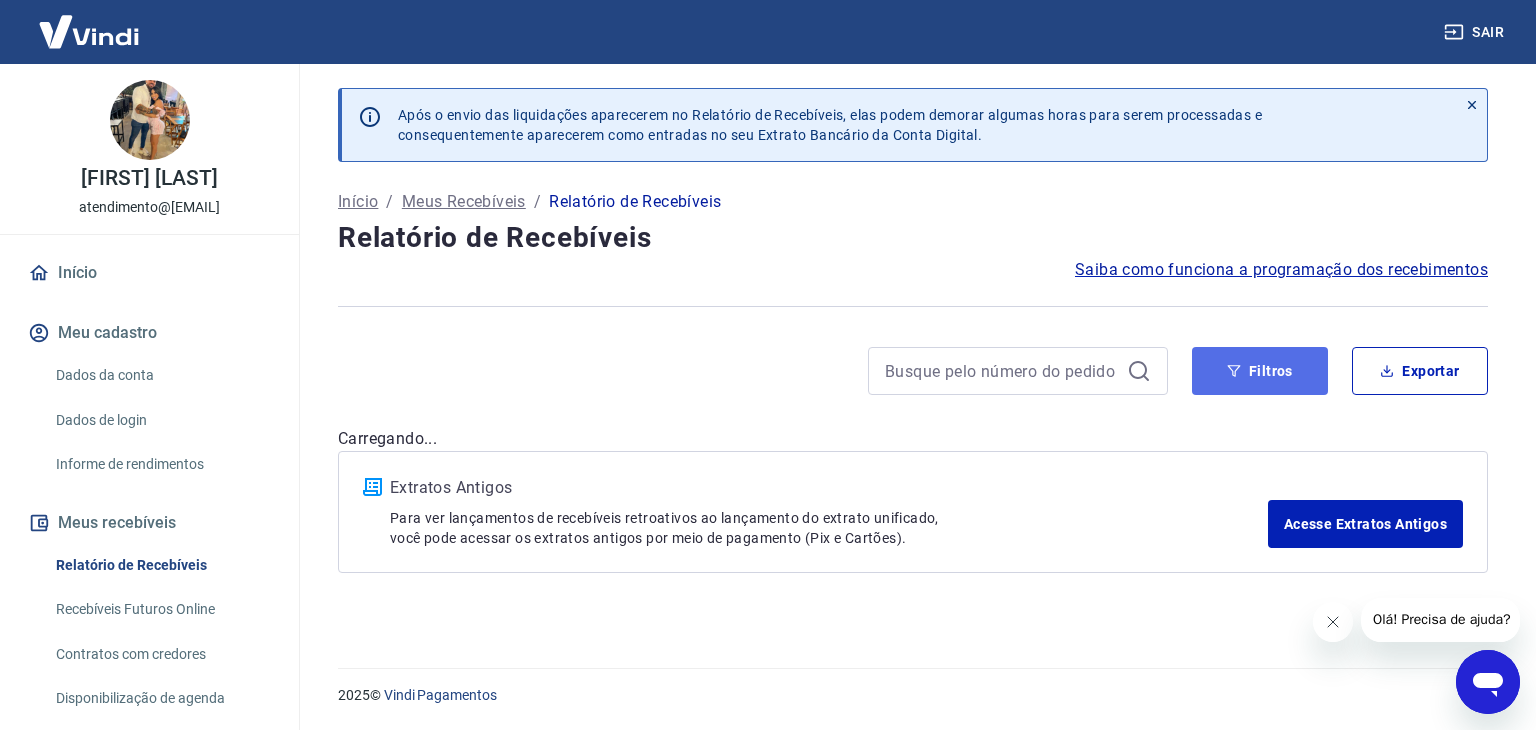 click on "Filtros" at bounding box center [1260, 371] 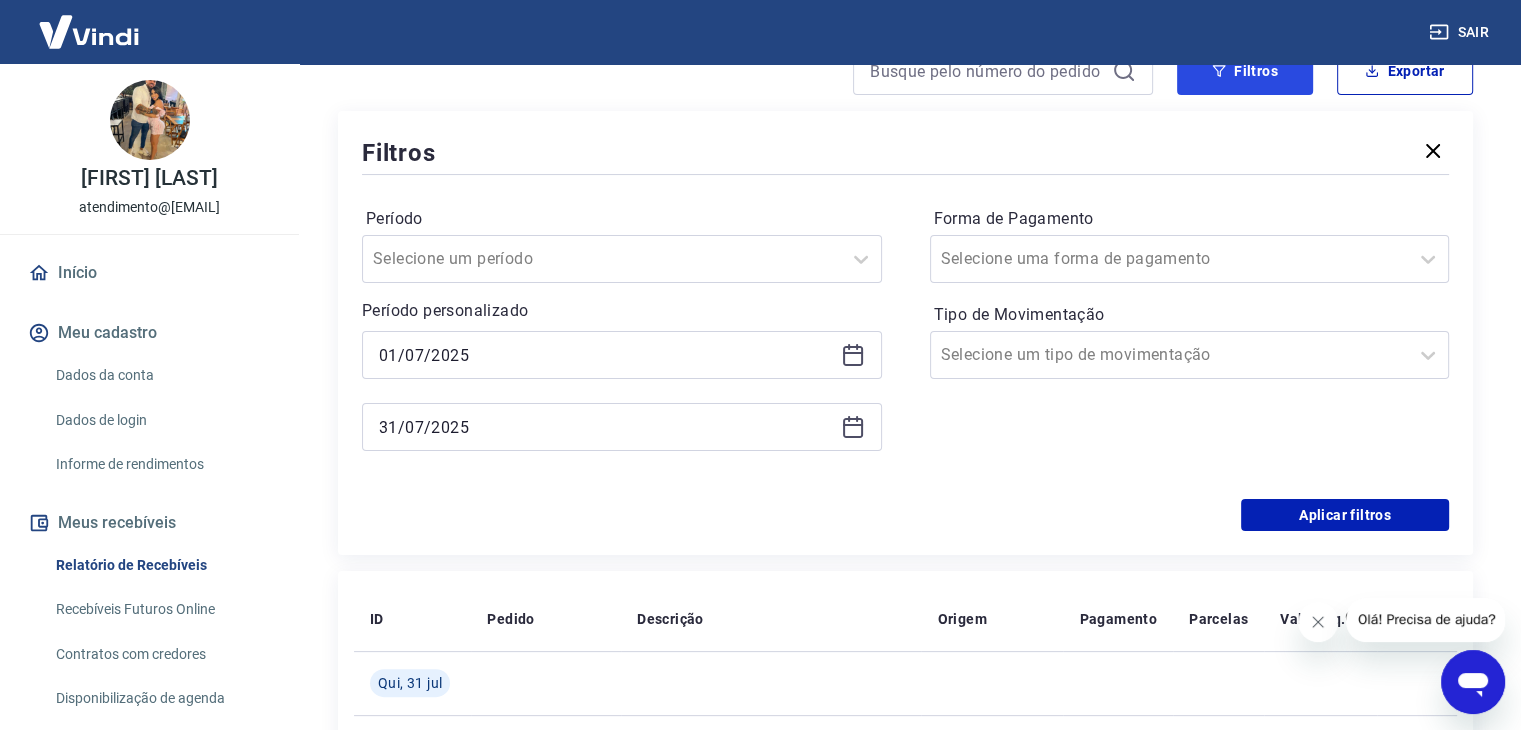 scroll, scrollTop: 600, scrollLeft: 0, axis: vertical 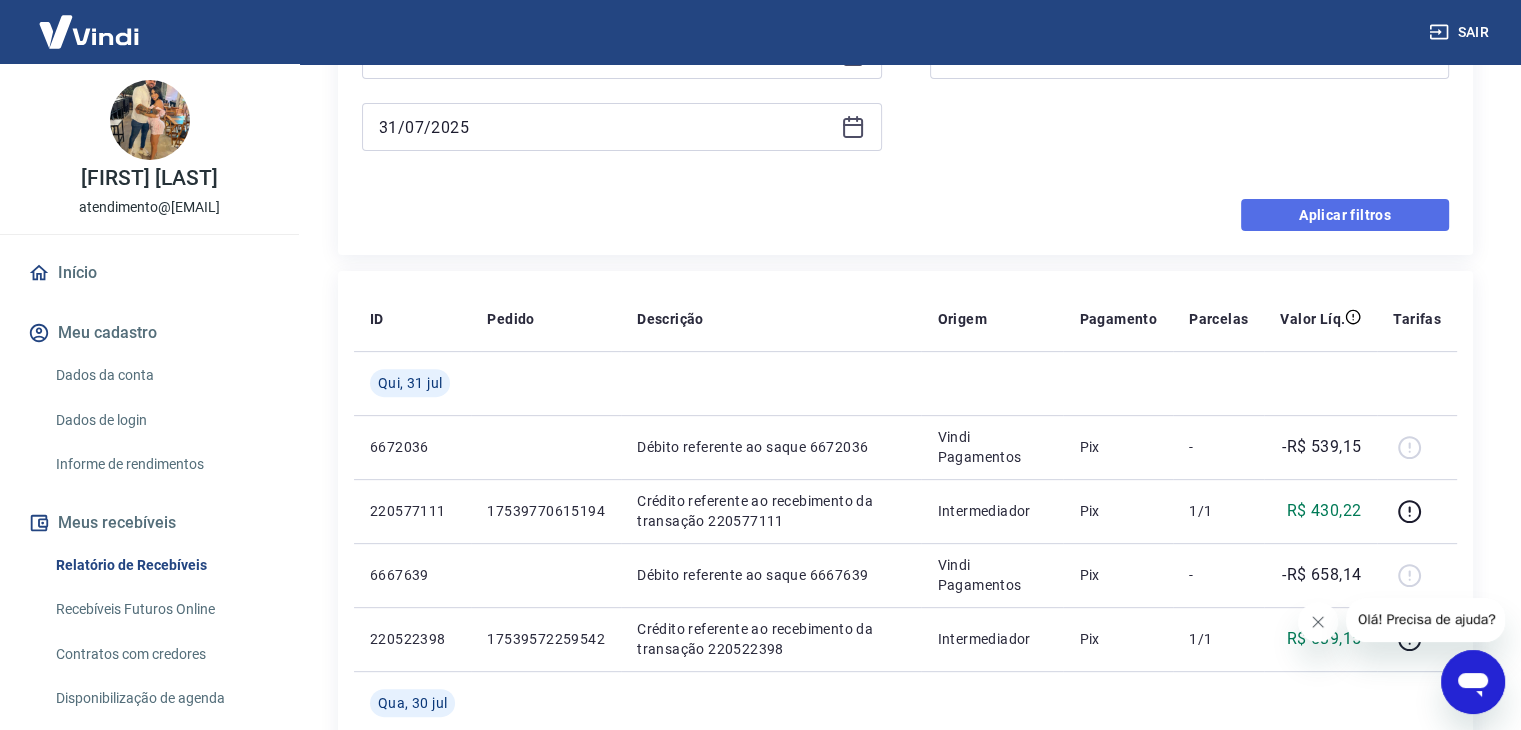 click on "Aplicar filtros" at bounding box center [1345, 215] 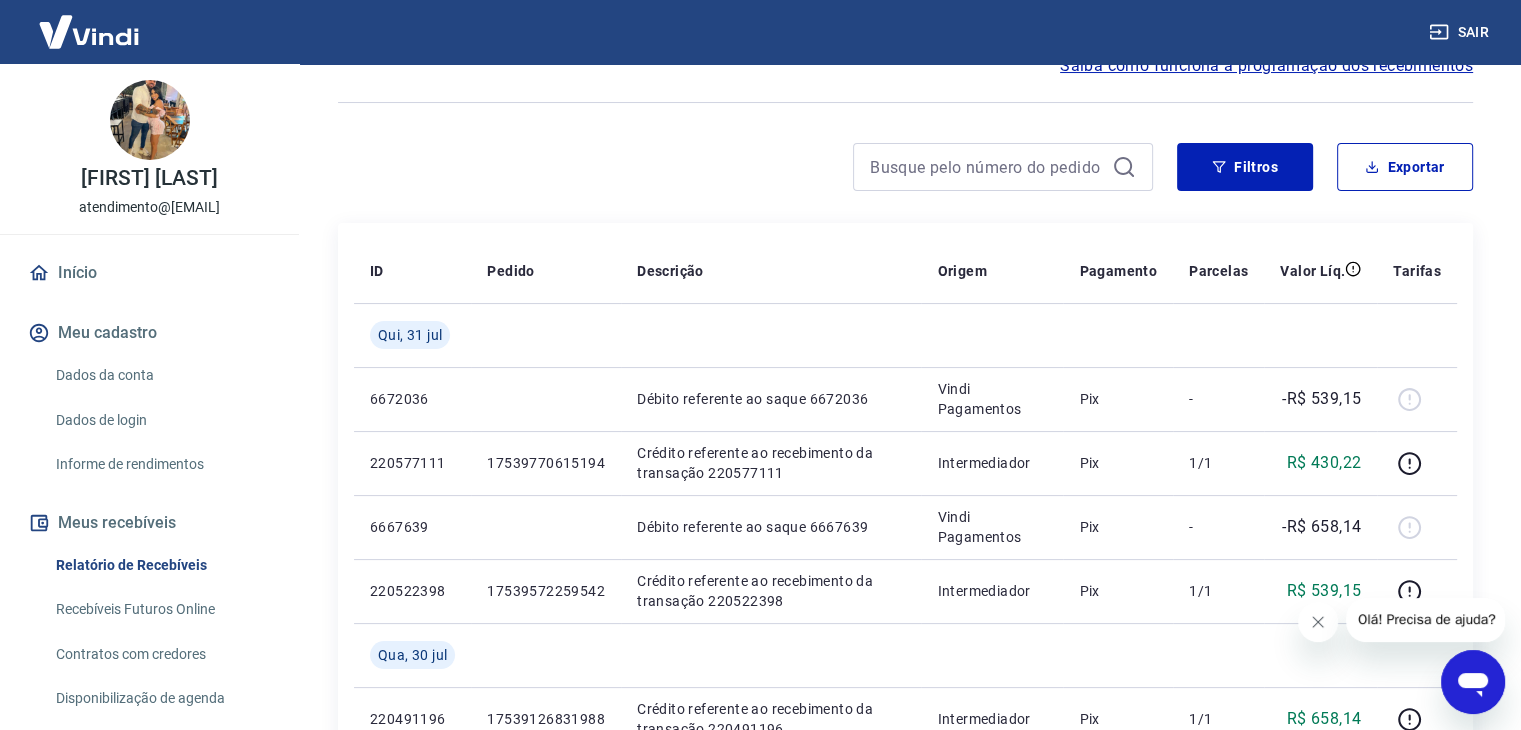 scroll, scrollTop: 0, scrollLeft: 0, axis: both 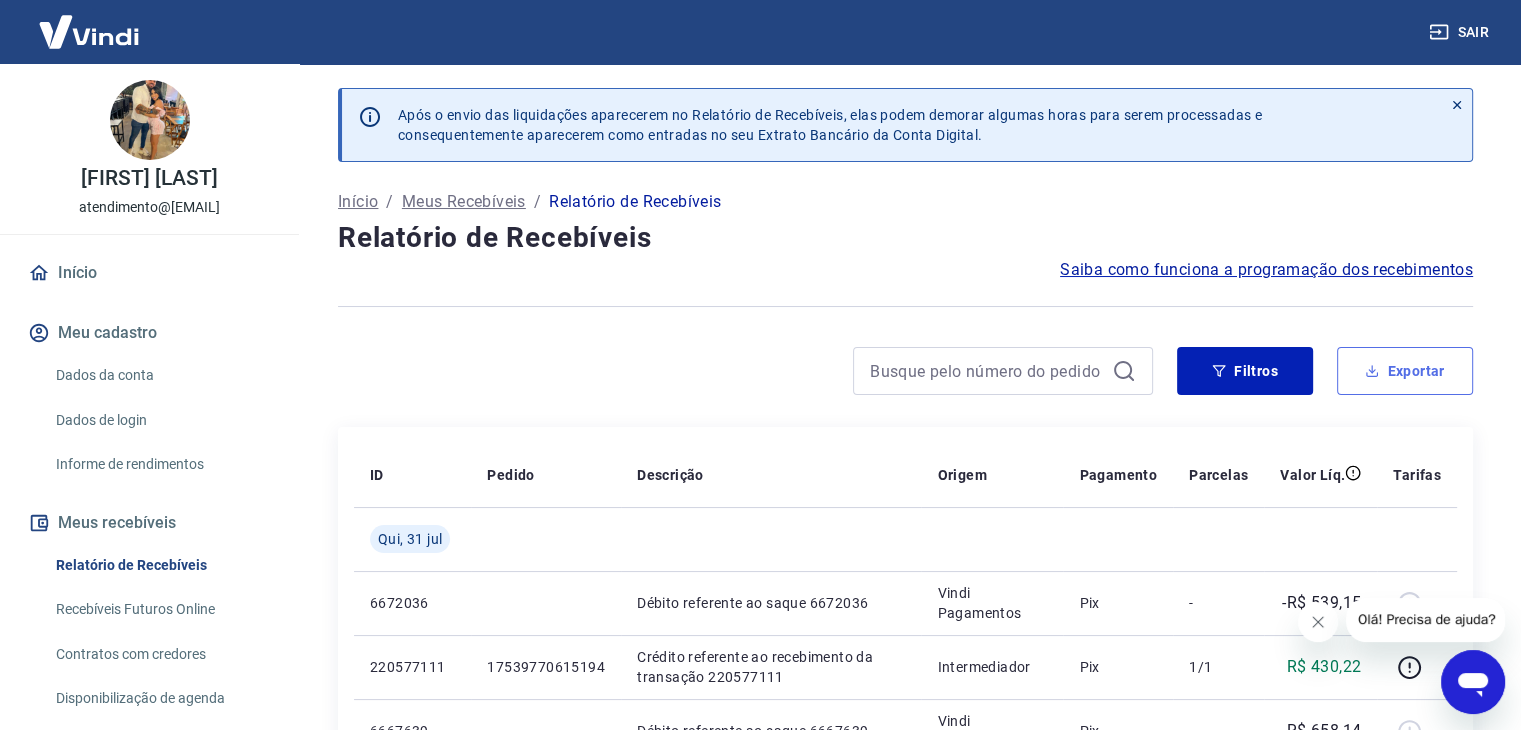 click on "Exportar" at bounding box center (1405, 371) 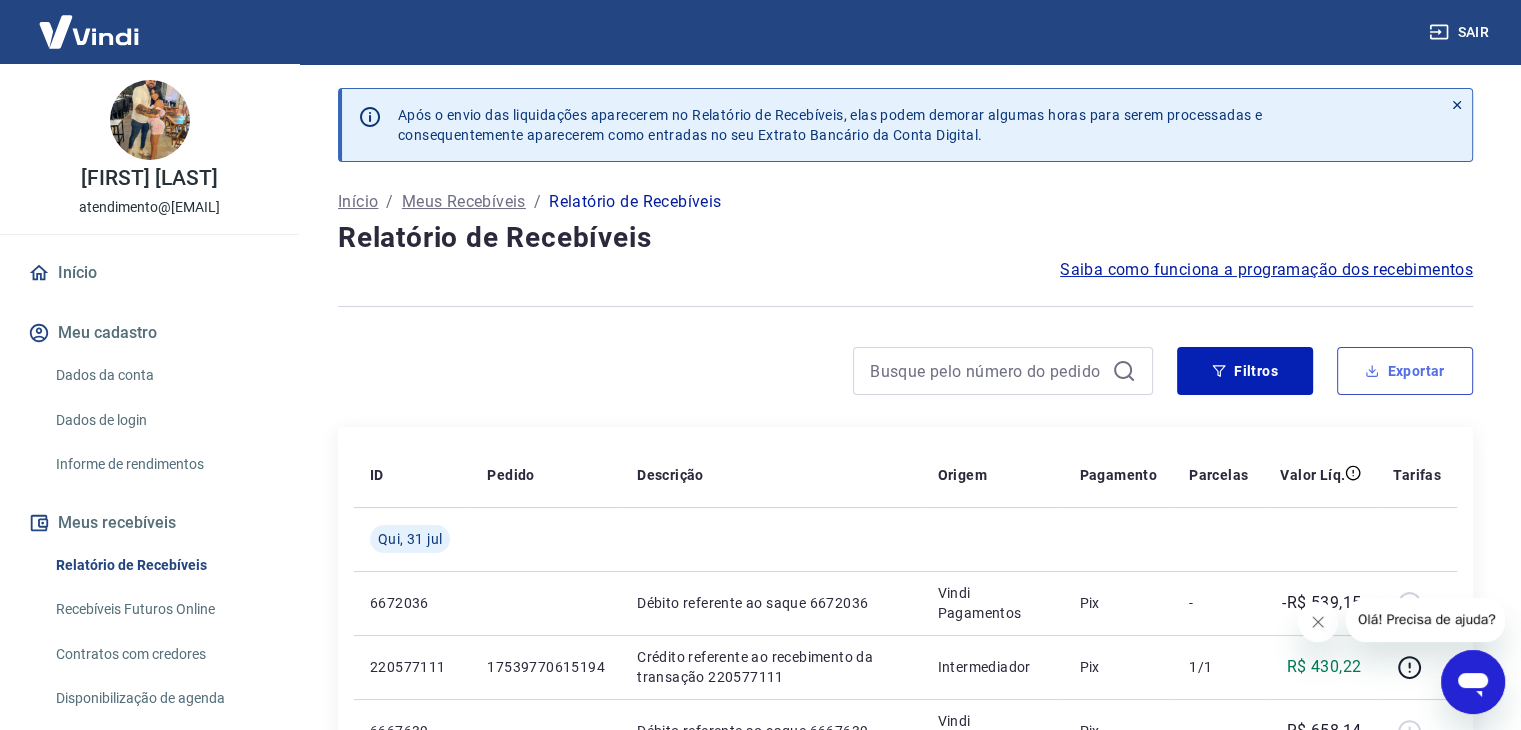 type on "01/07/2025" 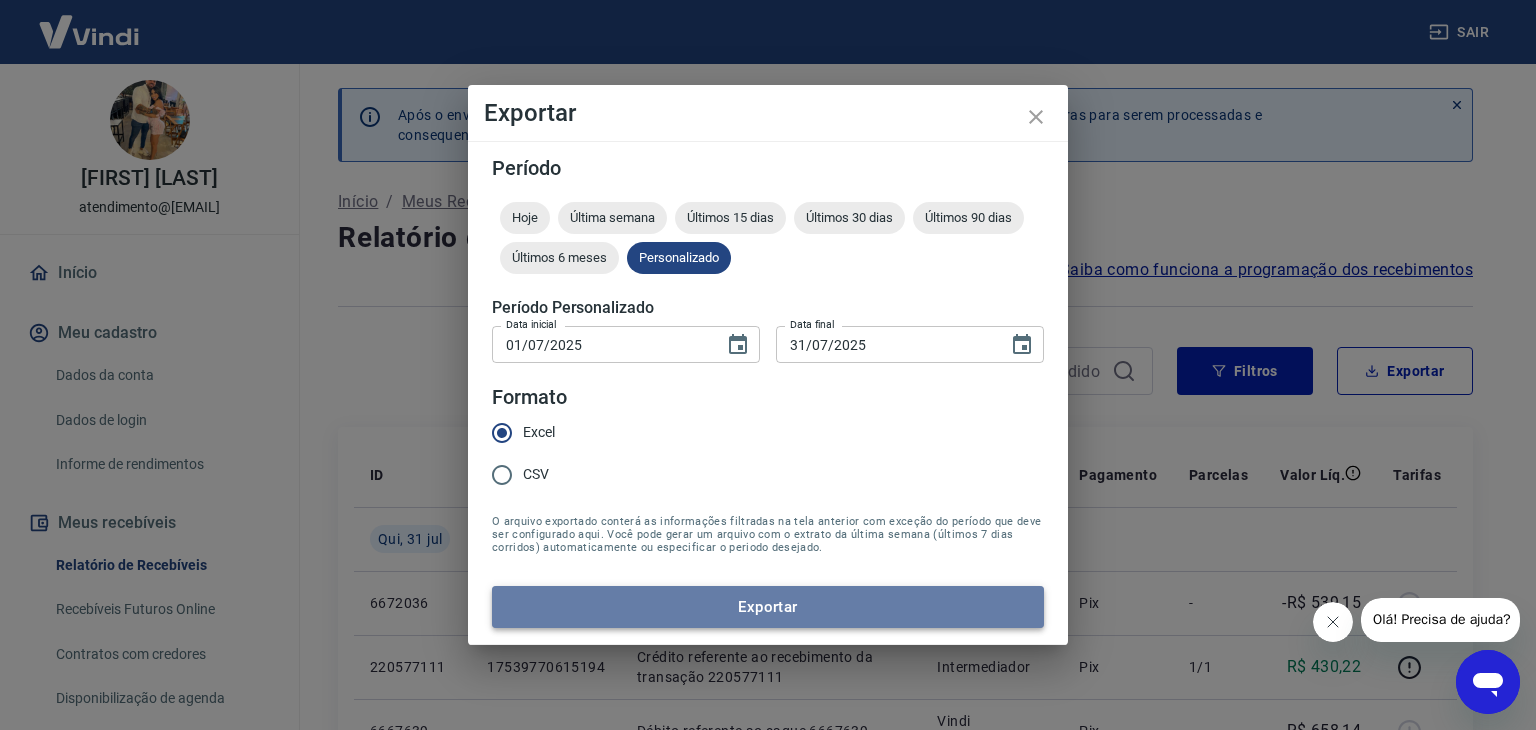 click on "Exportar" at bounding box center [768, 607] 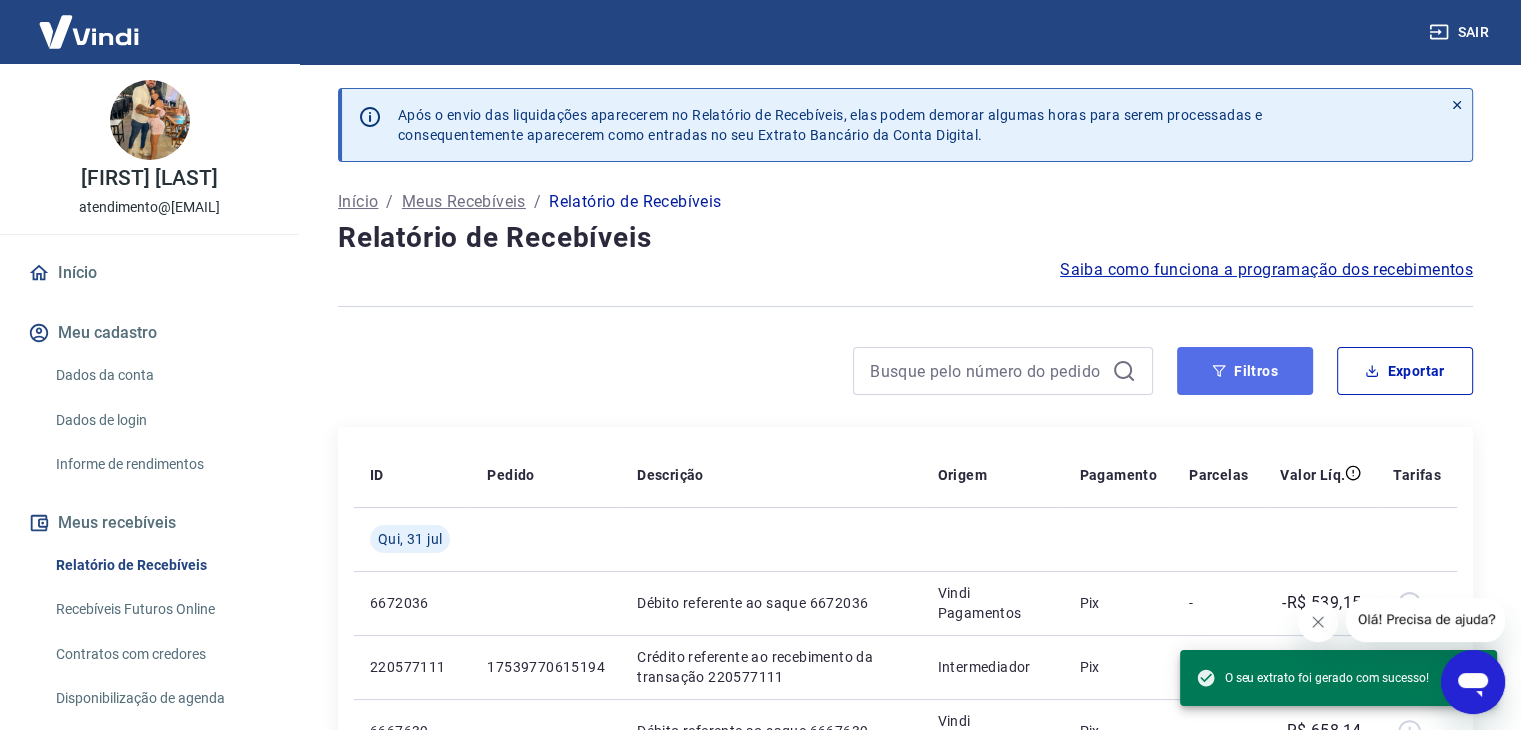 click 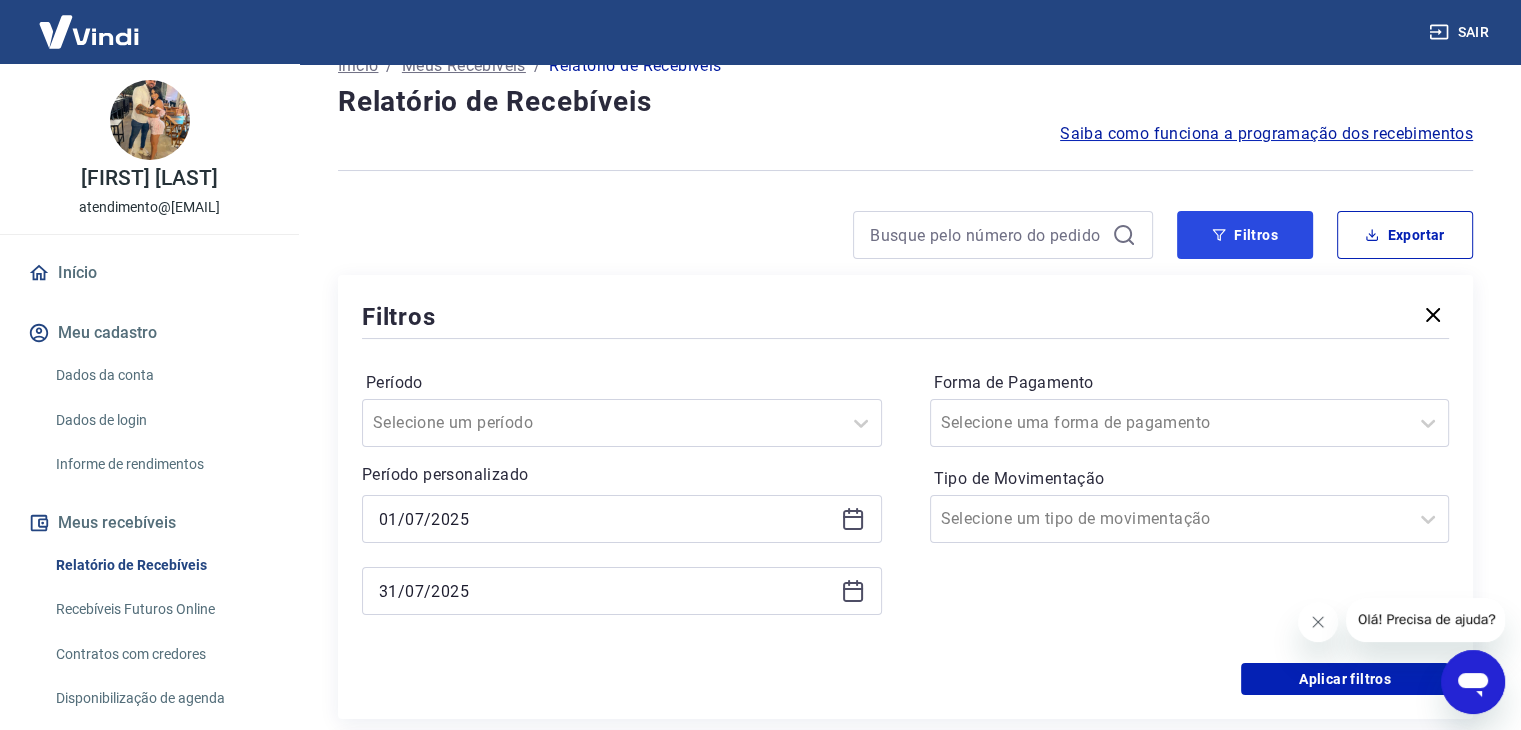 scroll, scrollTop: 200, scrollLeft: 0, axis: vertical 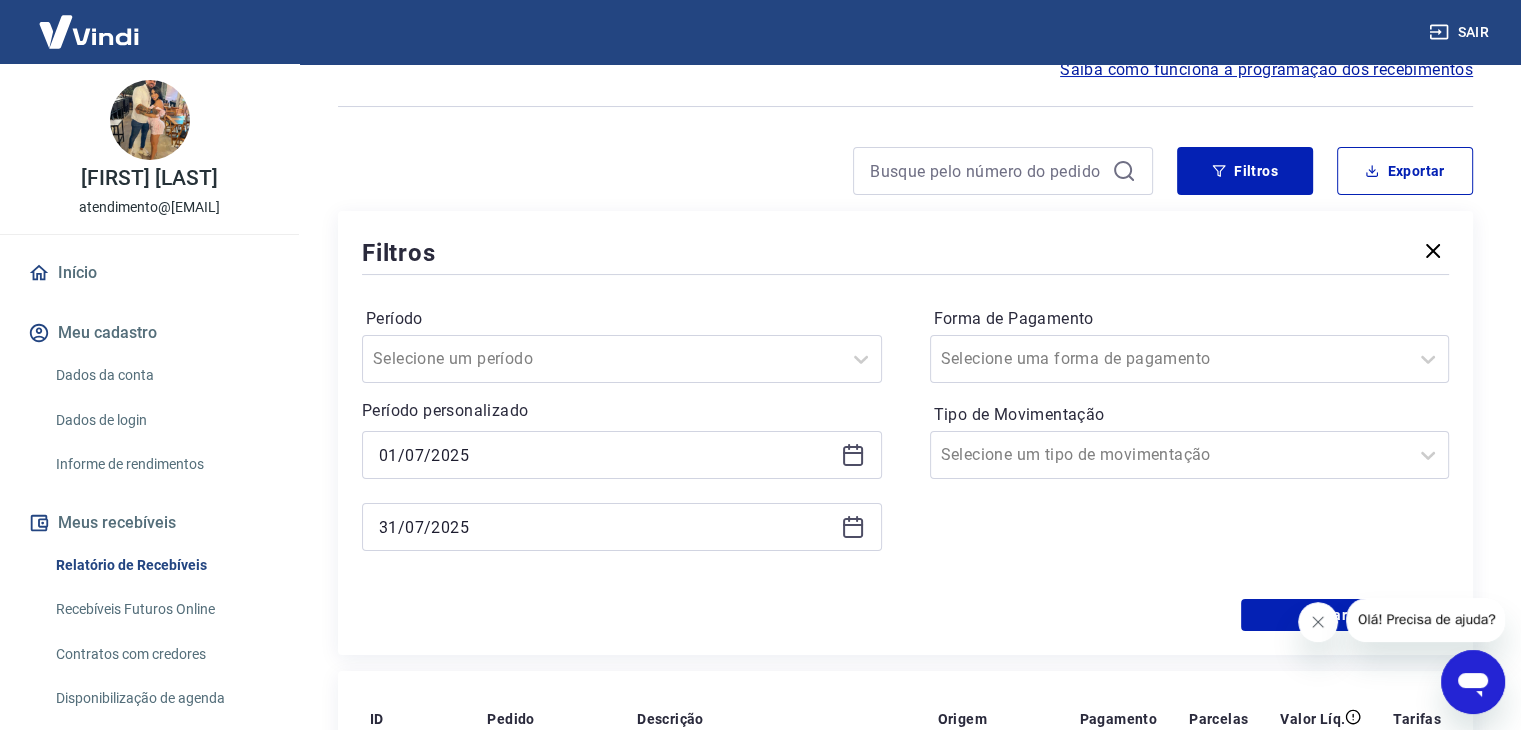 click on "01/07/2025" at bounding box center (622, 455) 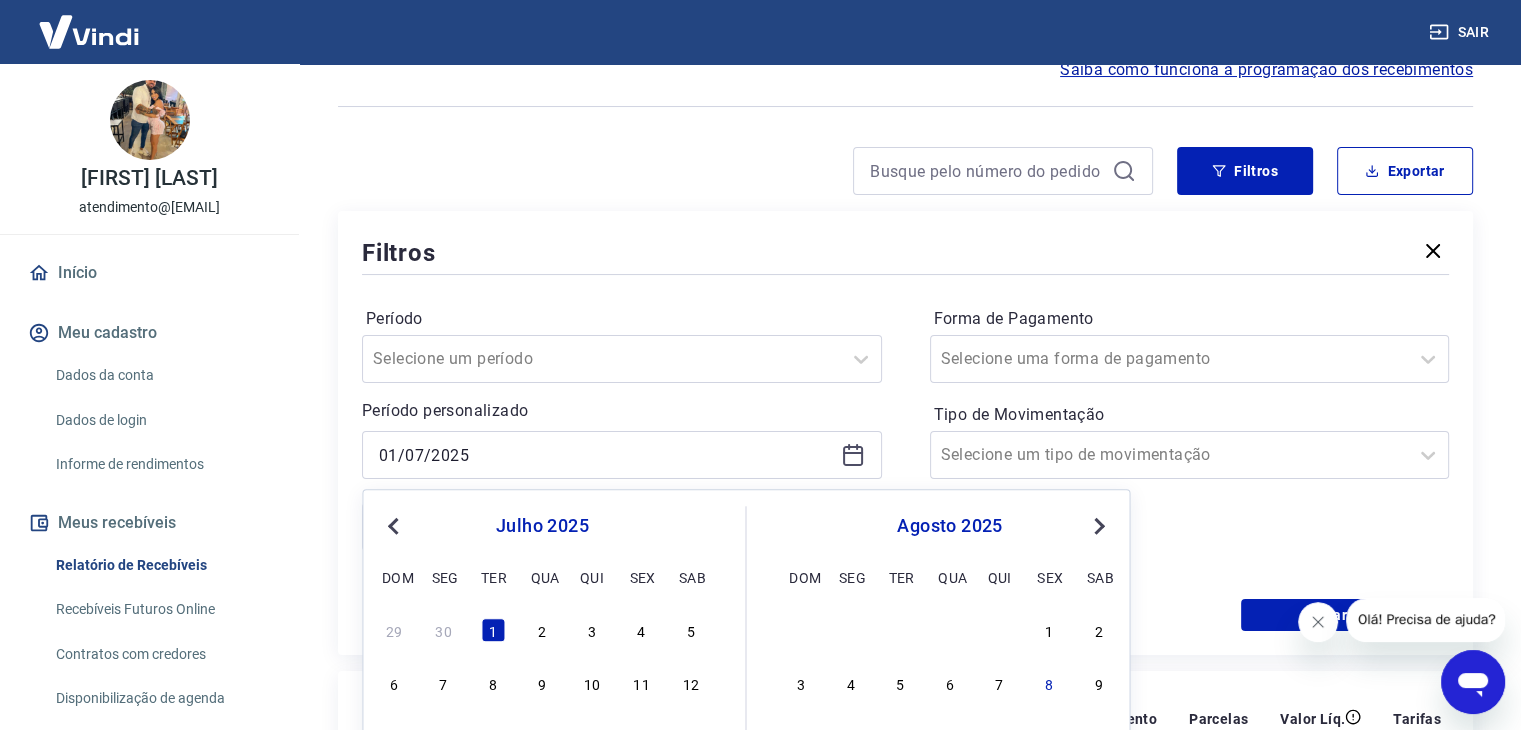 click on "Previous Month" at bounding box center [395, 525] 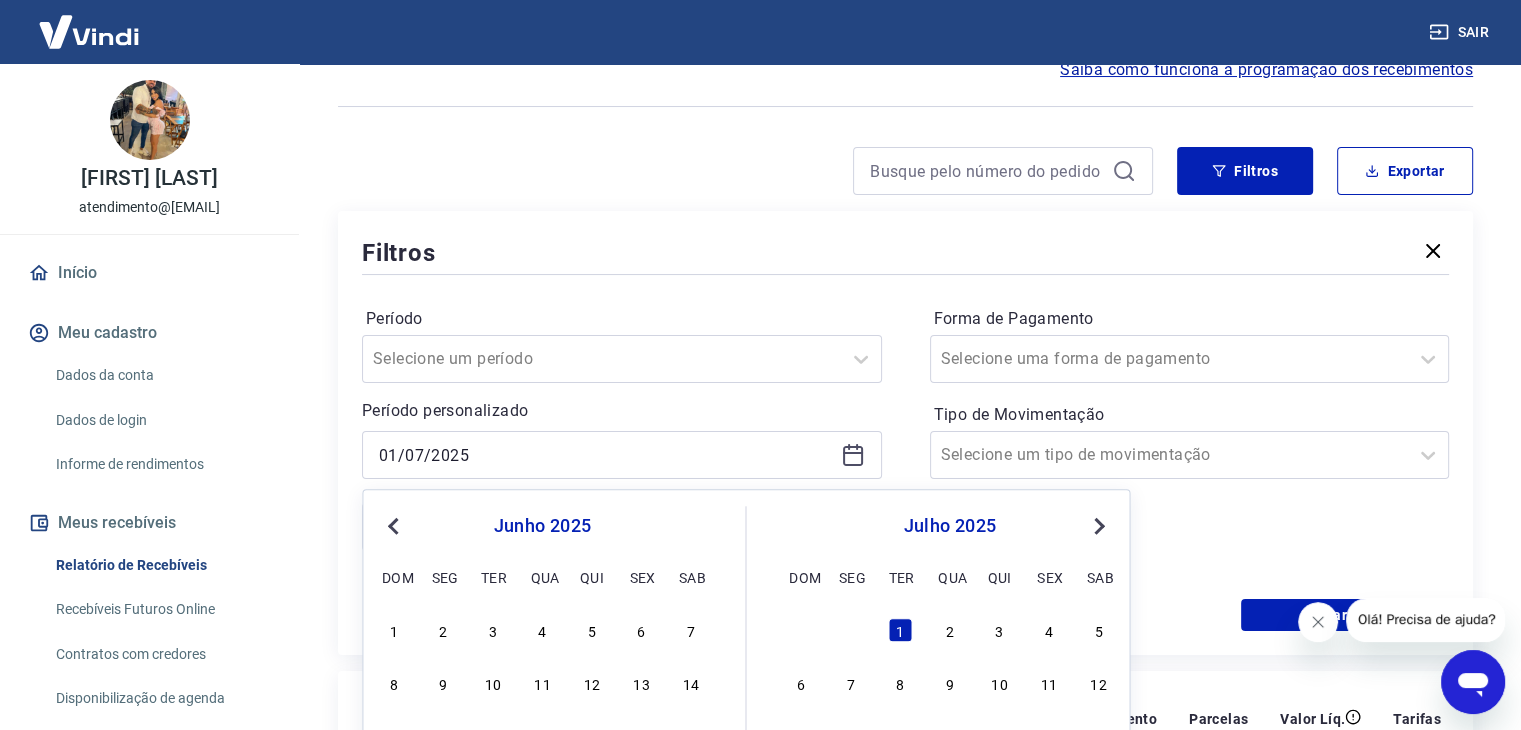 click on "Previous Month" at bounding box center [395, 525] 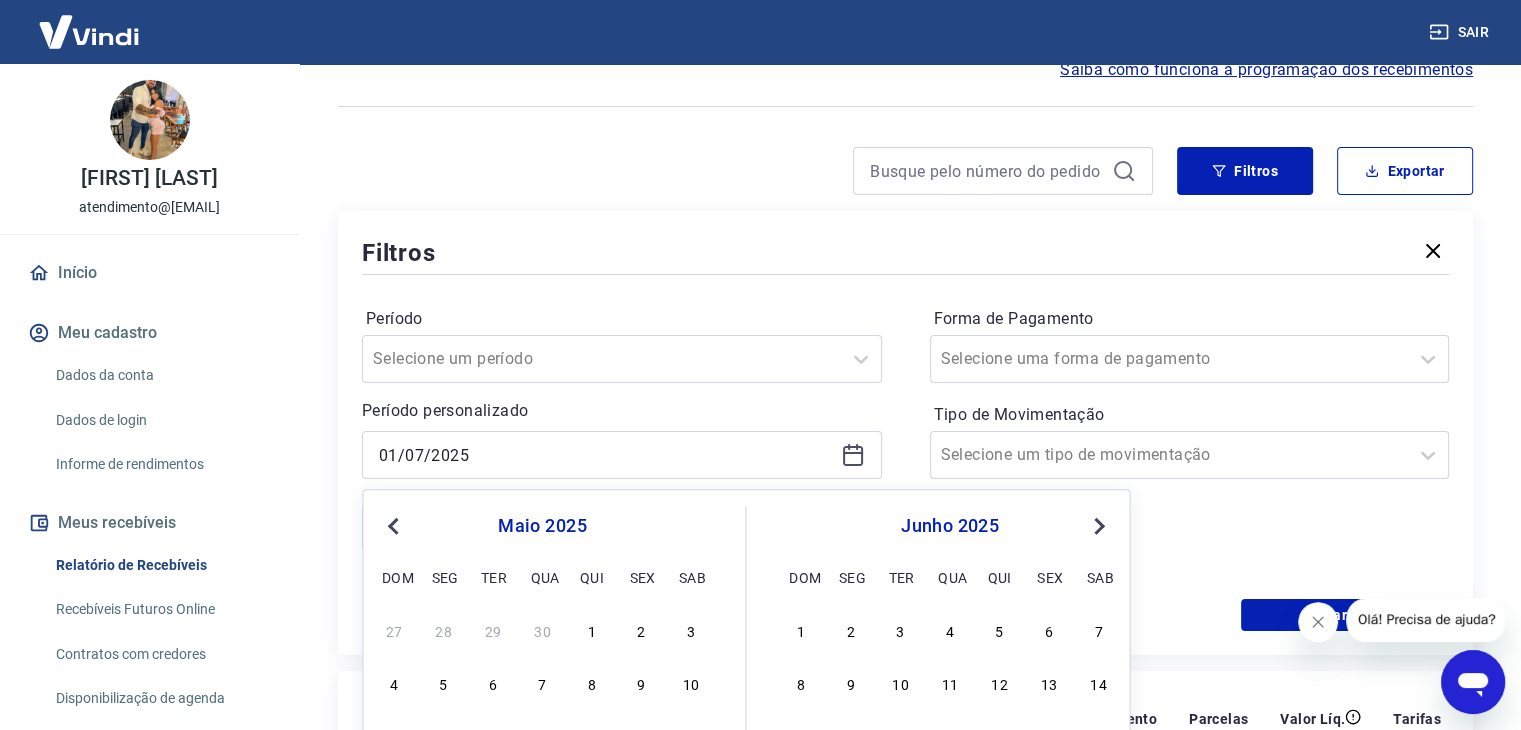 click on "Previous Month" at bounding box center [395, 525] 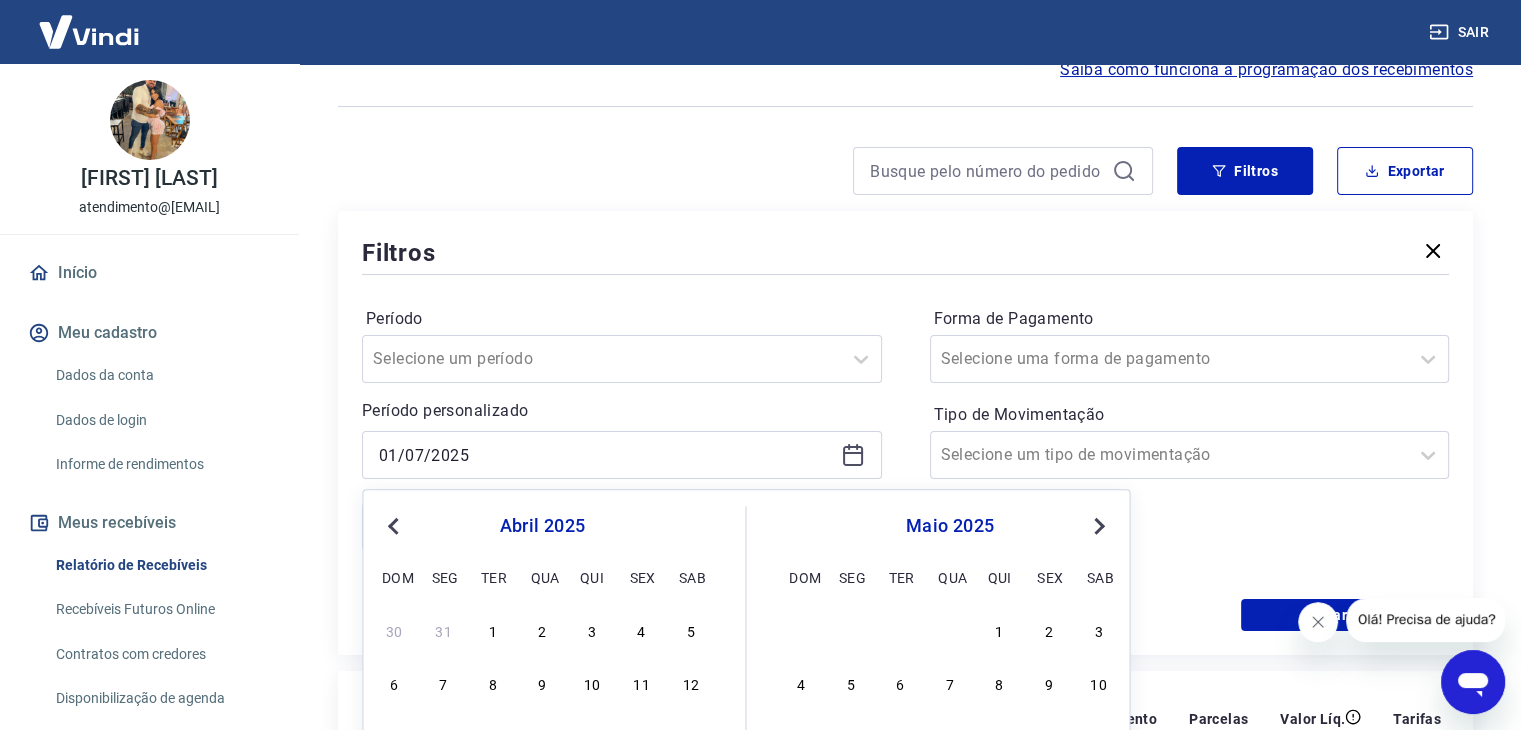 click on "Previous Month" at bounding box center (395, 525) 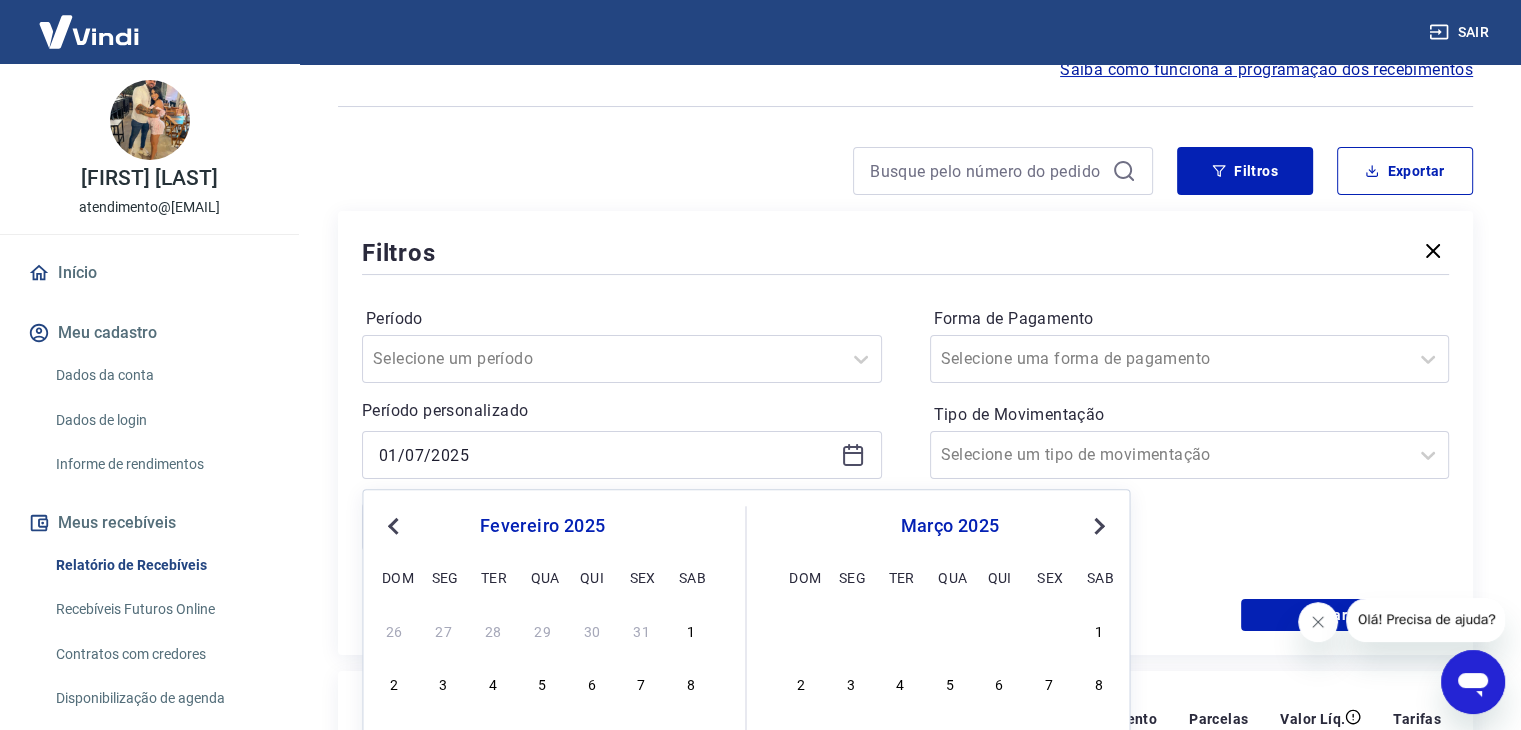 click on "Previous Month" at bounding box center (395, 525) 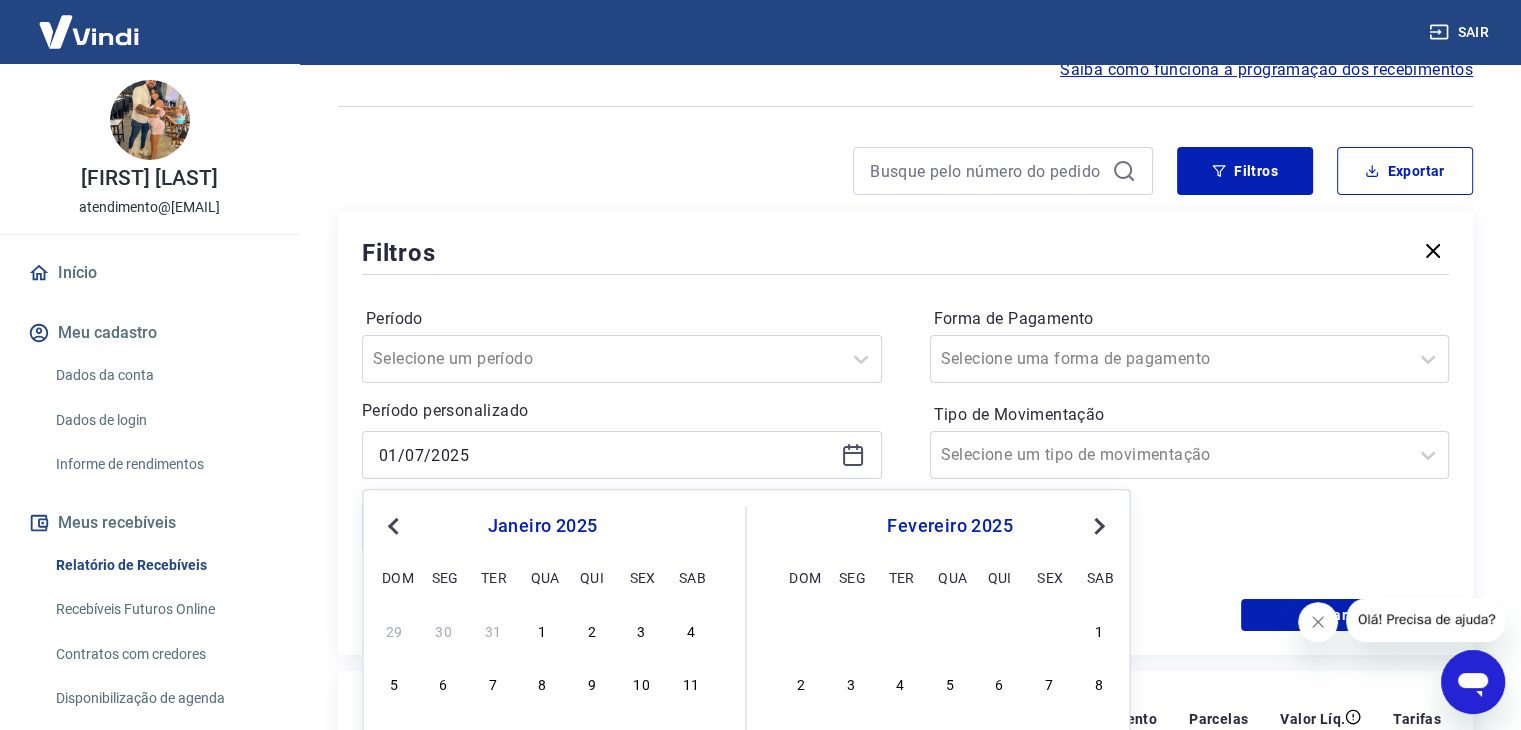 click on "Previous Month" at bounding box center (395, 525) 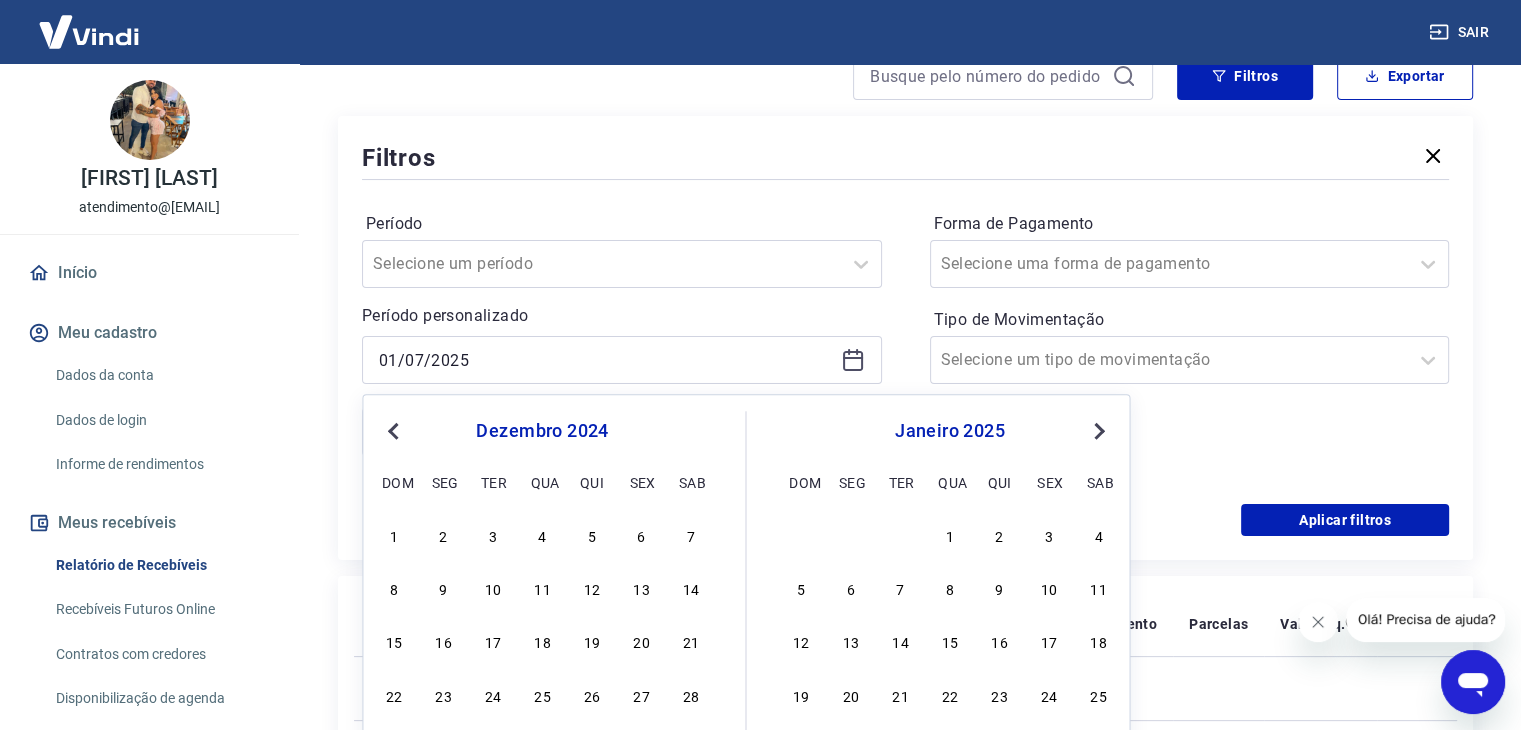 scroll, scrollTop: 400, scrollLeft: 0, axis: vertical 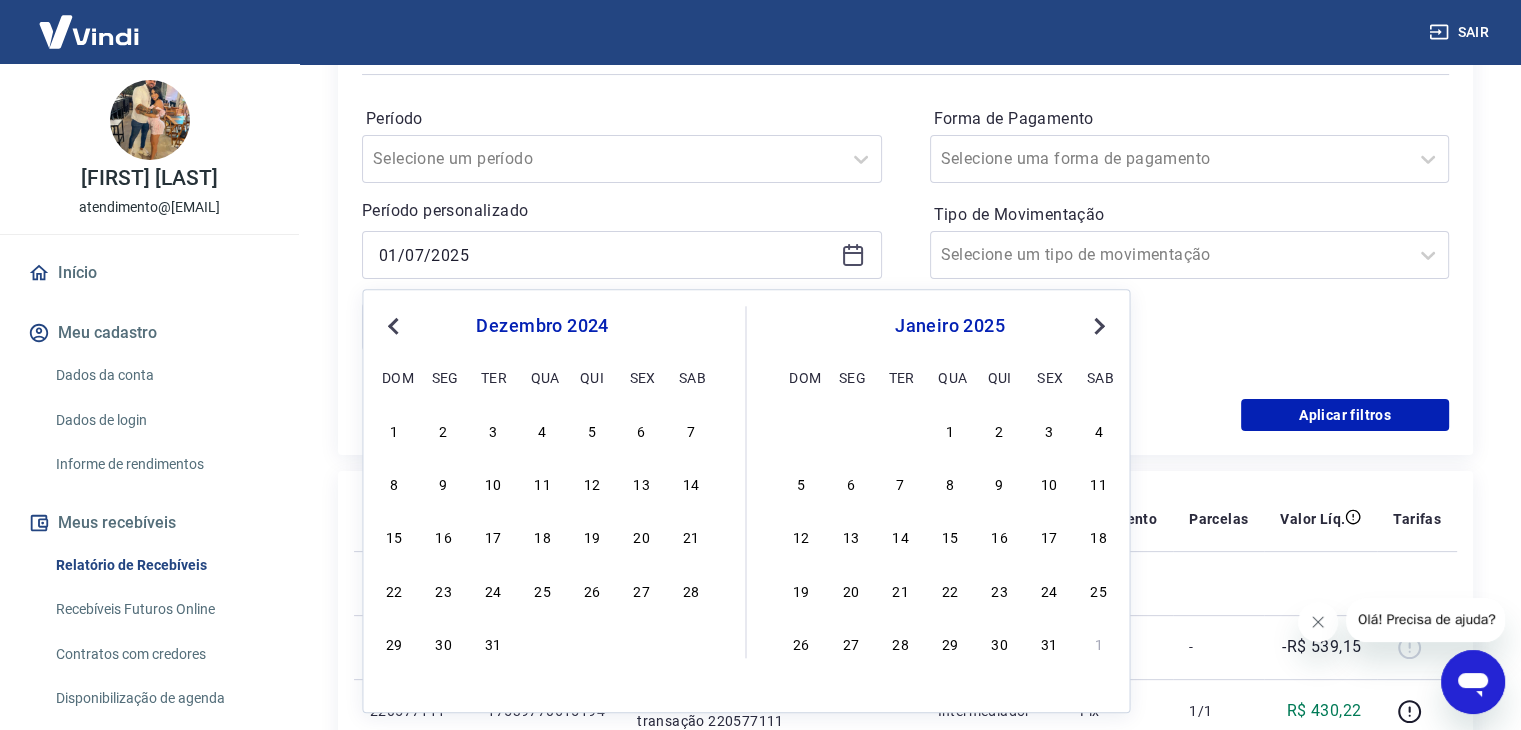 click on "Previous Month" at bounding box center [395, 325] 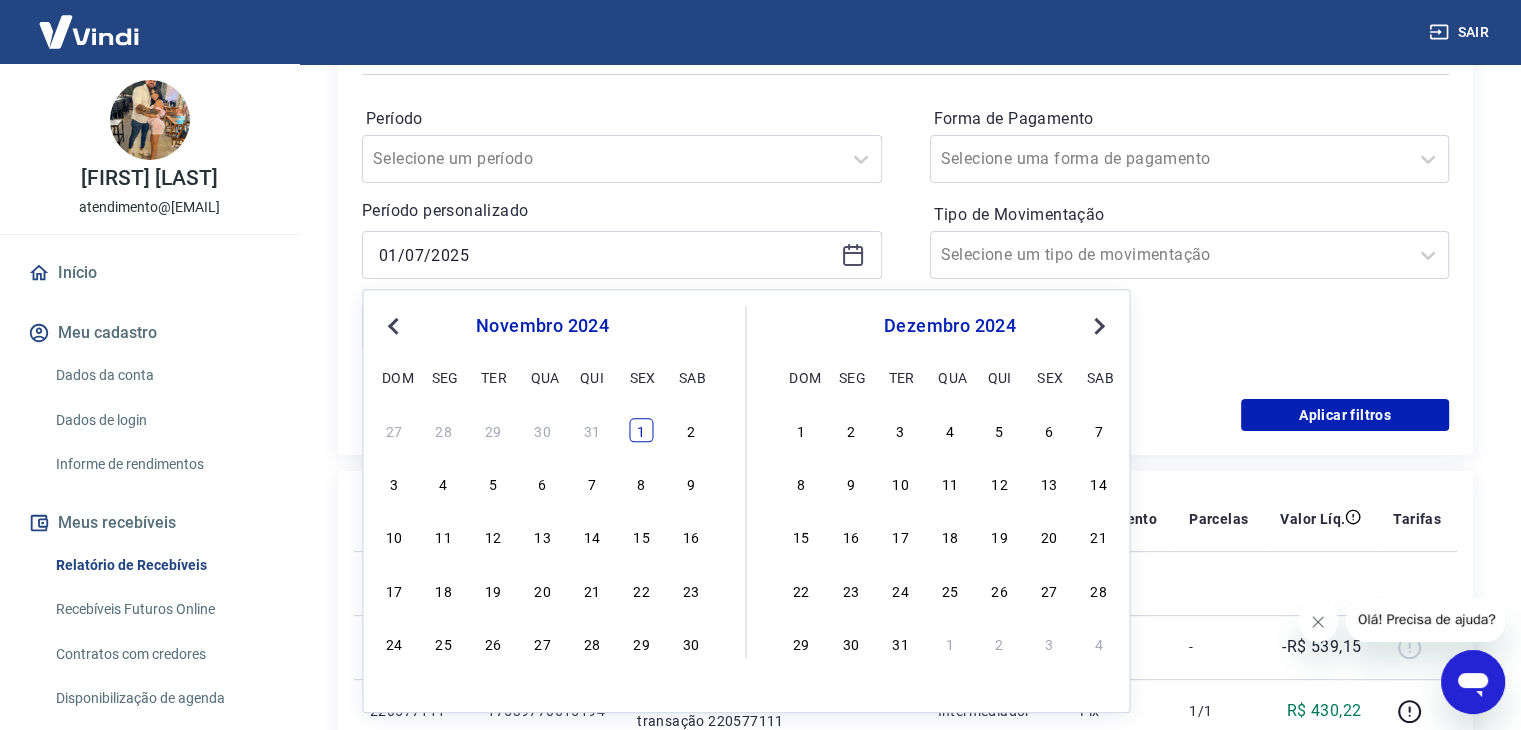 click on "1" at bounding box center (641, 430) 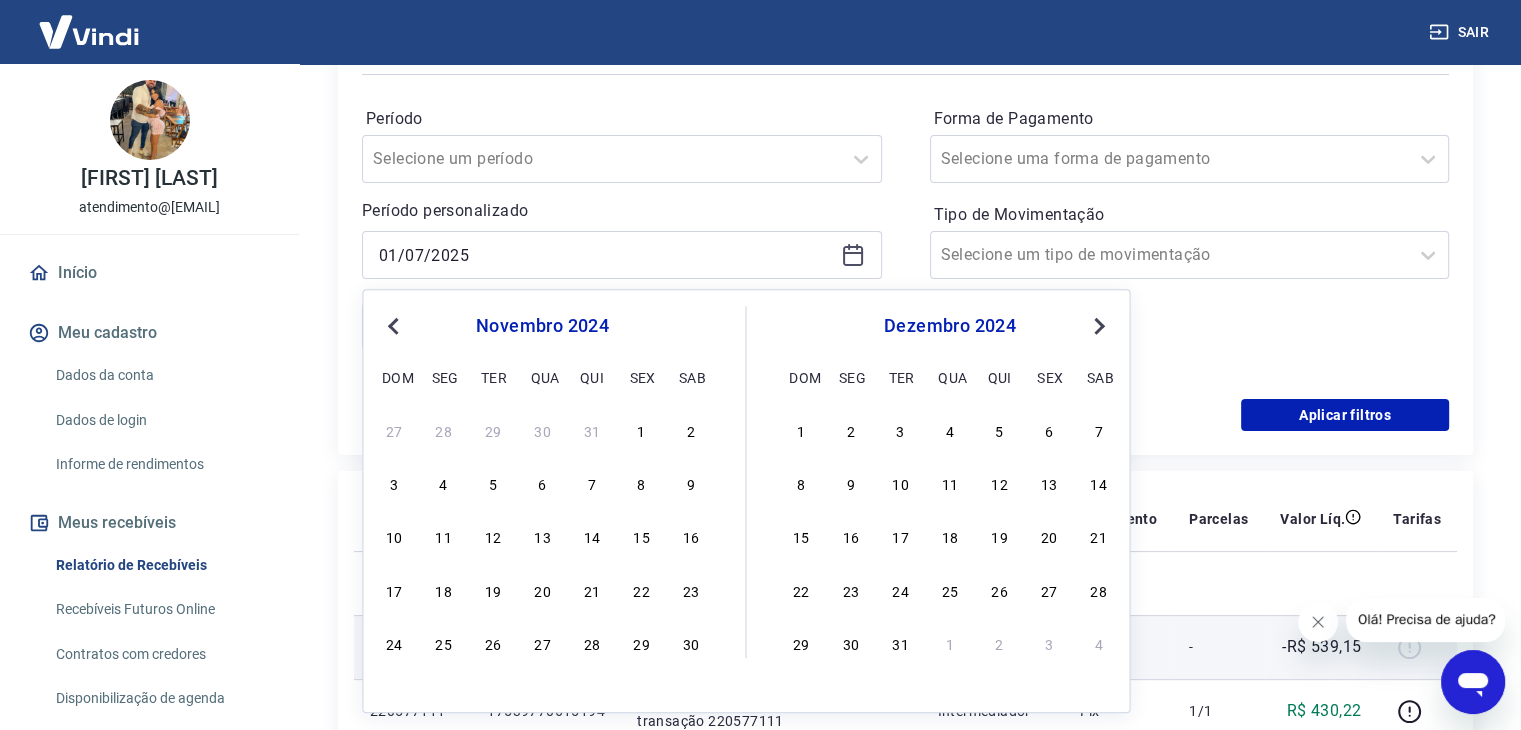 type on "01/11/2024" 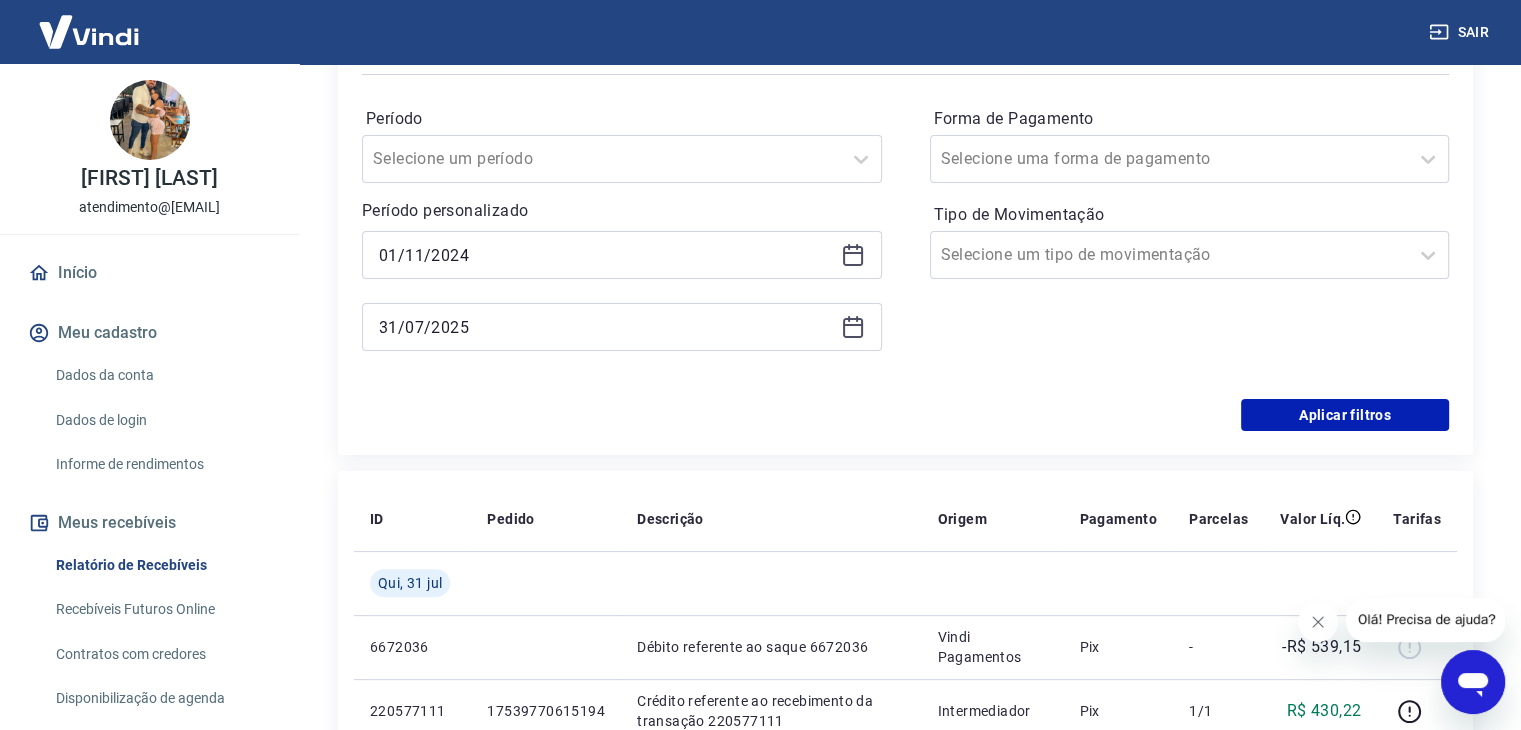 click 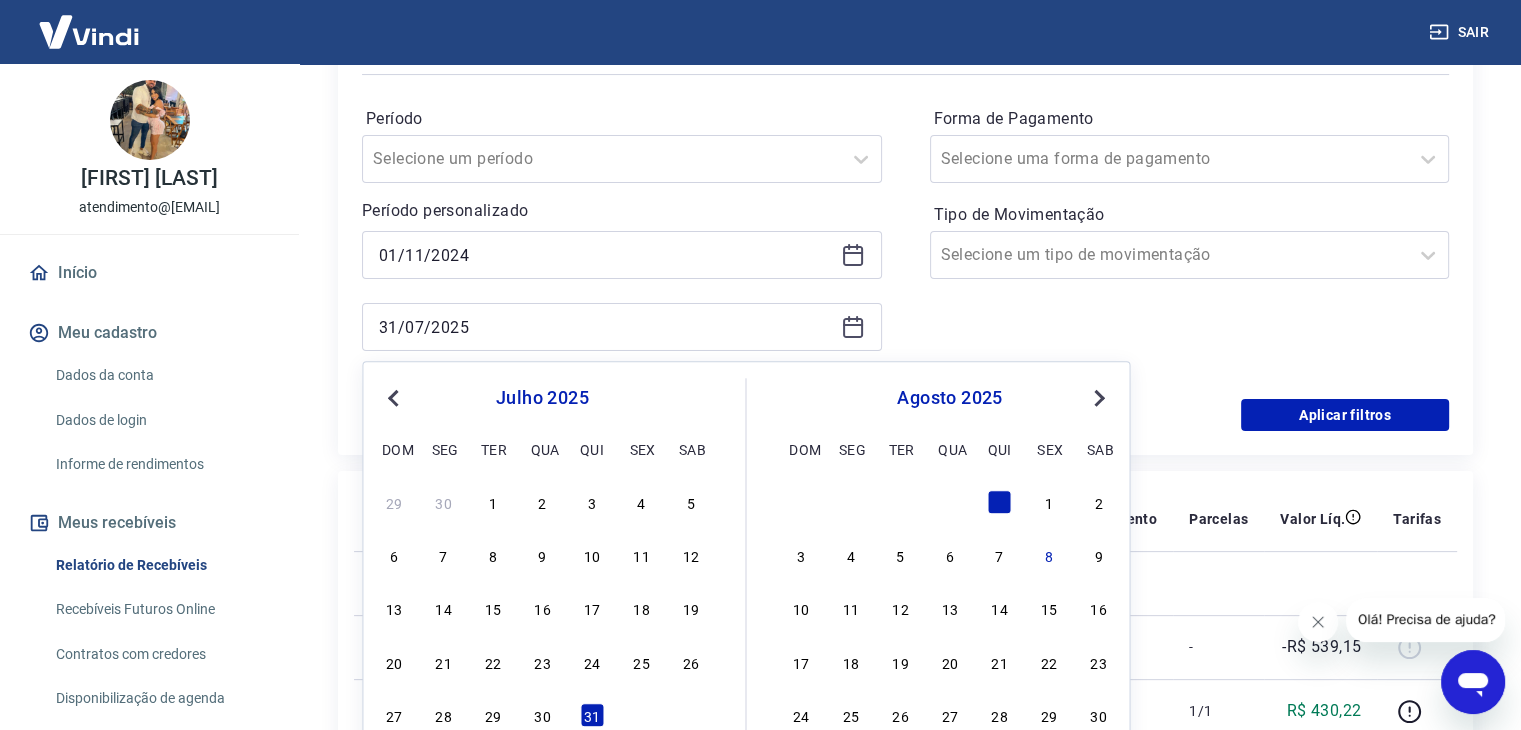 click on "Previous Month" at bounding box center [393, 398] 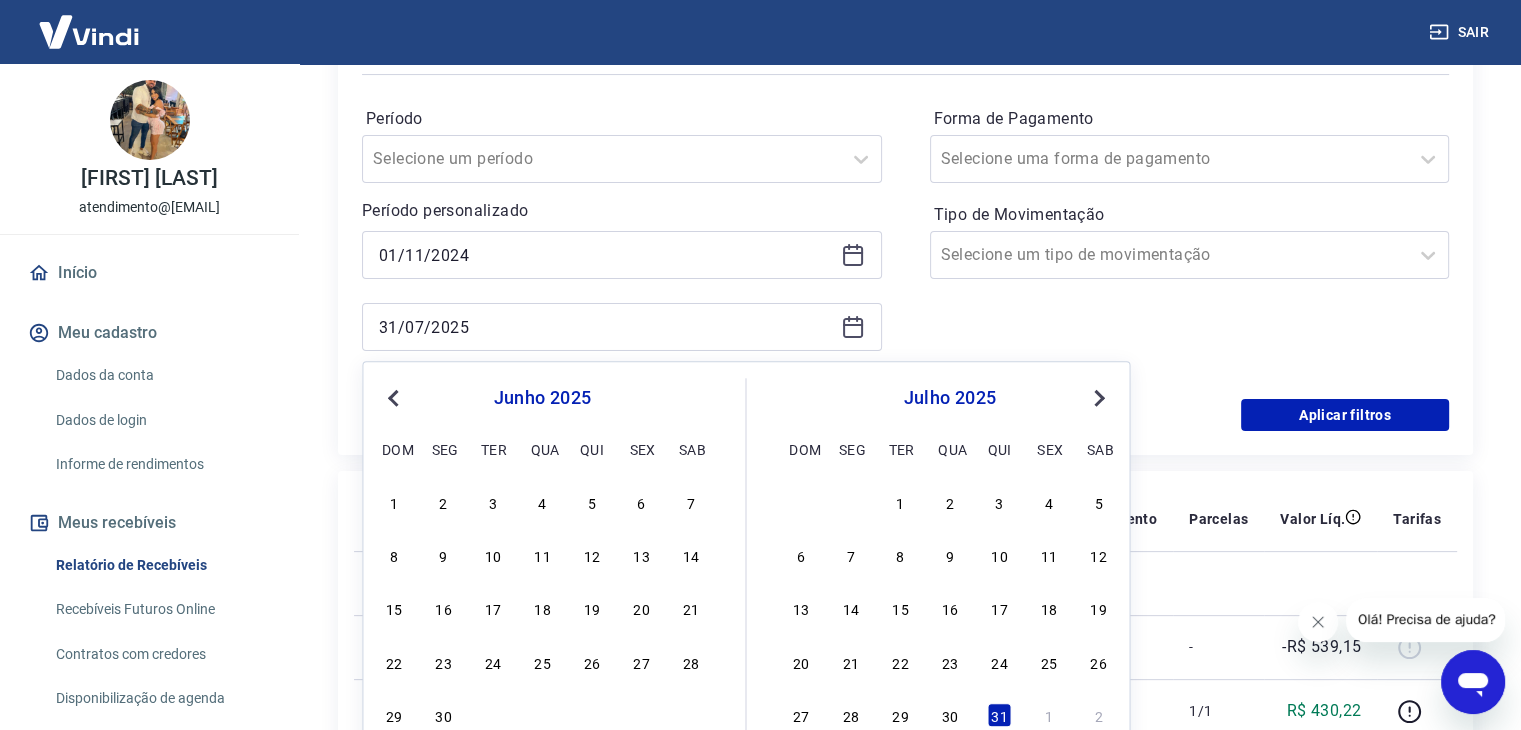 click on "Previous Month" at bounding box center [393, 398] 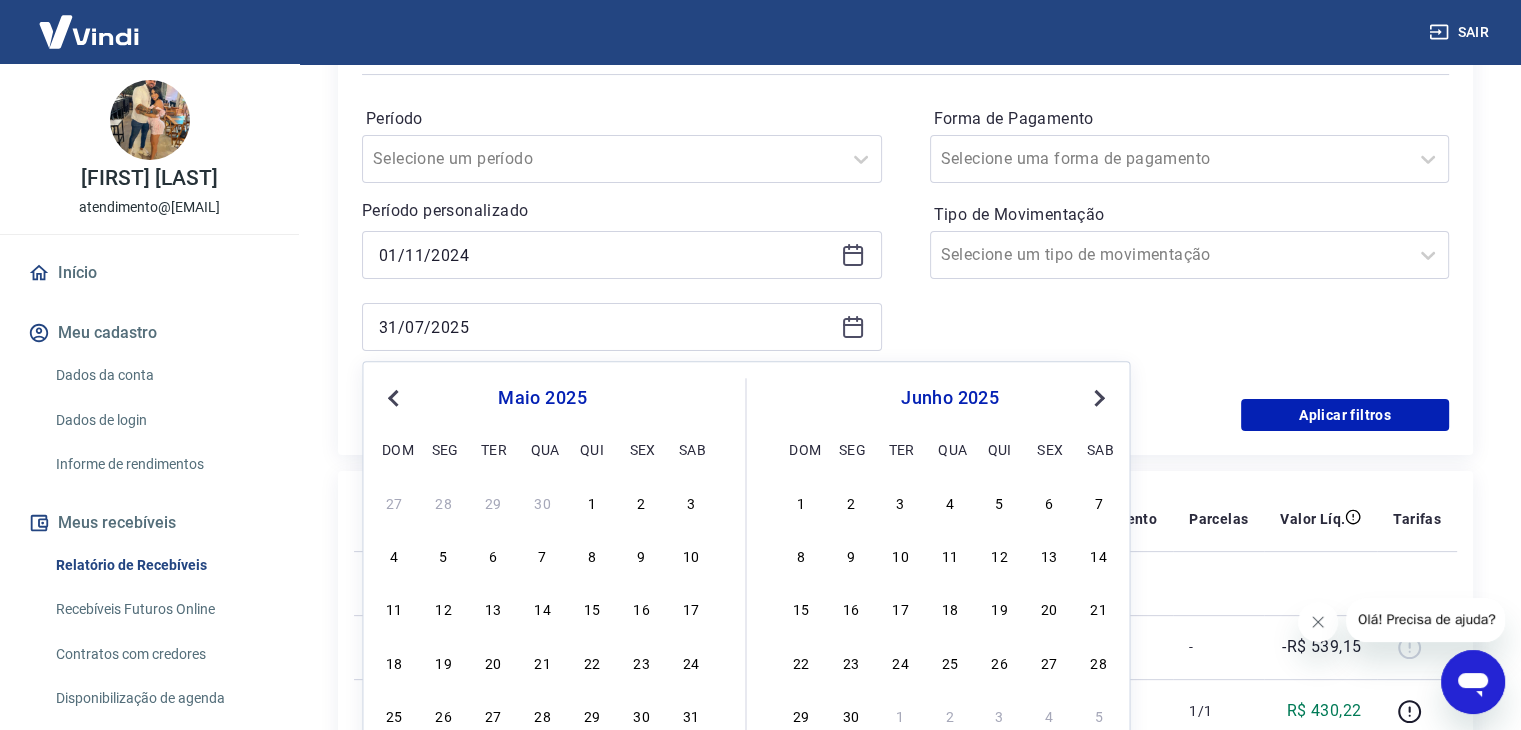 click on "Previous Month" at bounding box center [393, 398] 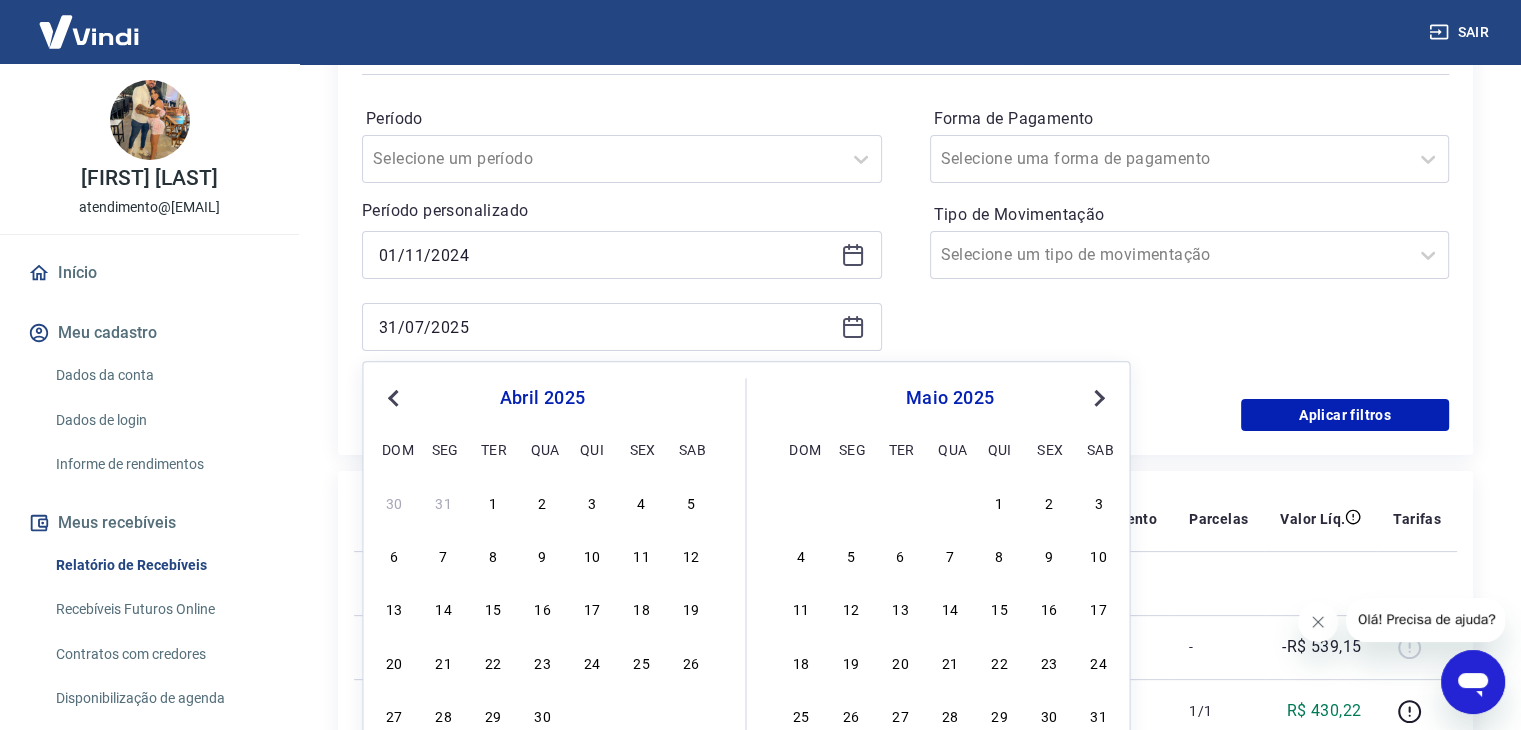 click on "Previous Month" at bounding box center [393, 398] 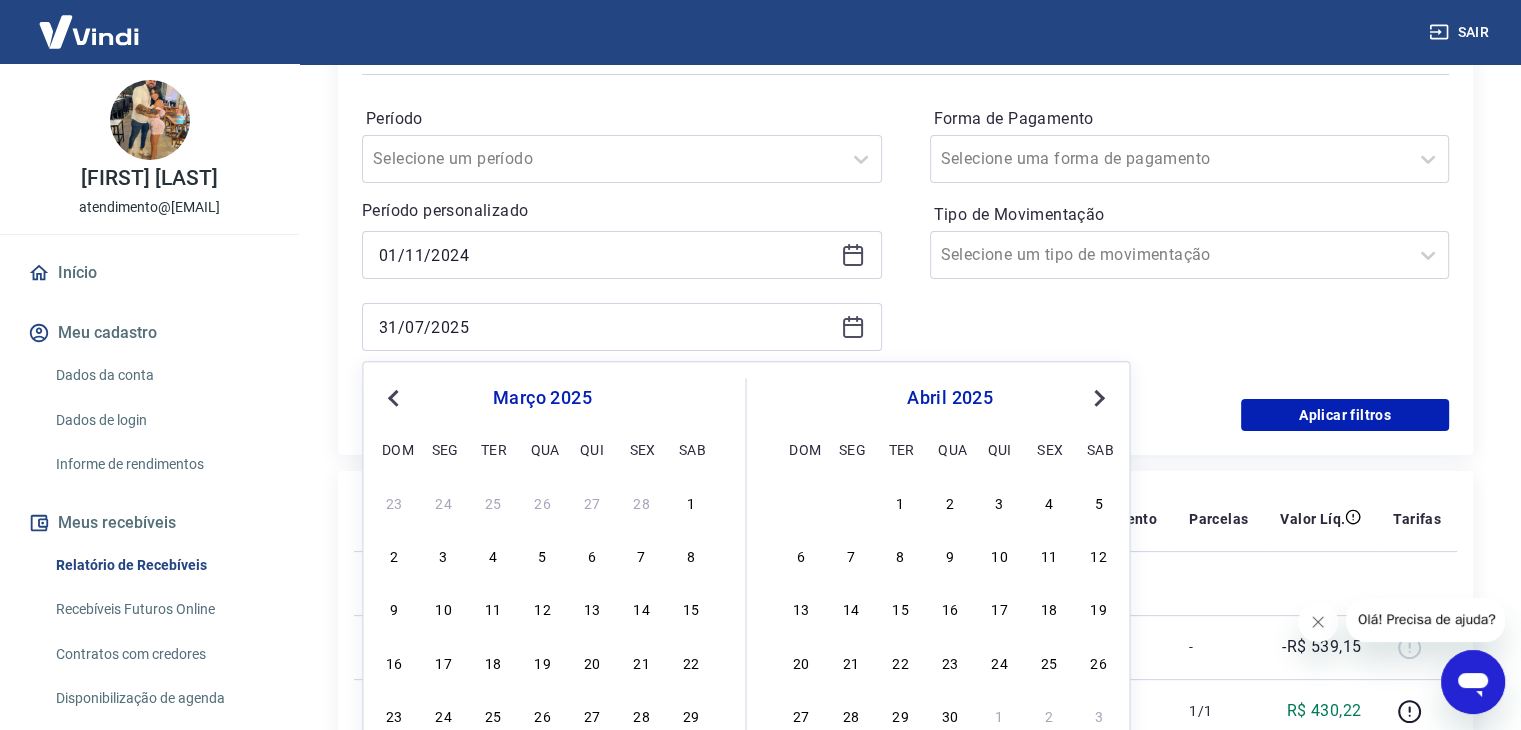 click on "Previous Month" at bounding box center [393, 398] 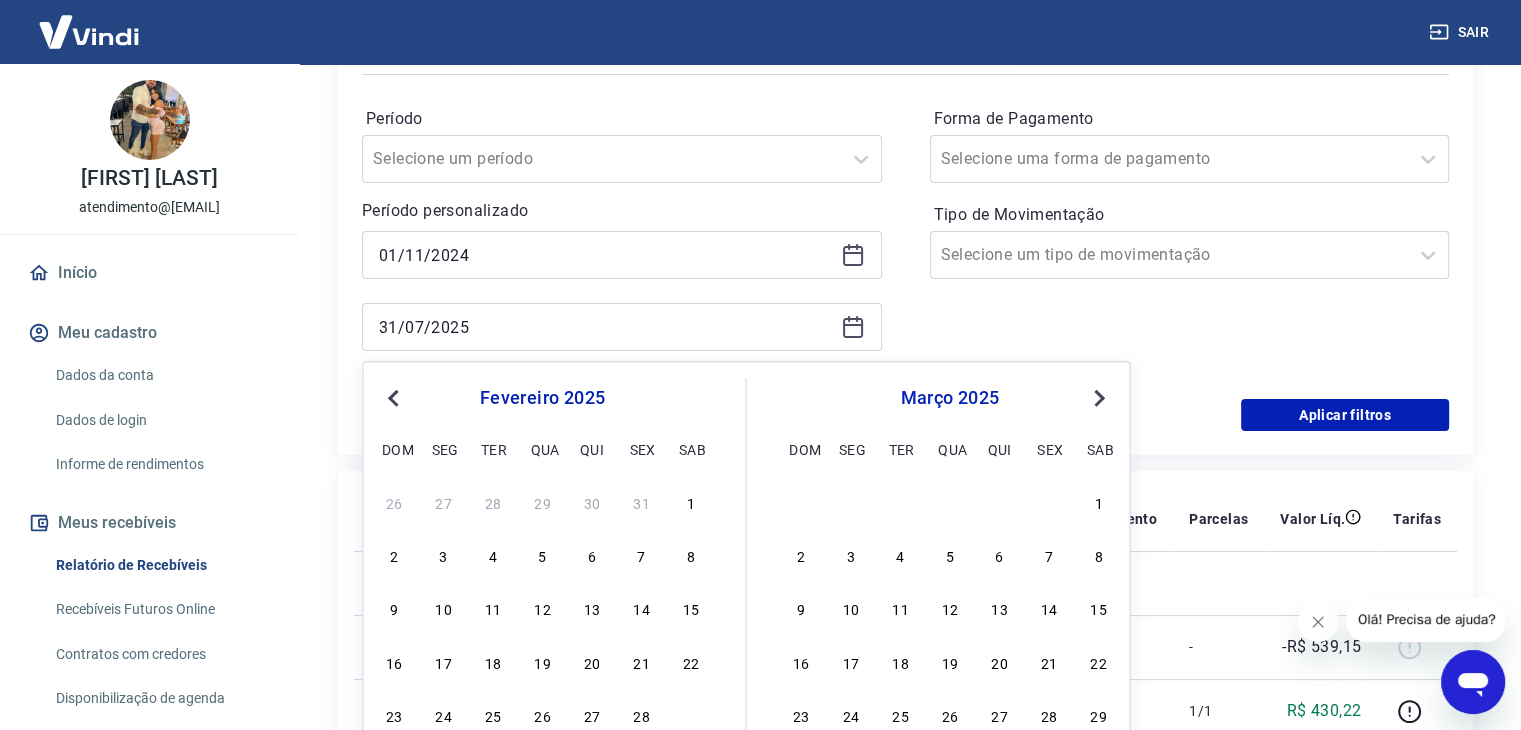 click on "Previous Month" at bounding box center (395, 397) 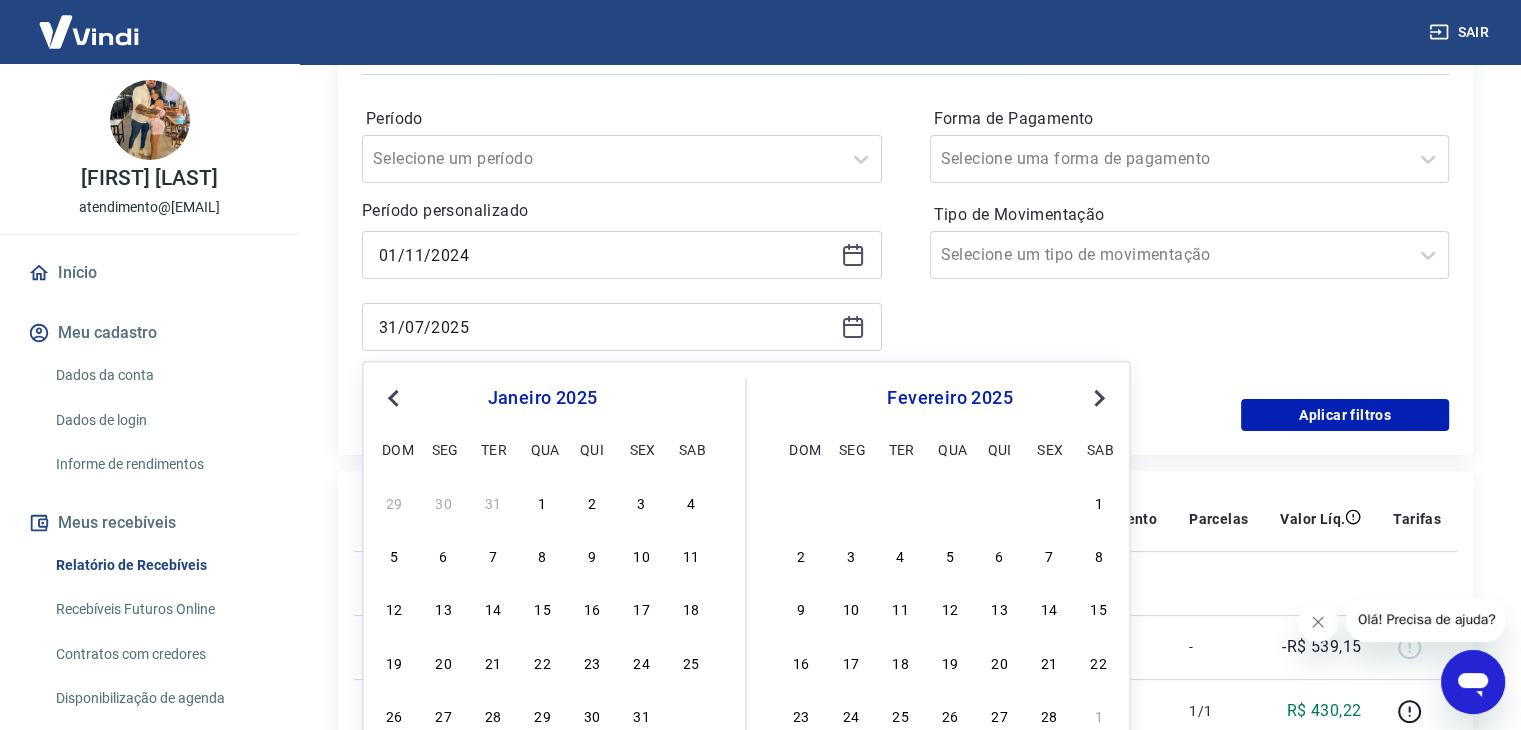 click on "Previous Month" at bounding box center [395, 397] 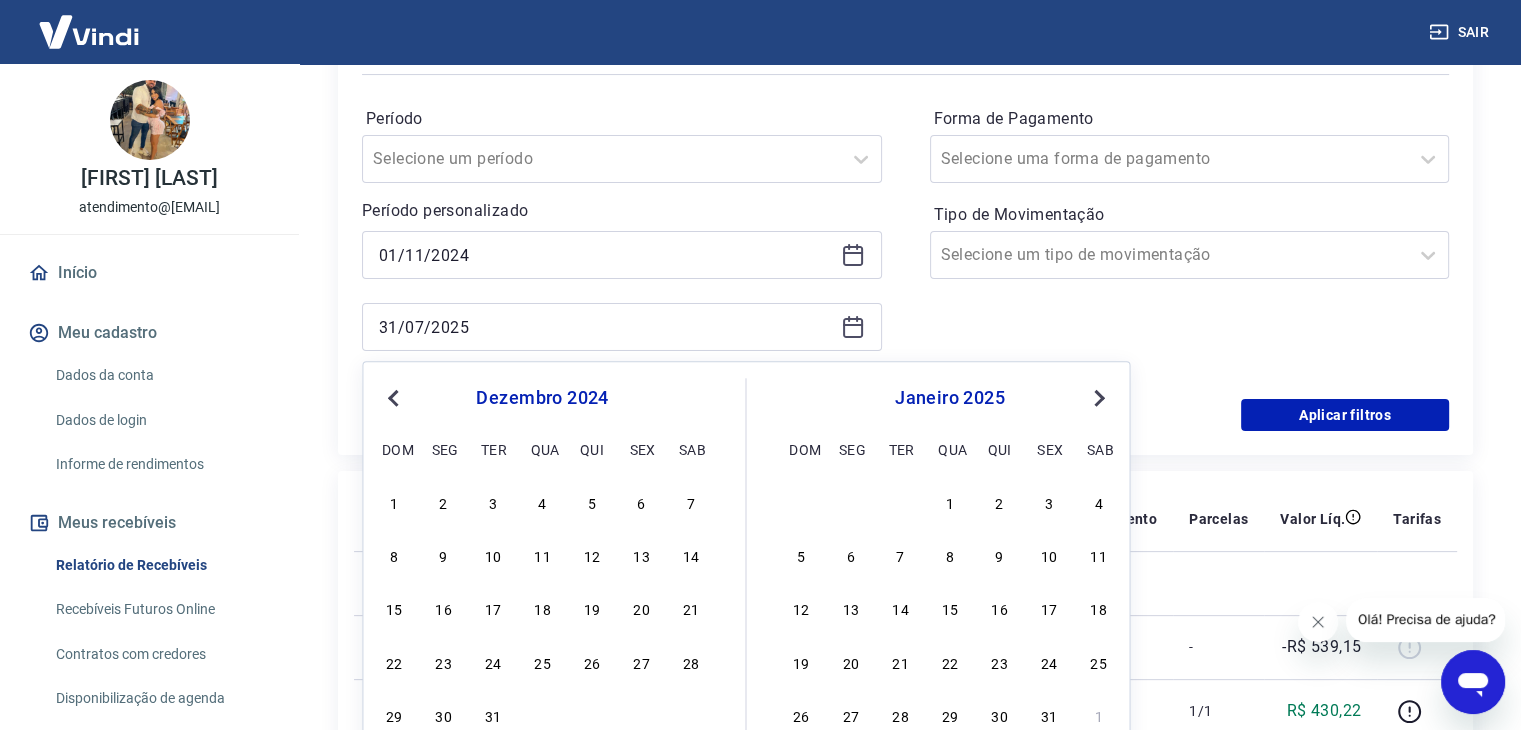 click on "Previous Month" at bounding box center (395, 397) 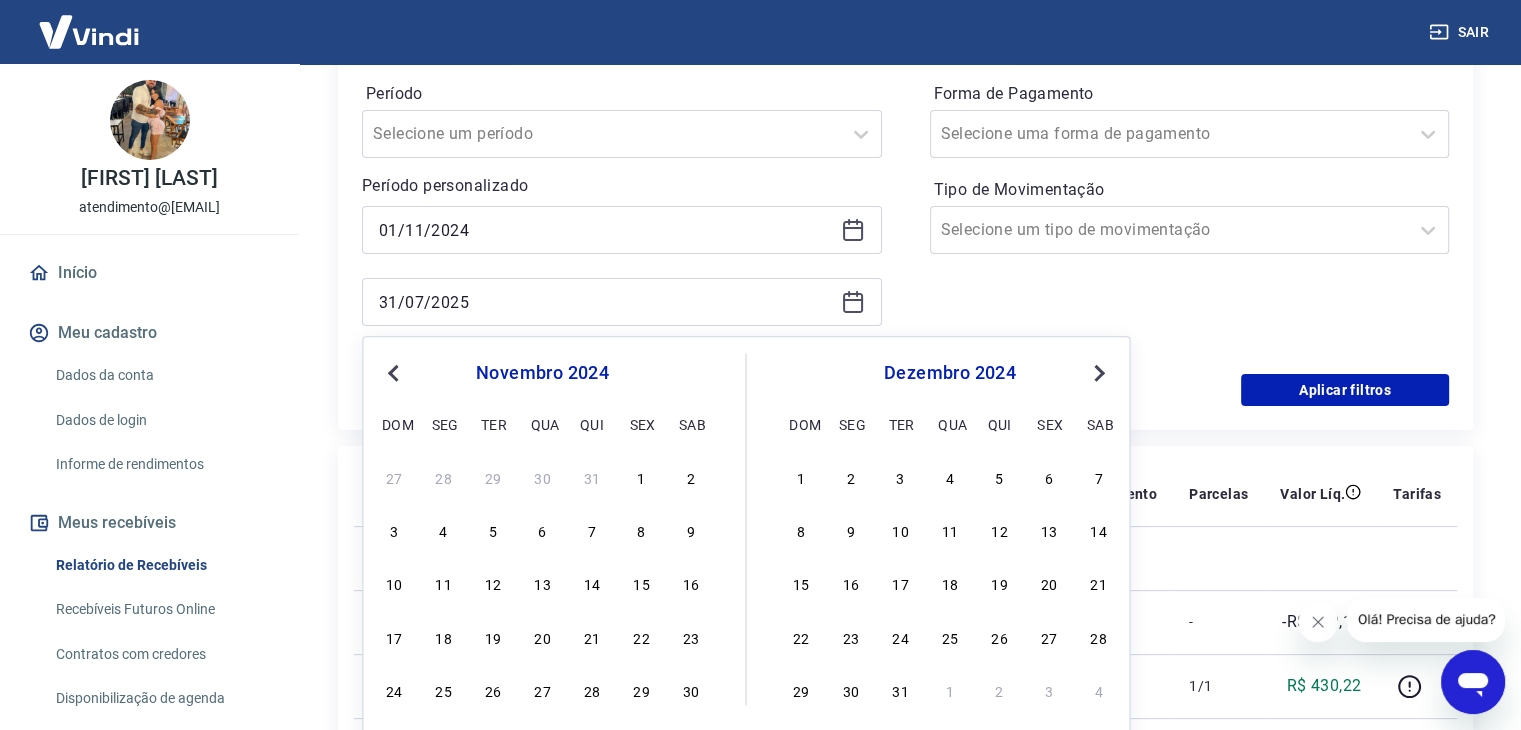 scroll, scrollTop: 500, scrollLeft: 0, axis: vertical 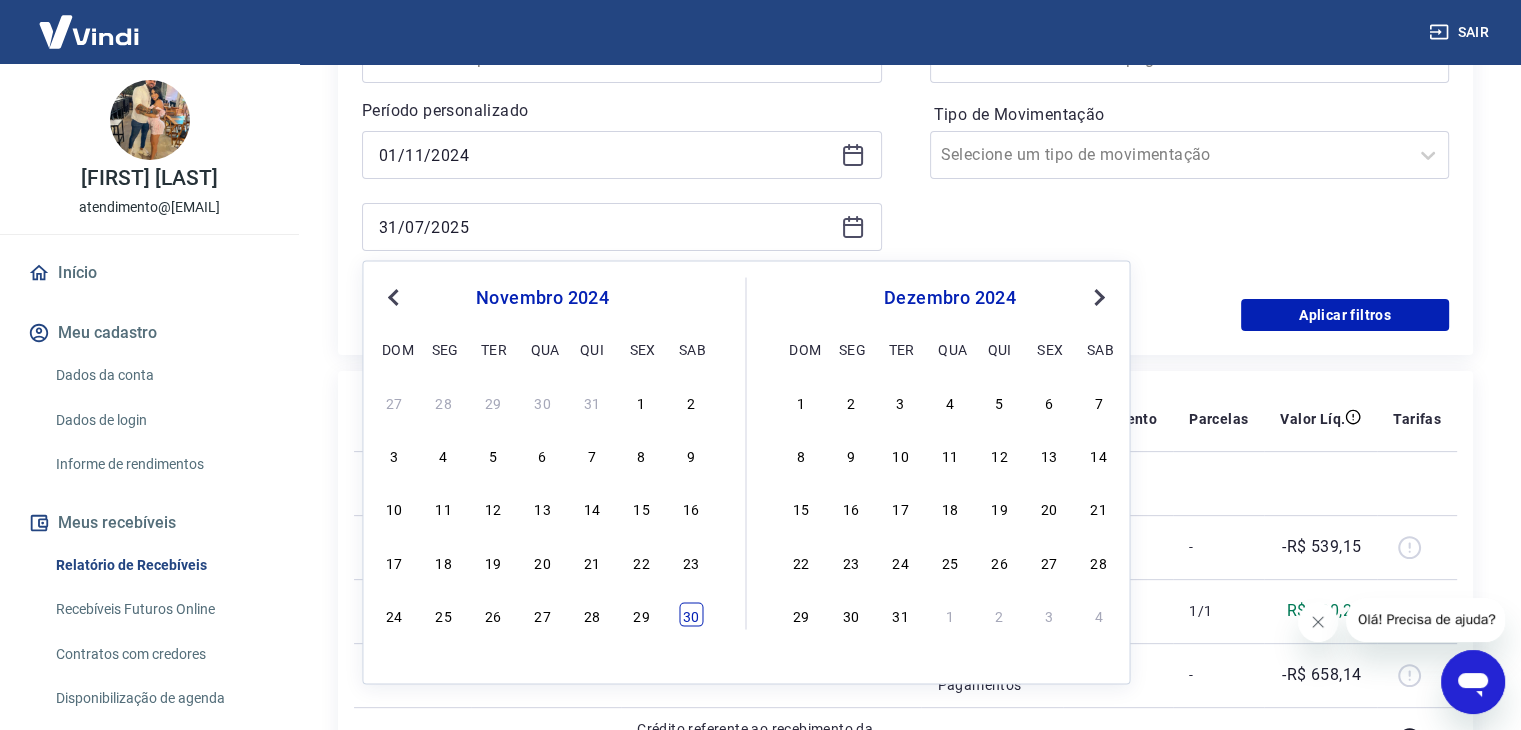 click on "30" at bounding box center (691, 614) 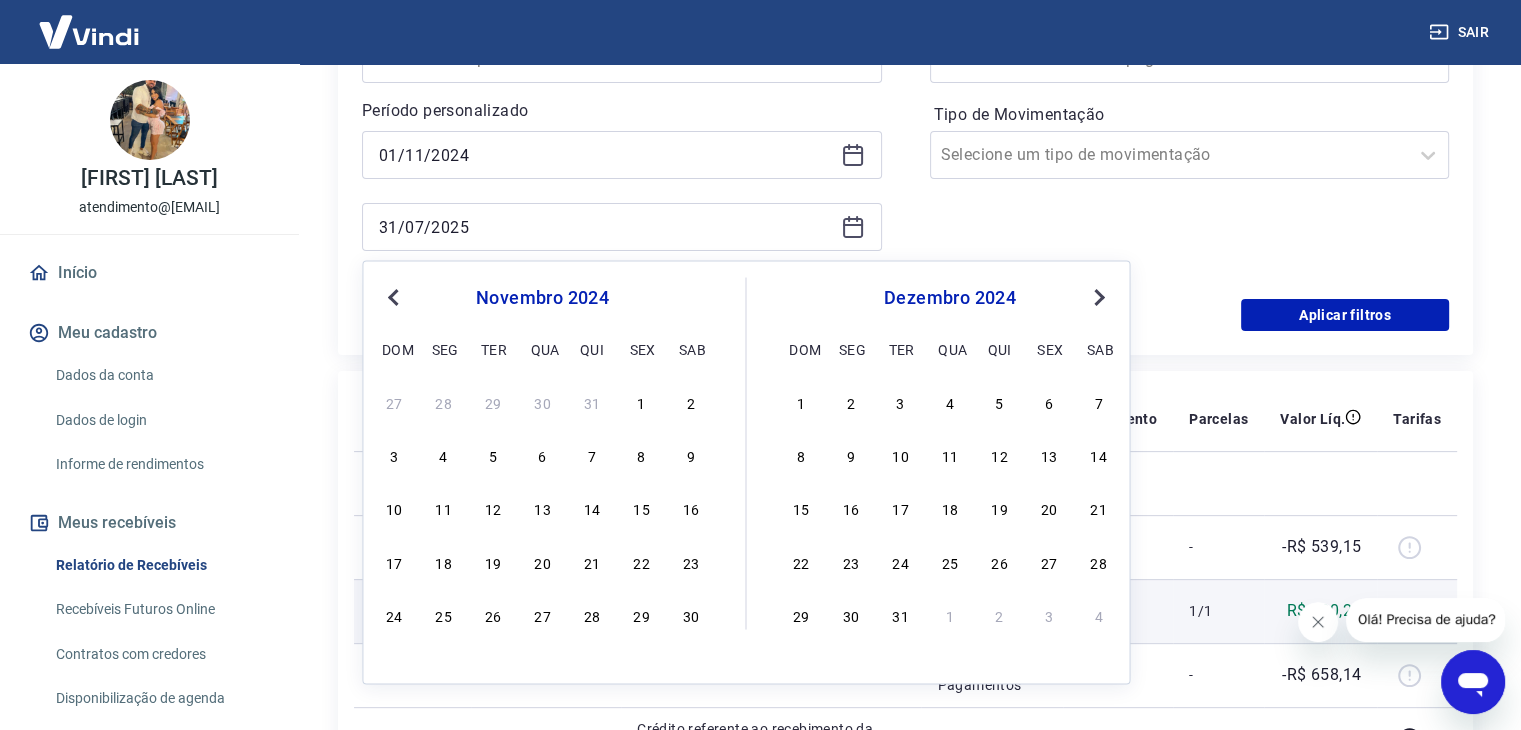 type on "30/11/2024" 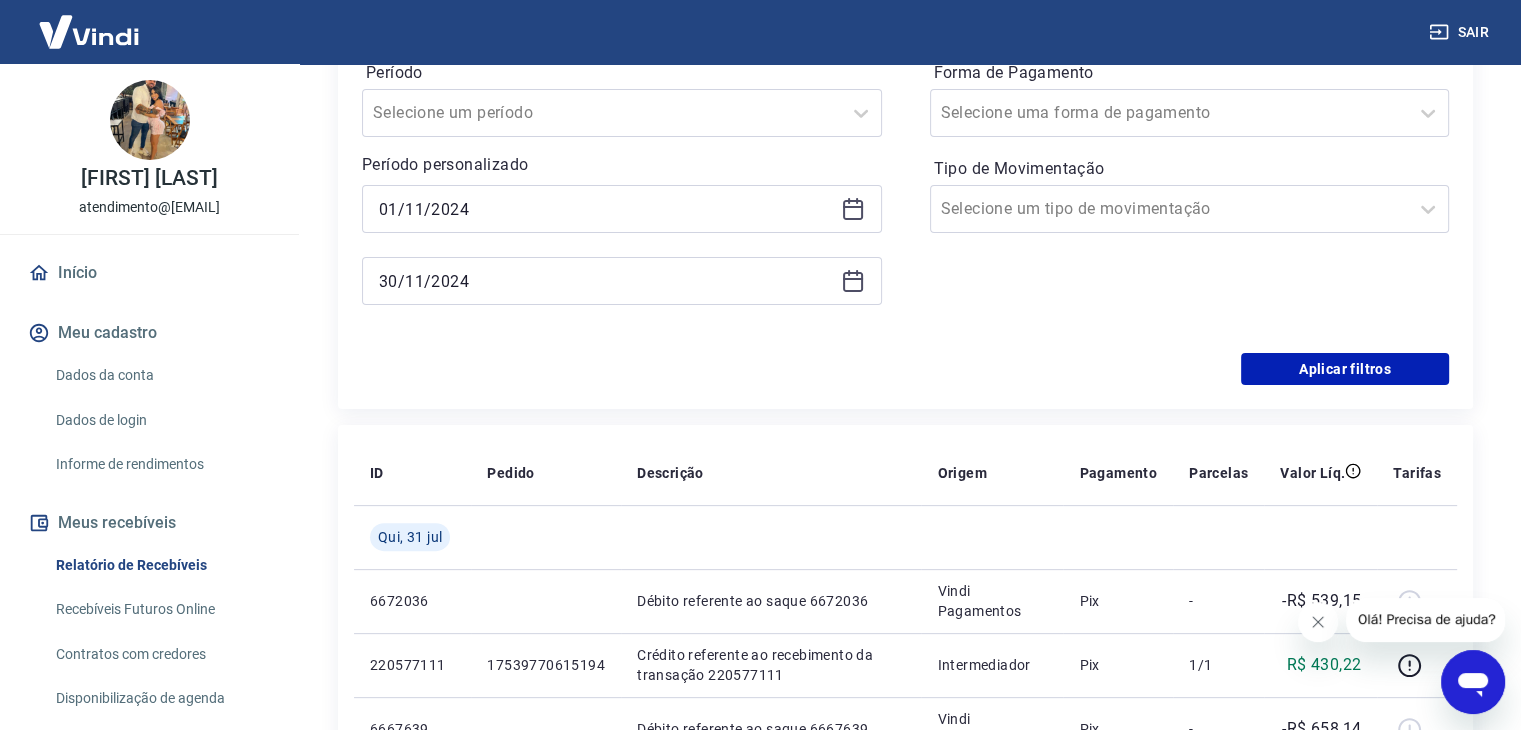 scroll, scrollTop: 400, scrollLeft: 0, axis: vertical 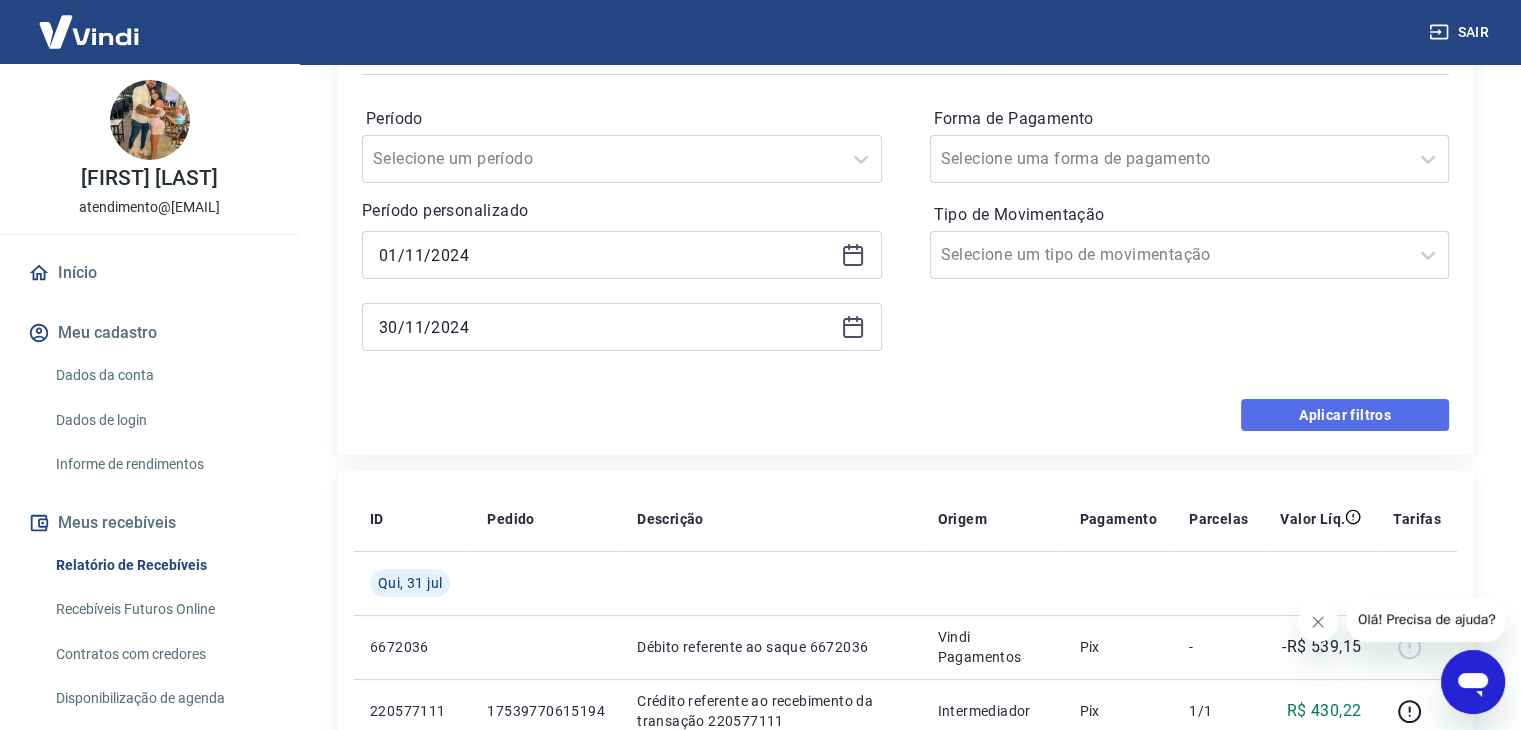 click on "Aplicar filtros" at bounding box center (1345, 415) 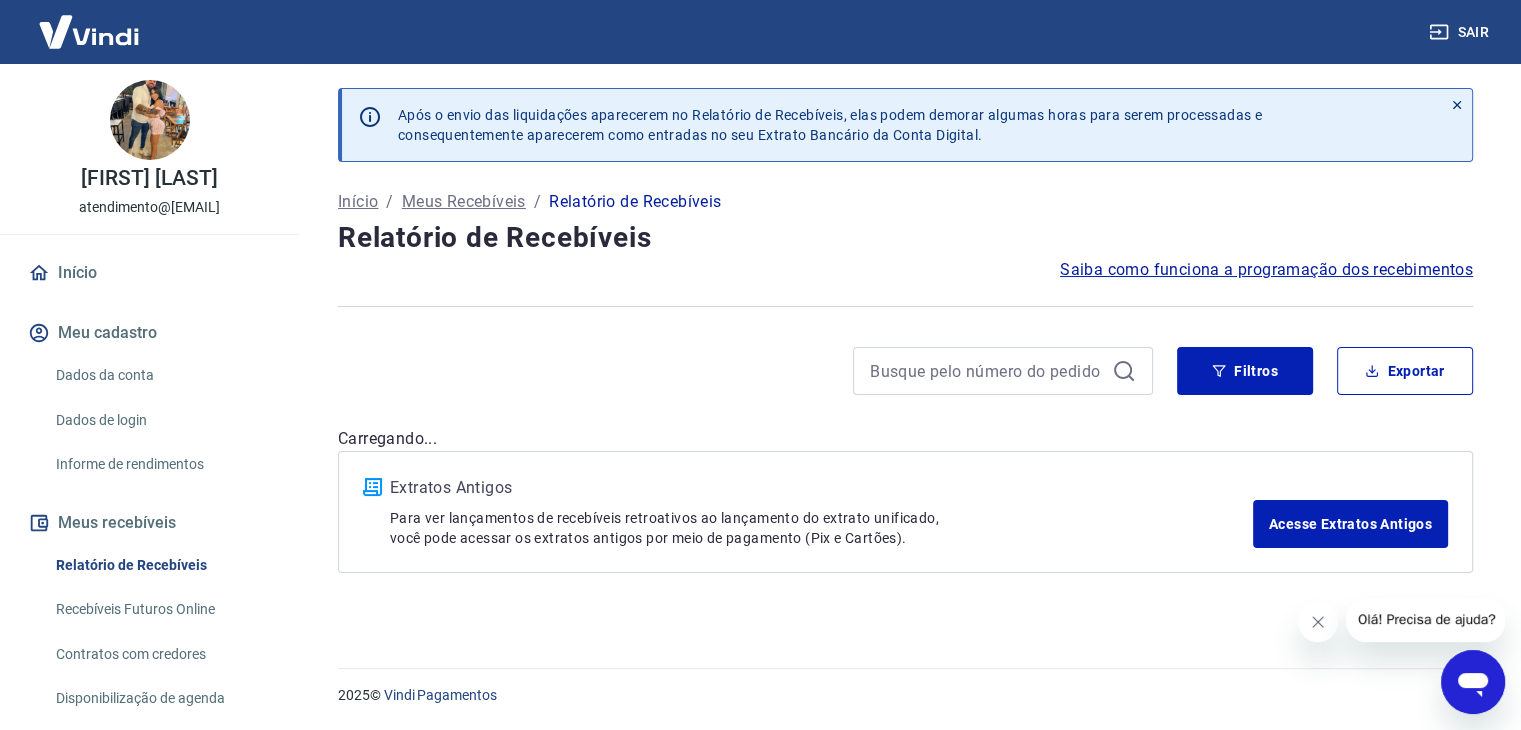 scroll, scrollTop: 0, scrollLeft: 0, axis: both 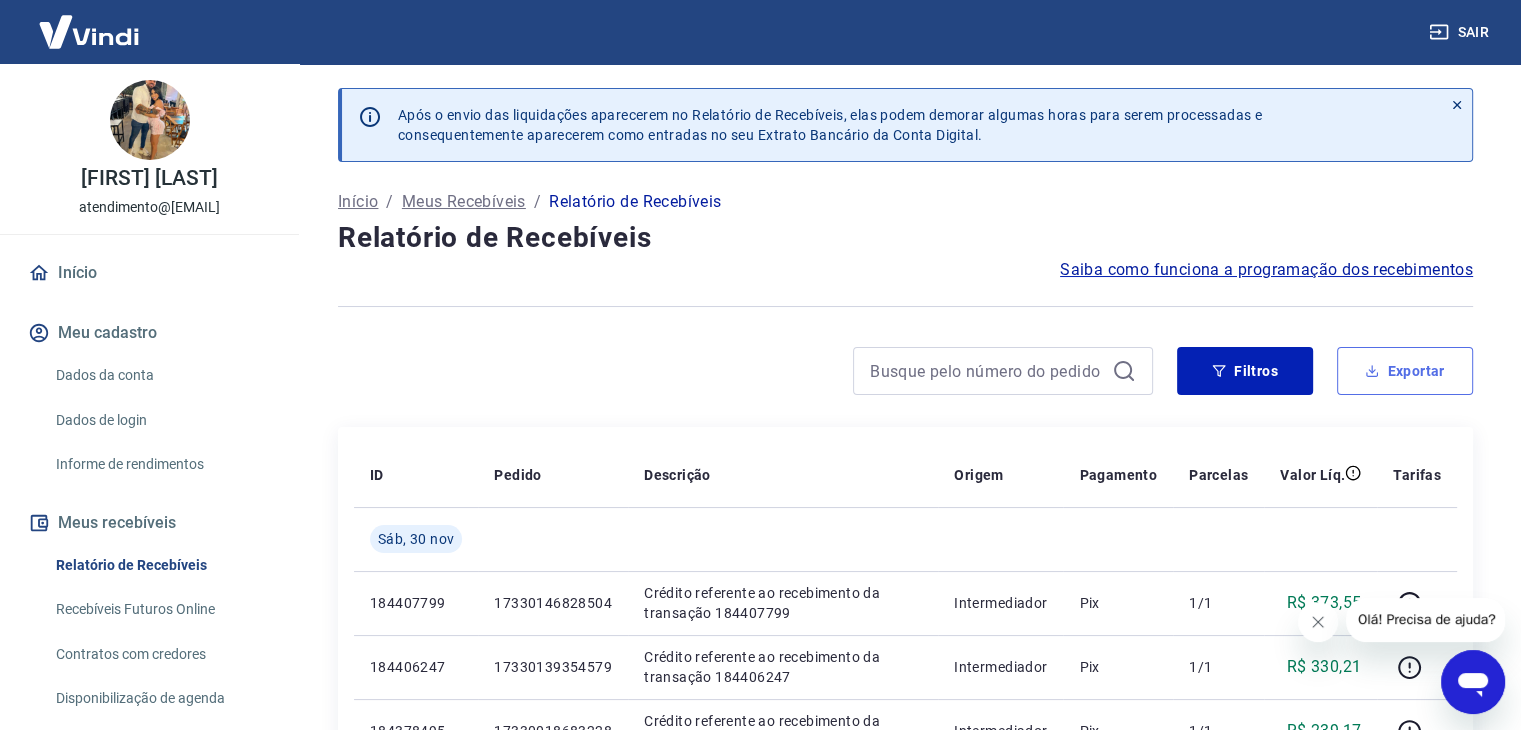 click on "Exportar" at bounding box center [1405, 371] 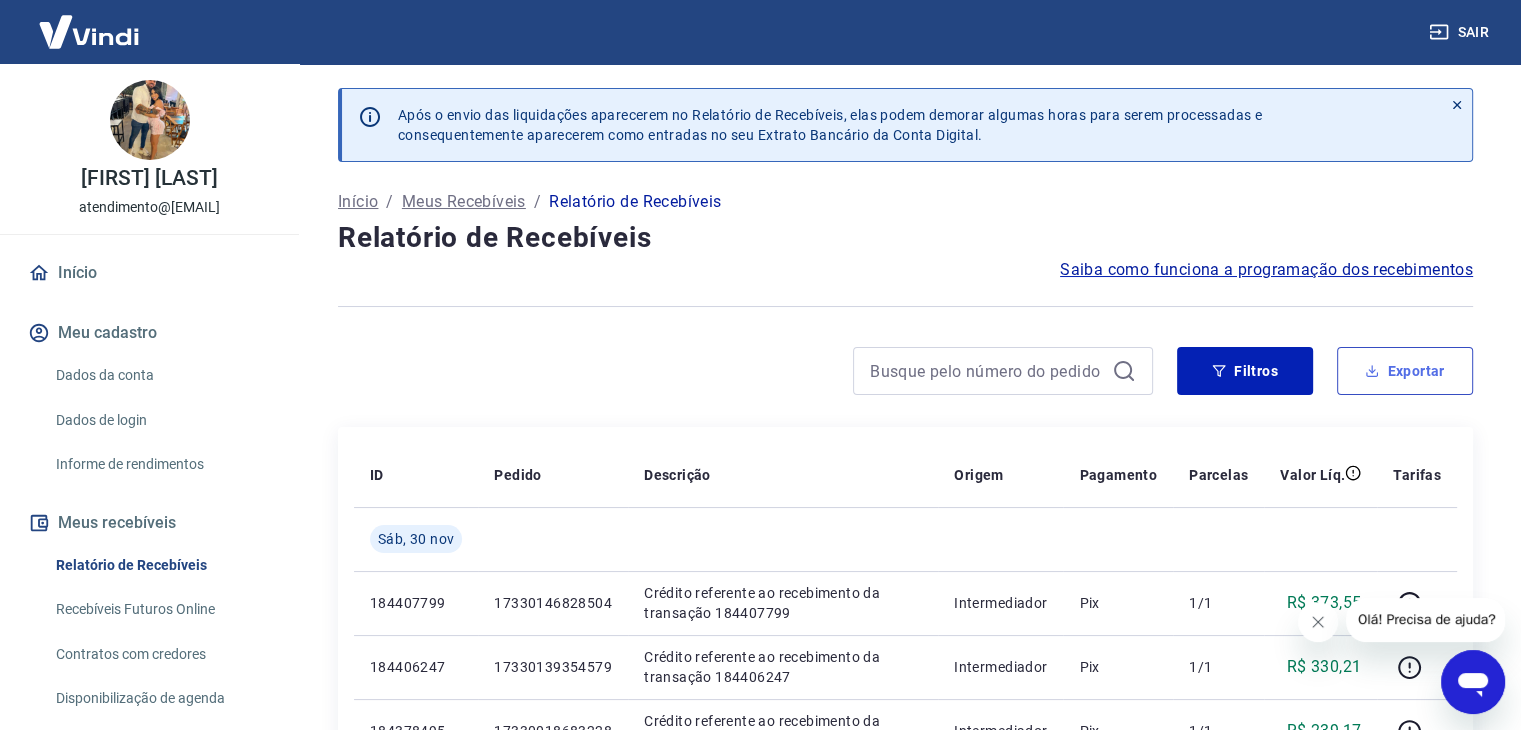 type on "01/11/2024" 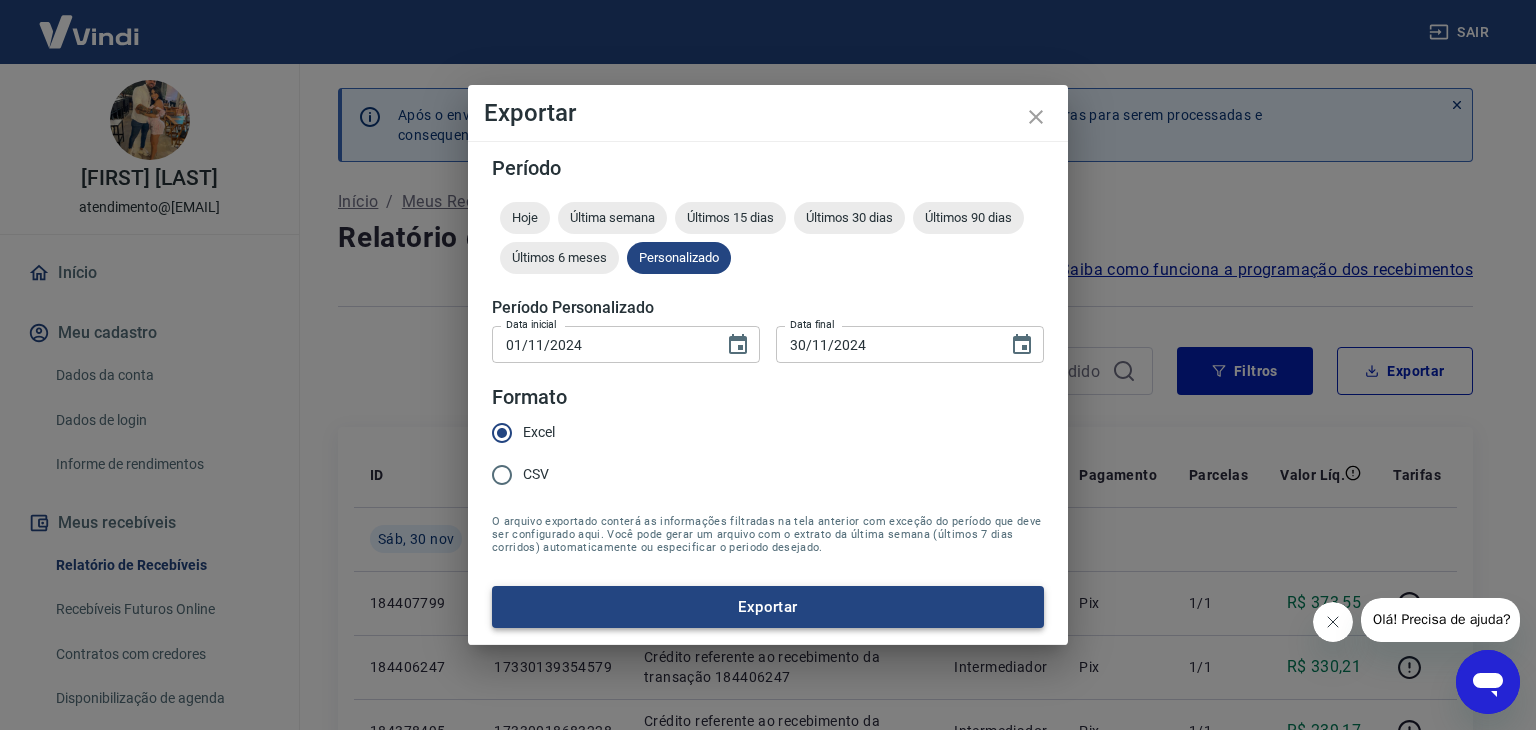 click on "Exportar" at bounding box center [768, 607] 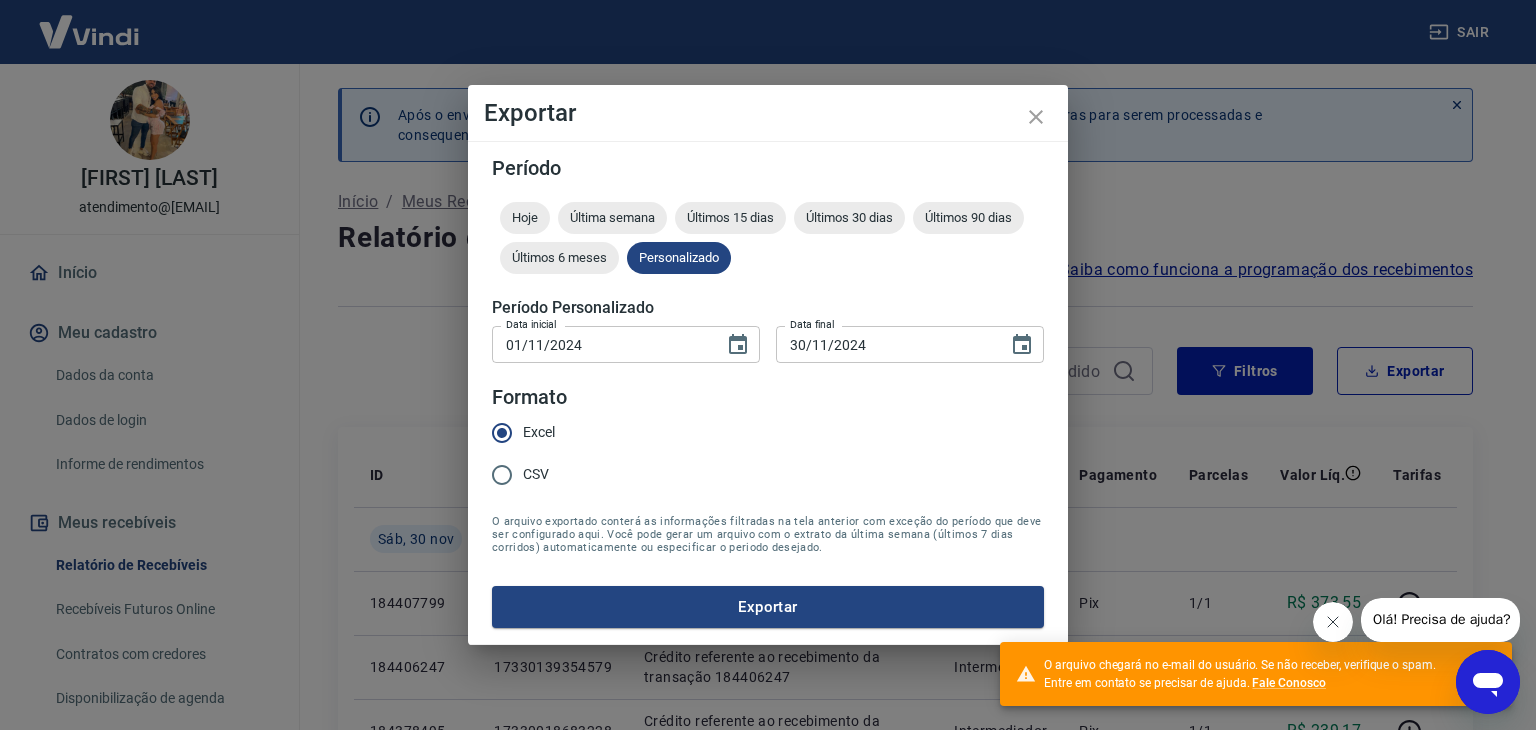 click on "Exportar   Período   Hoje Última semana Últimos 15 dias Últimos 30 dias Últimos 90 dias Últimos 6 meses Personalizado Período Personalizado Data inicial 01/11/2024 Data inicial Data final 30/11/2024 Data final Formato Excel CSV O arquivo exportado conterá as informações filtradas na tela anterior com exceção do período que deve ser configurado aqui. Você pode gerar um arquivo com o extrato da última semana (últimos 7 dias corridos) automaticamente ou especificar o periodo desejado. Exportar" at bounding box center (768, 365) 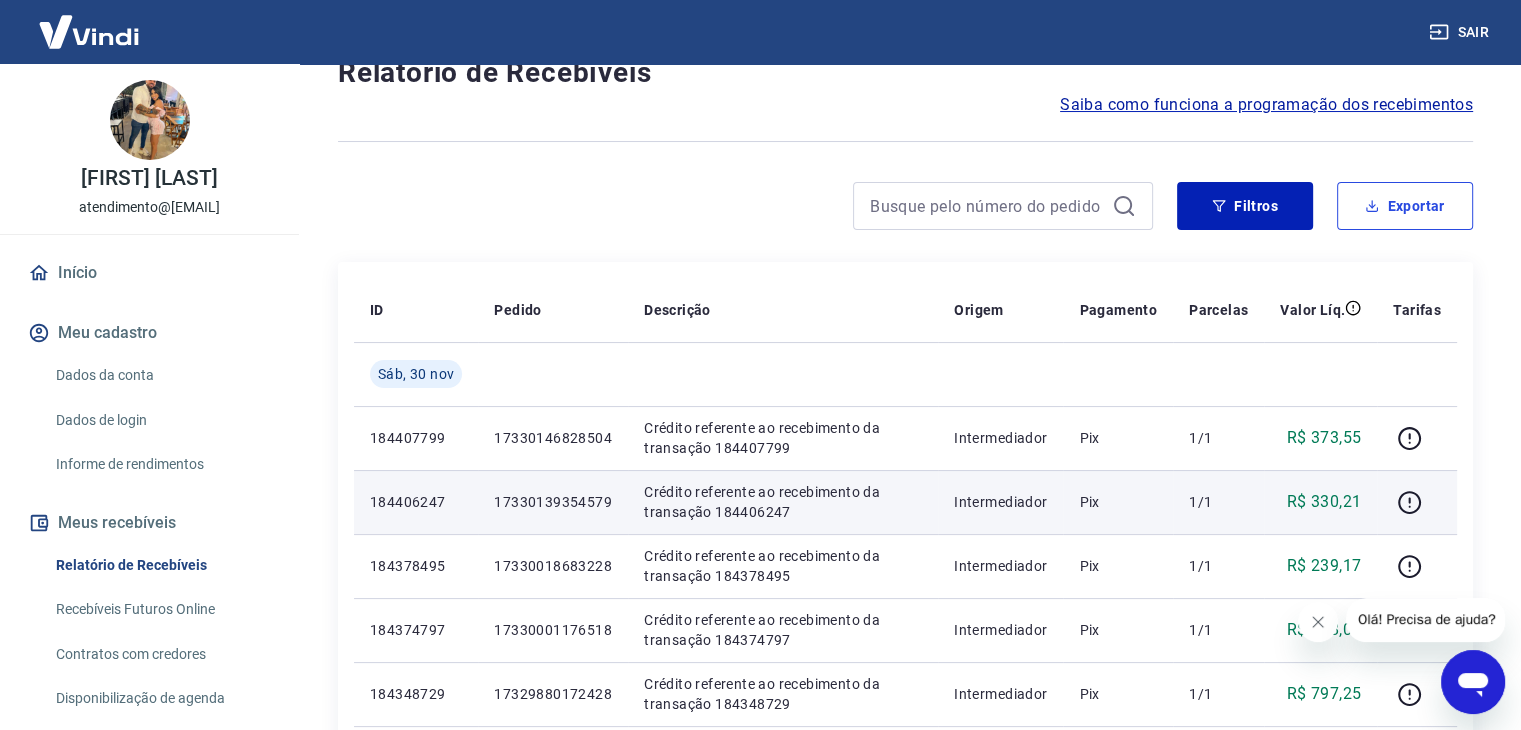 scroll, scrollTop: 200, scrollLeft: 0, axis: vertical 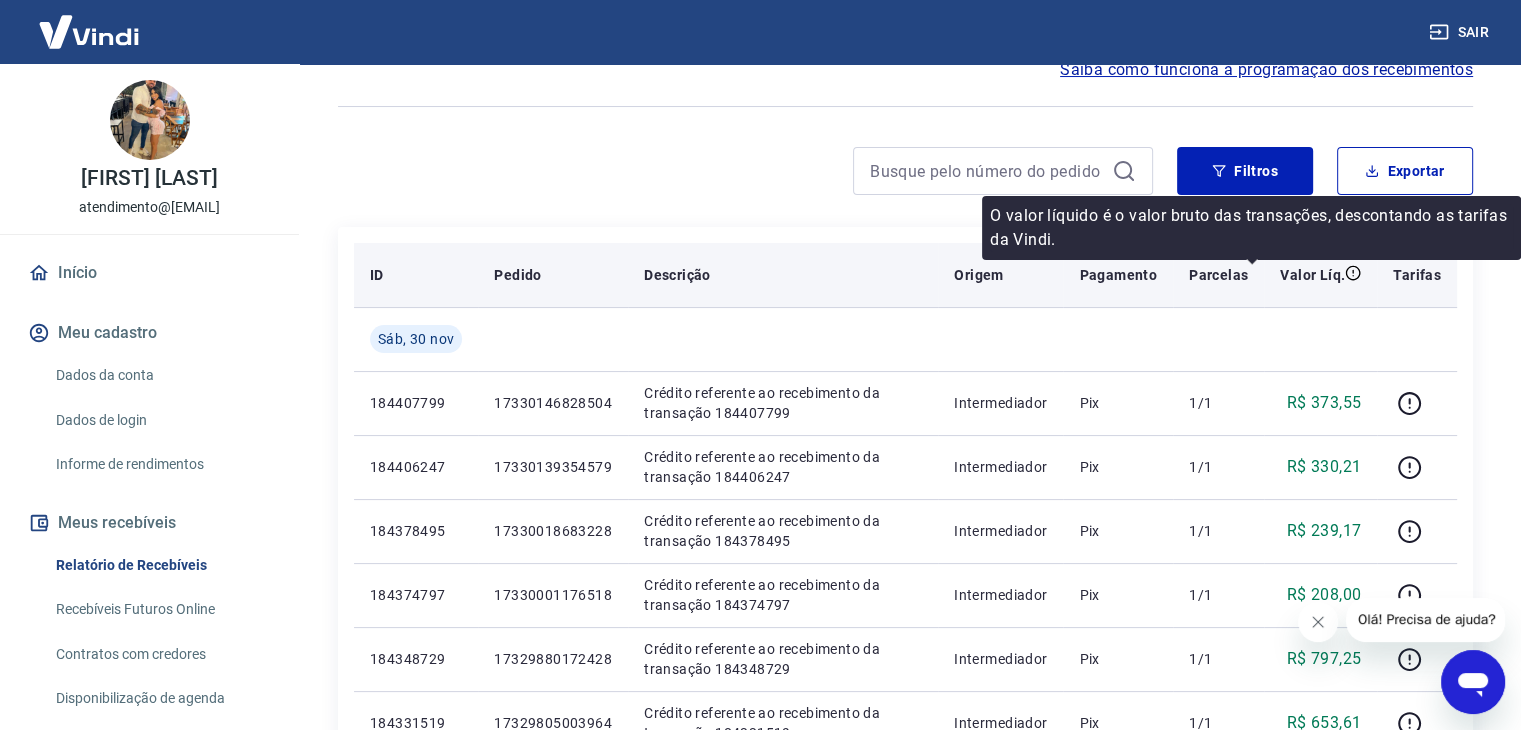 click 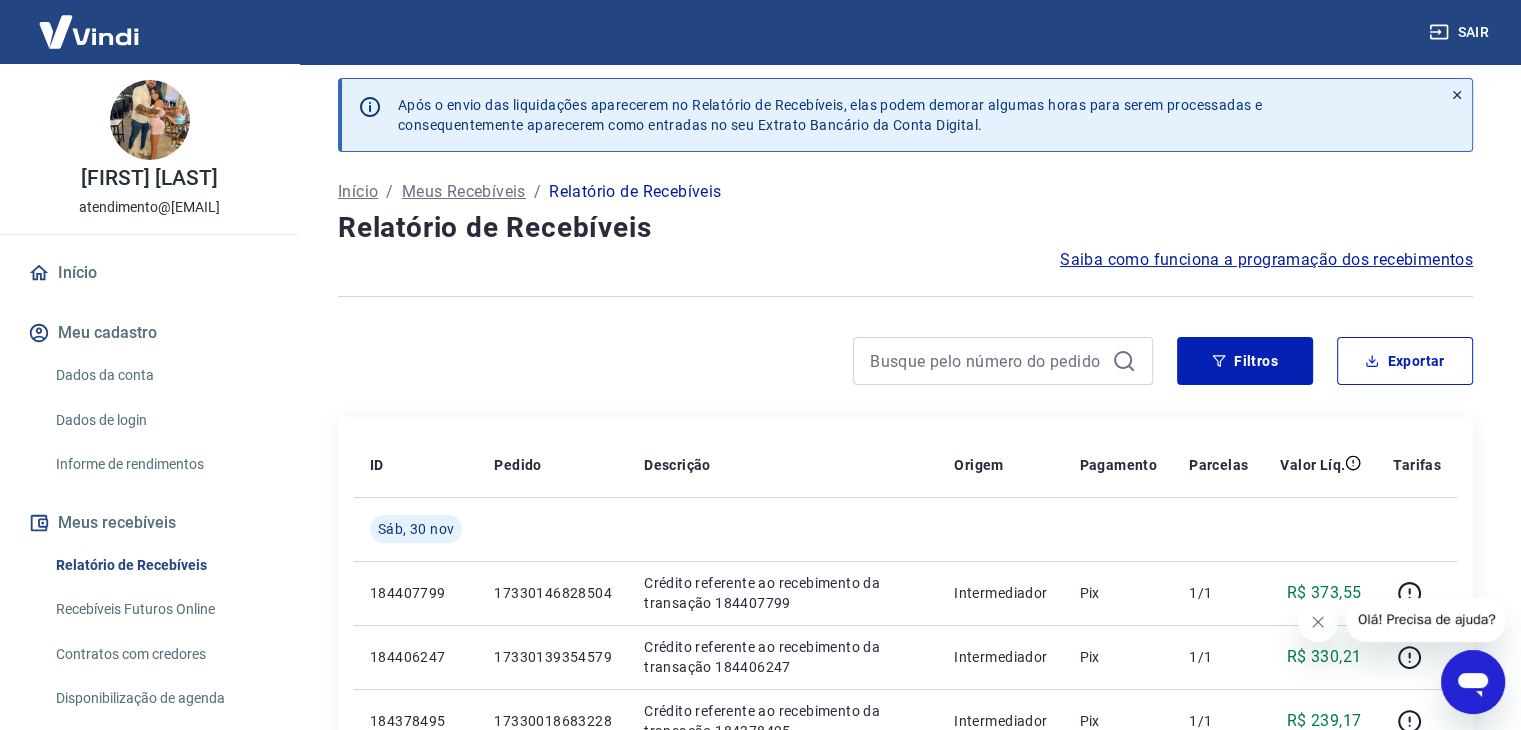 scroll, scrollTop: 0, scrollLeft: 0, axis: both 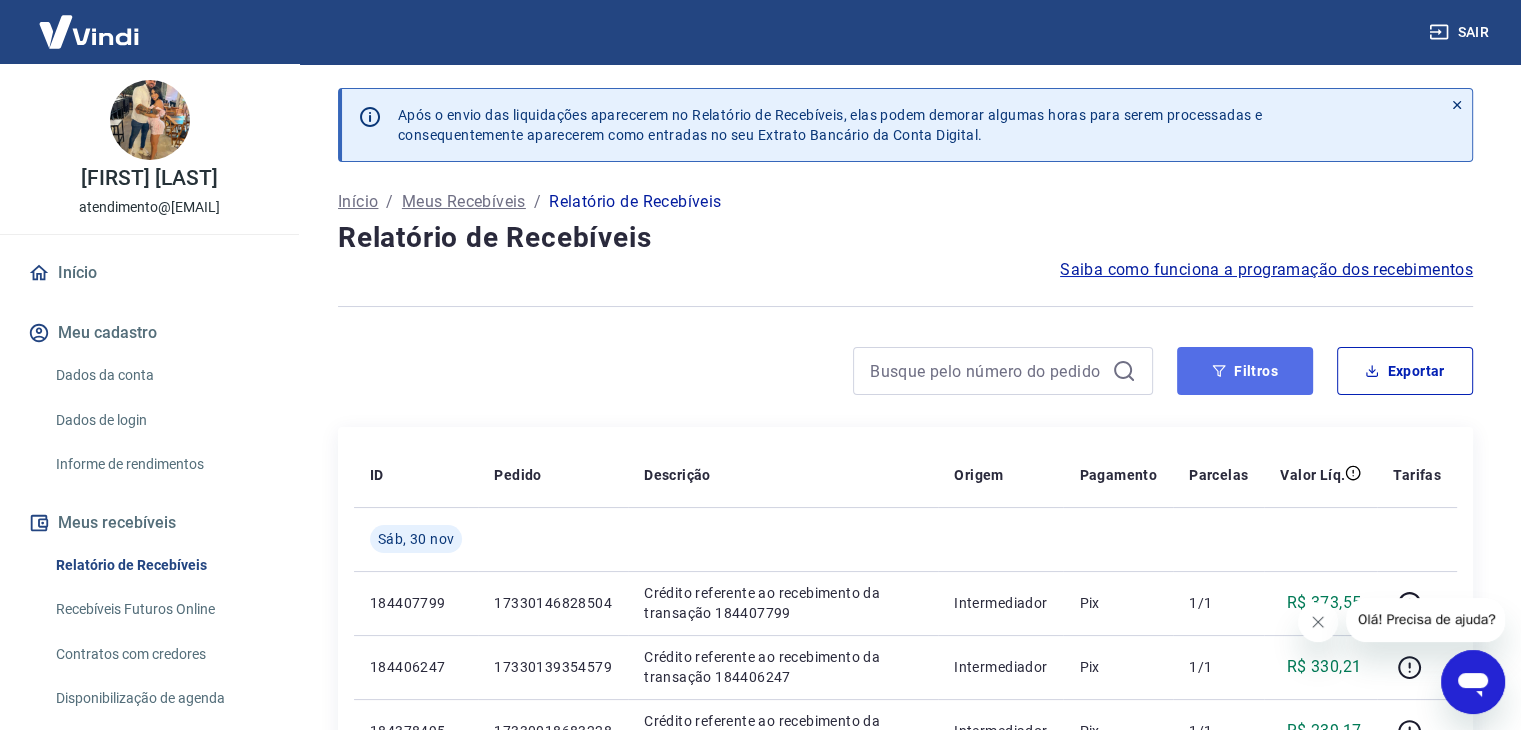 click 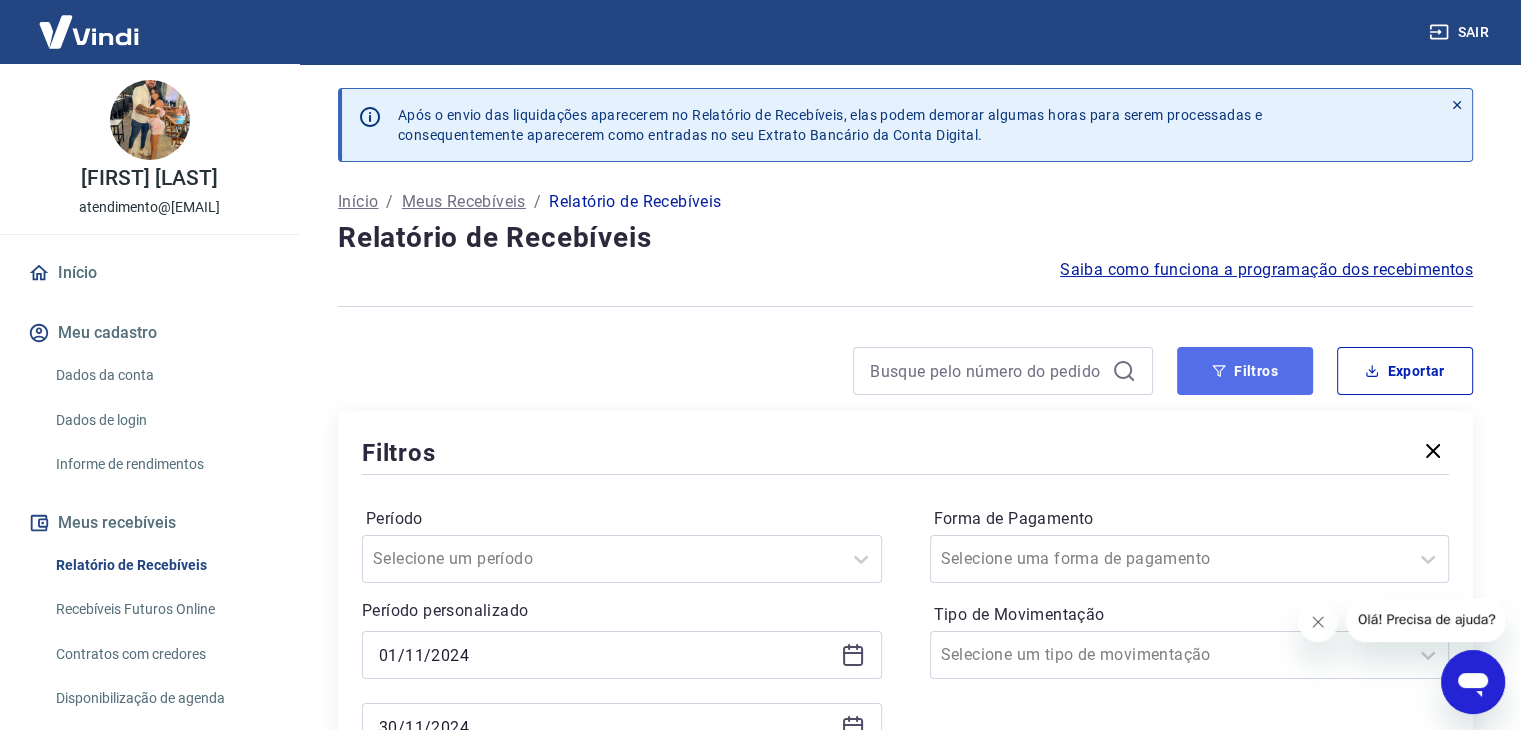click on "Filtros" at bounding box center [1245, 371] 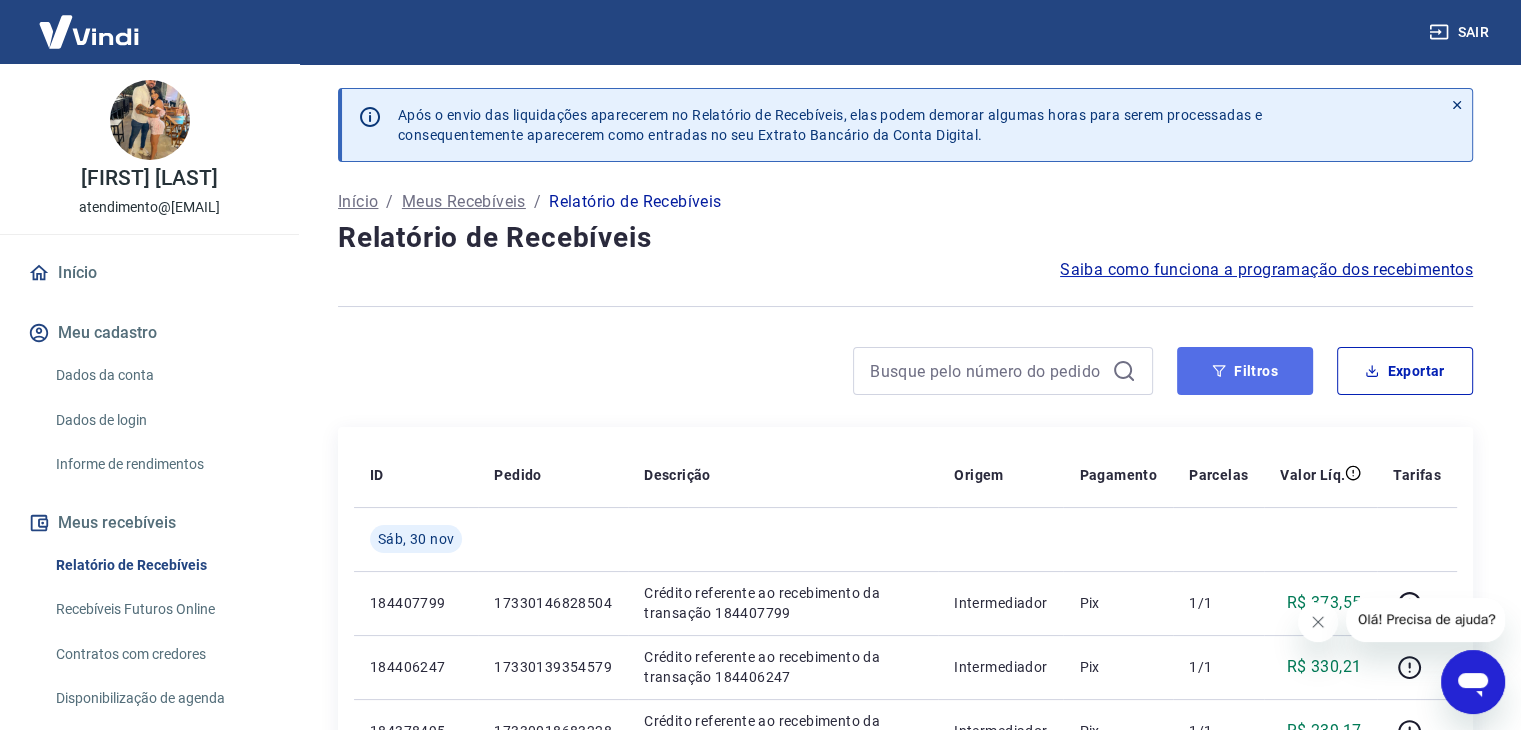 click on "Filtros" at bounding box center [1245, 371] 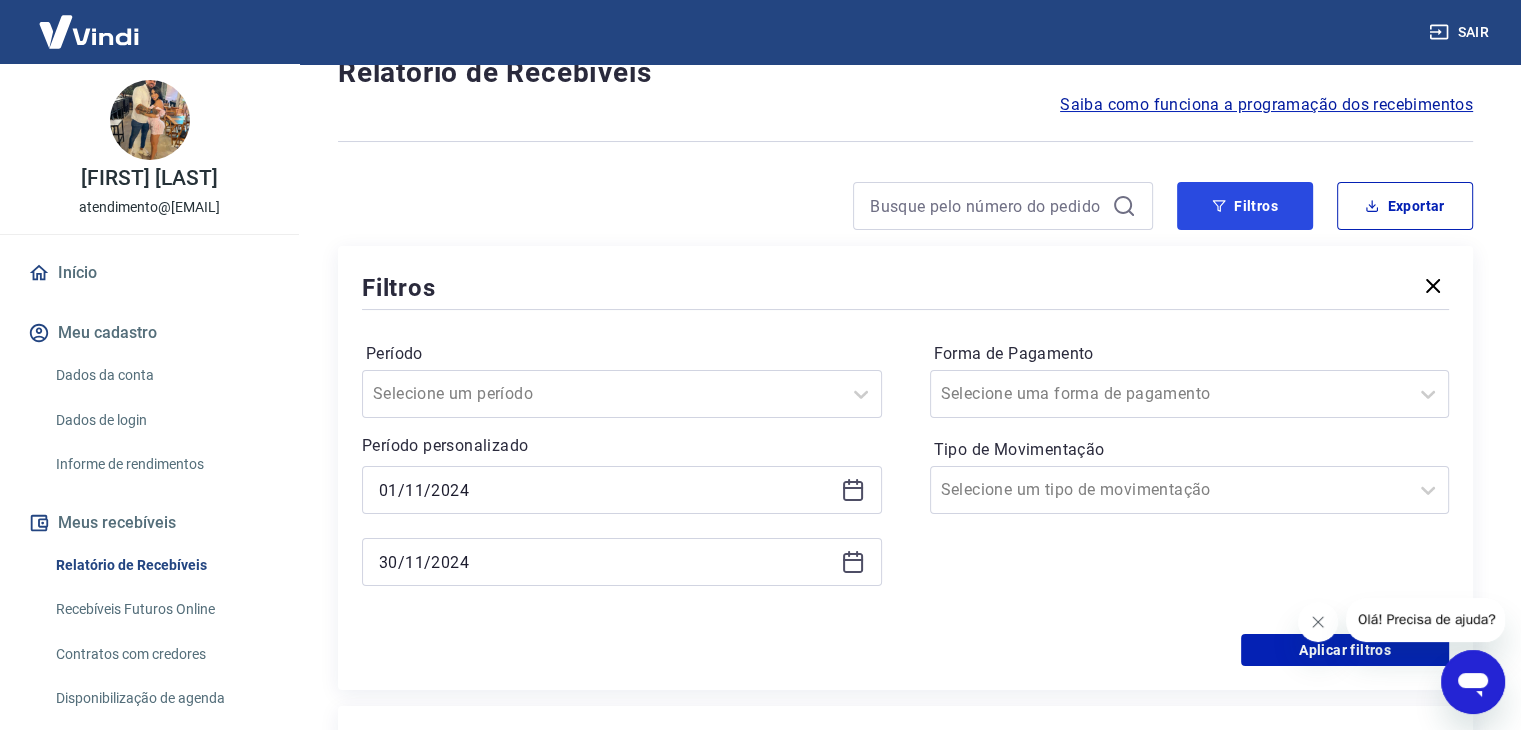 scroll, scrollTop: 200, scrollLeft: 0, axis: vertical 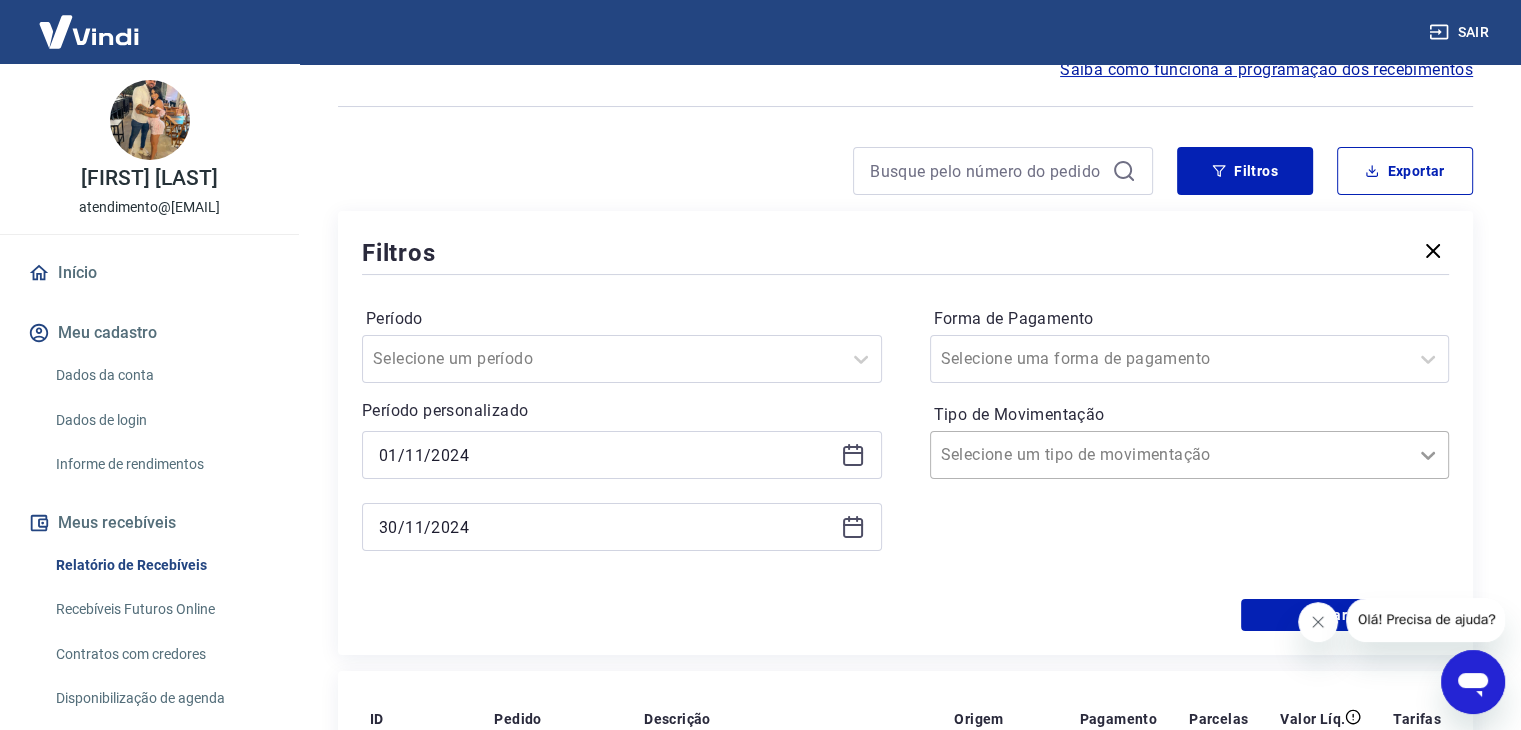 click at bounding box center (1428, 455) 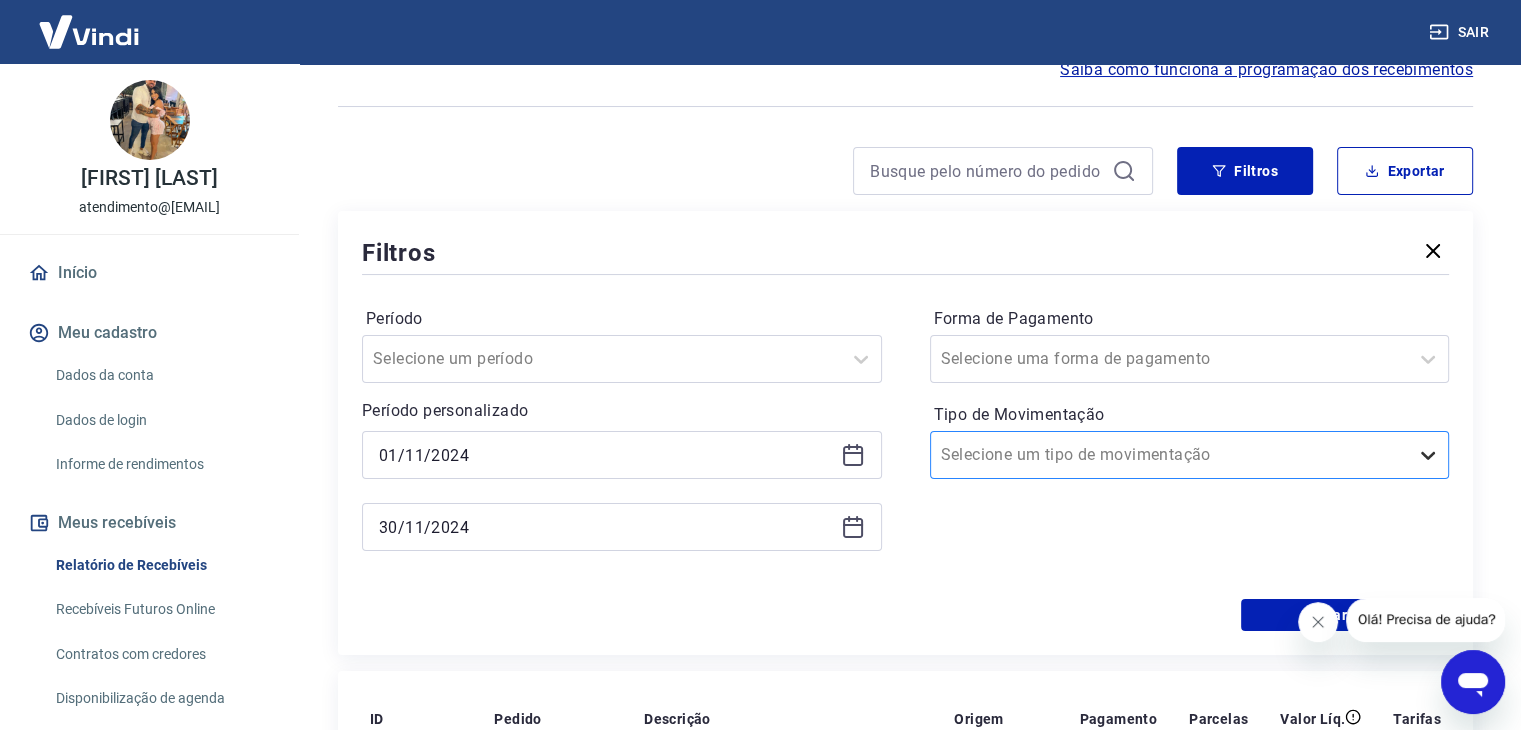 click at bounding box center [1428, 455] 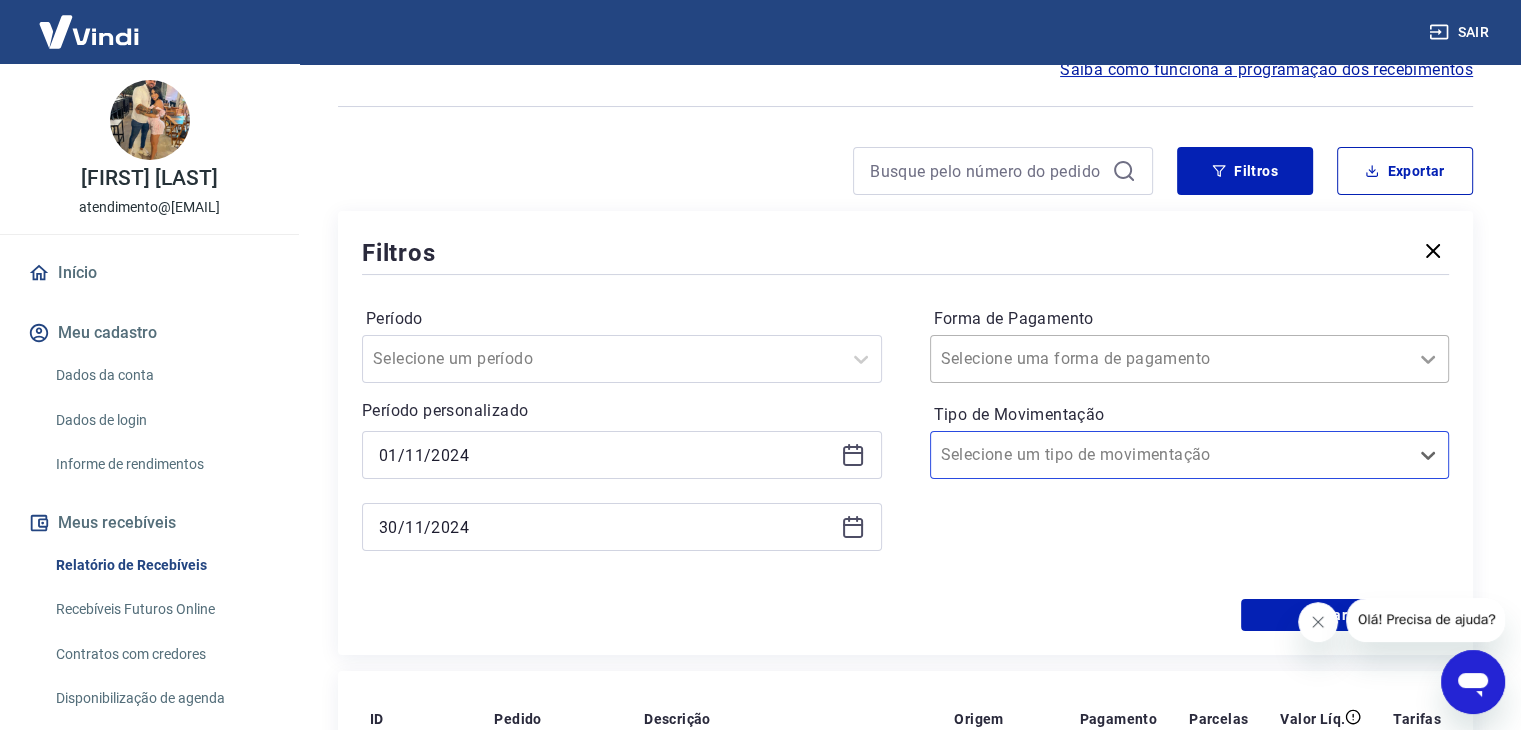 click 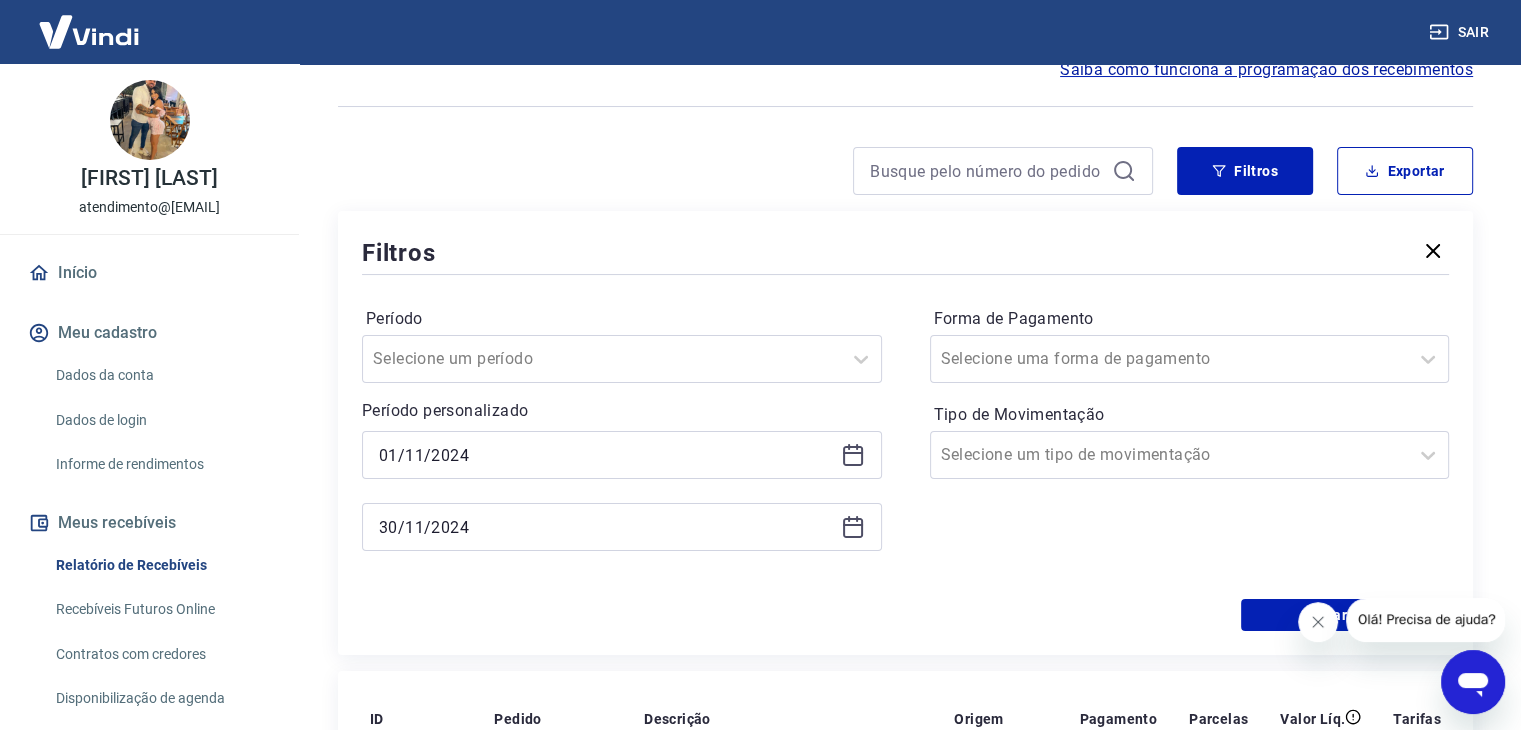 click on "Após o envio das liquidações aparecerem no Relatório de Recebíveis, elas podem demorar algumas horas para serem processadas e   consequentemente aparecerem como entradas no seu Extrato Bancário da Conta Digital. Início / Meus Recebíveis / Relatório de Recebíveis Relatório de Recebíveis Saiba como funciona a programação dos recebimentos Saiba como funciona a programação dos recebimentos Filtros Exportar Filtros Período Selecione um período Período personalizado 01/11/2024 30/11/2024 Forma de Pagamento Selecione uma forma de pagamento Tipo de Movimentação Selecione um tipo de movimentação Aplicar filtros ID Pedido Descrição Origem Pagamento Parcelas Valor Líq. Tarifas Sáb, 30 nov 184407799 17330146828504 Crédito referente ao recebimento da transação 184407799 Intermediador Pix 1/1 R$ 373,55 184406247 17330139354579 Crédito referente ao recebimento da transação 184406247 Intermediador Pix 1/1 R$ 330,21 184378495 17330018683228 Intermediador Pix 1/1 R$ 239,17 184374797 Pix 1/1" at bounding box center [905, 1101] 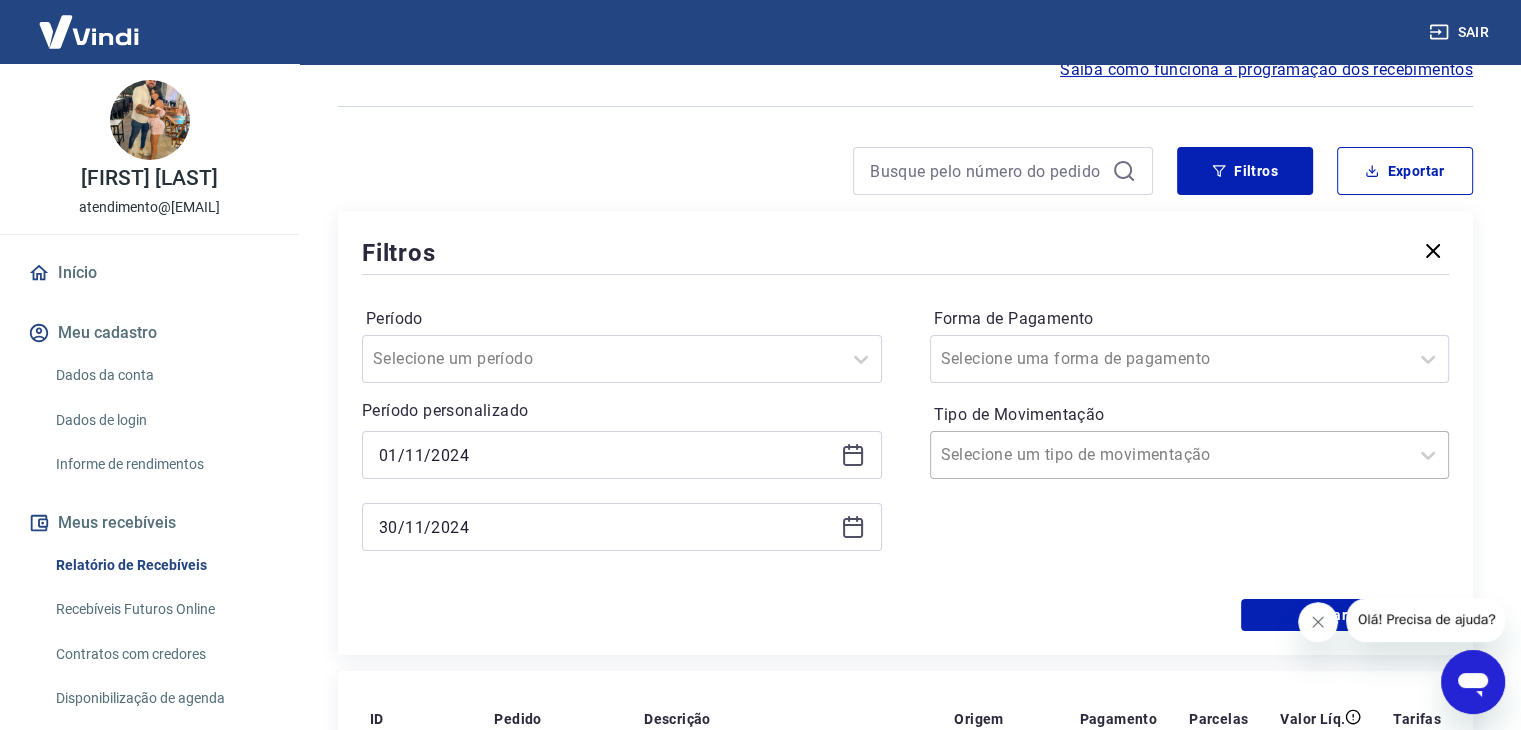 click at bounding box center [1170, 455] 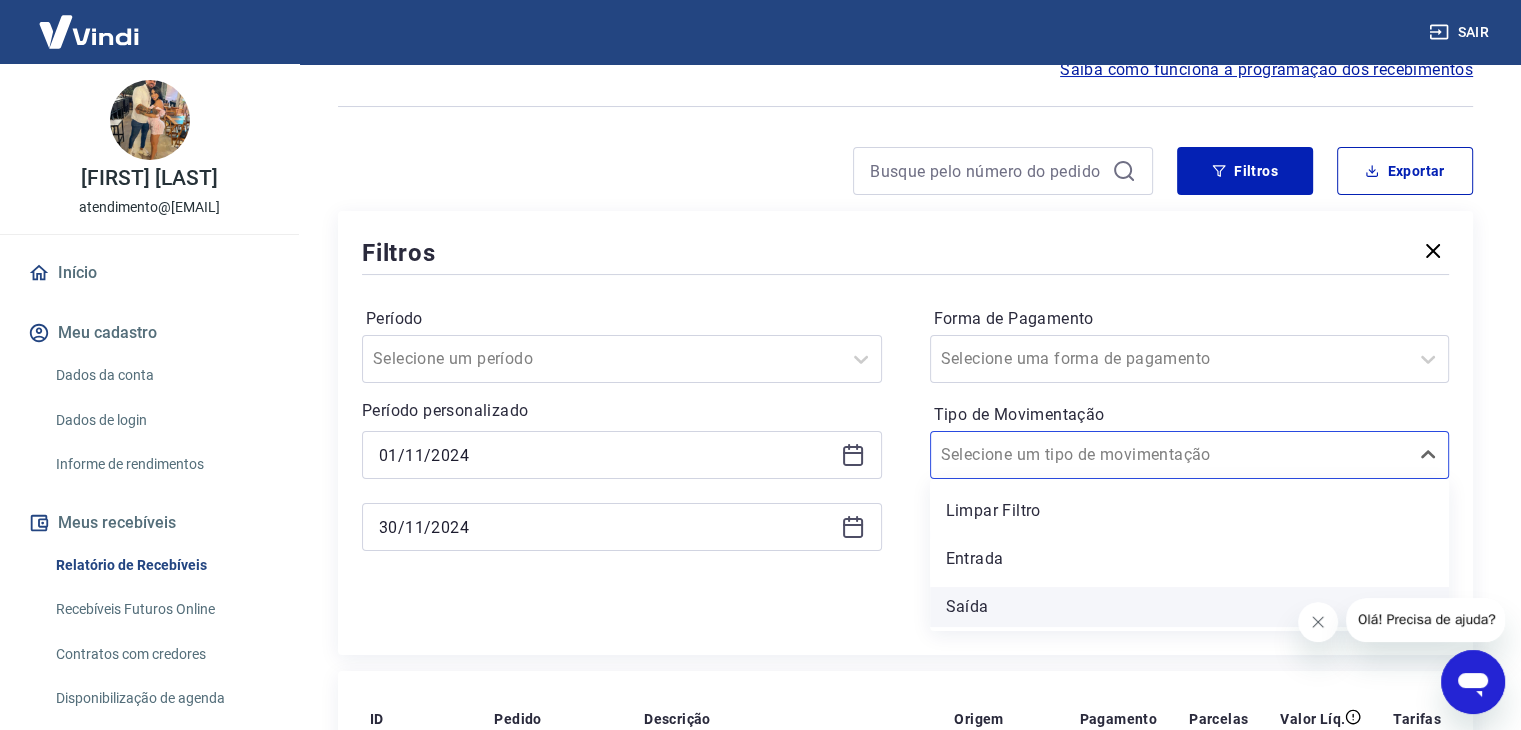 click on "Saída" at bounding box center (1190, 607) 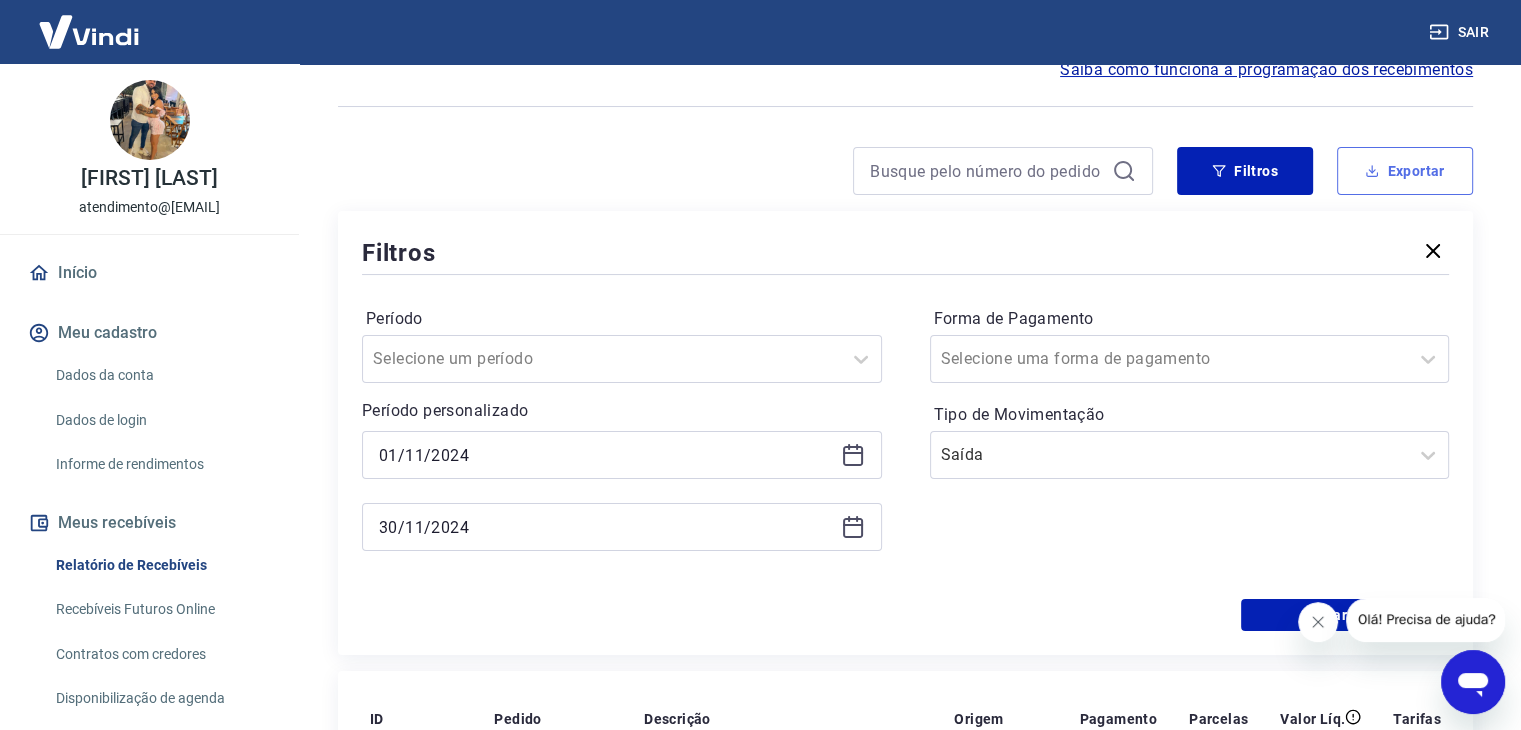click on "Exportar" at bounding box center (1405, 171) 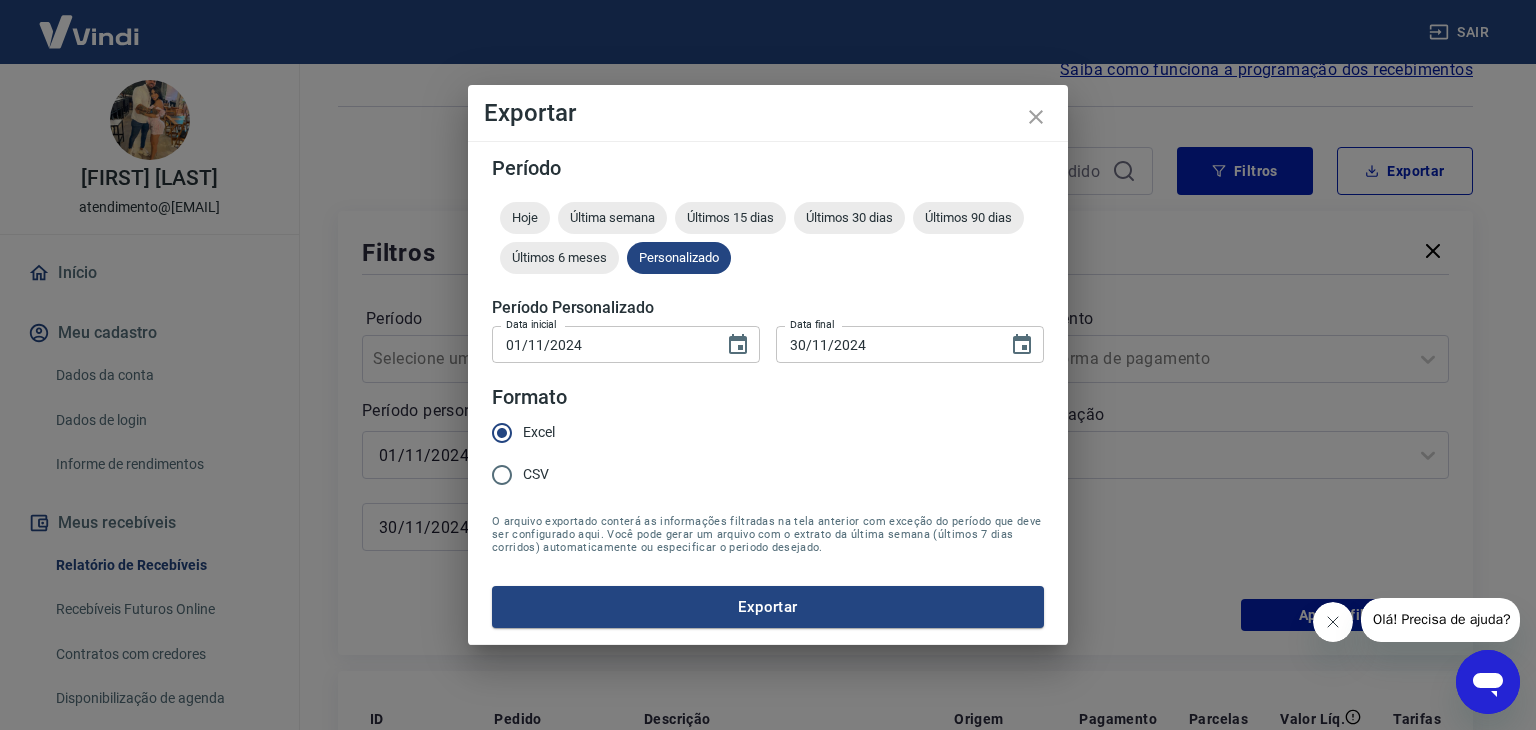 click on "Exportar   Período   Hoje Última semana Últimos 15 dias Últimos 30 dias Últimos 90 dias Últimos 6 meses Personalizado Período Personalizado Data inicial 01/11/2024 Data inicial Data final 30/11/2024 Data final Formato Excel CSV O arquivo exportado conterá as informações filtradas na tela anterior com exceção do período que deve ser configurado aqui. Você pode gerar um arquivo com o extrato da última semana (últimos 7 dias corridos) automaticamente ou especificar o periodo desejado. Exportar" at bounding box center (768, 365) 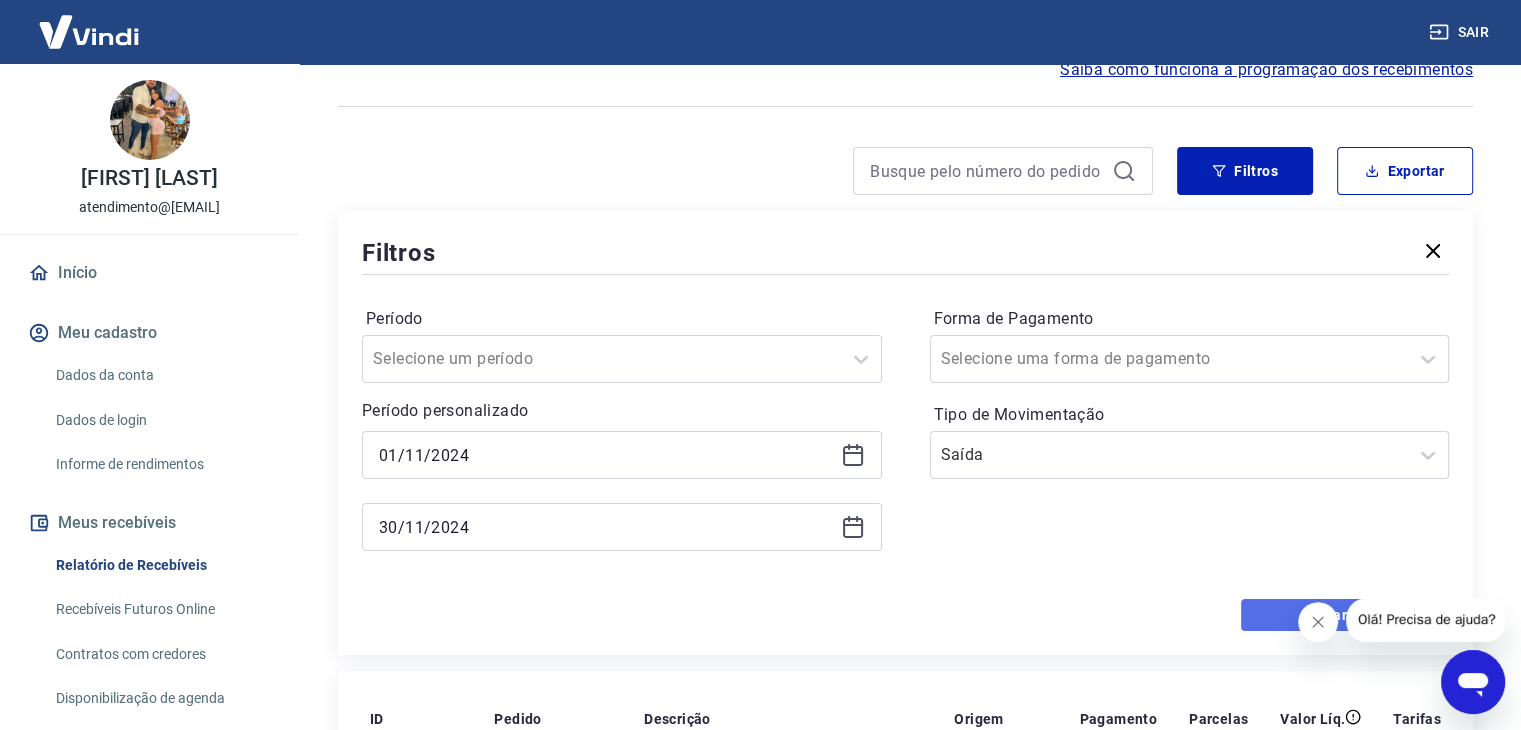 click on "Aplicar filtros" at bounding box center [1345, 615] 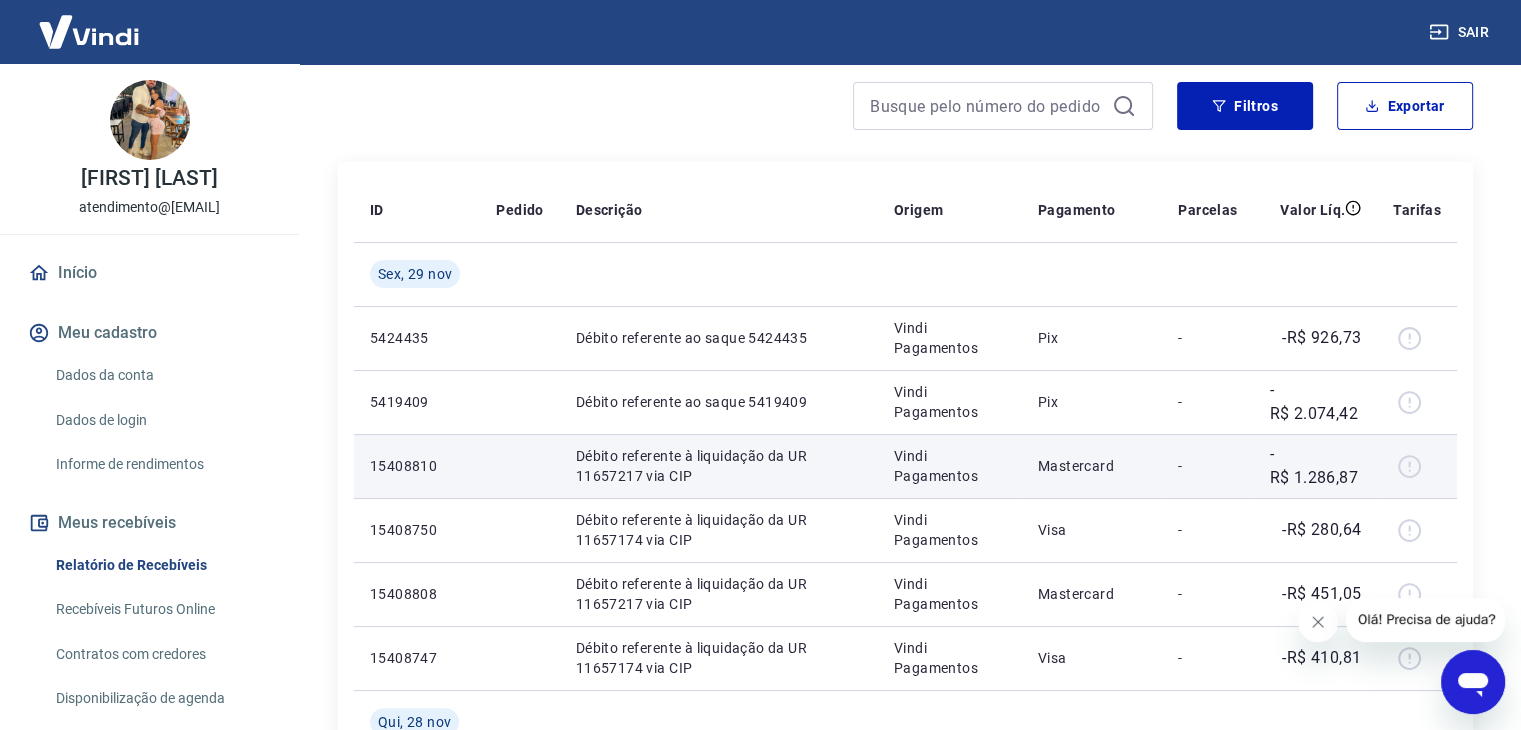 scroll, scrollTop: 300, scrollLeft: 0, axis: vertical 